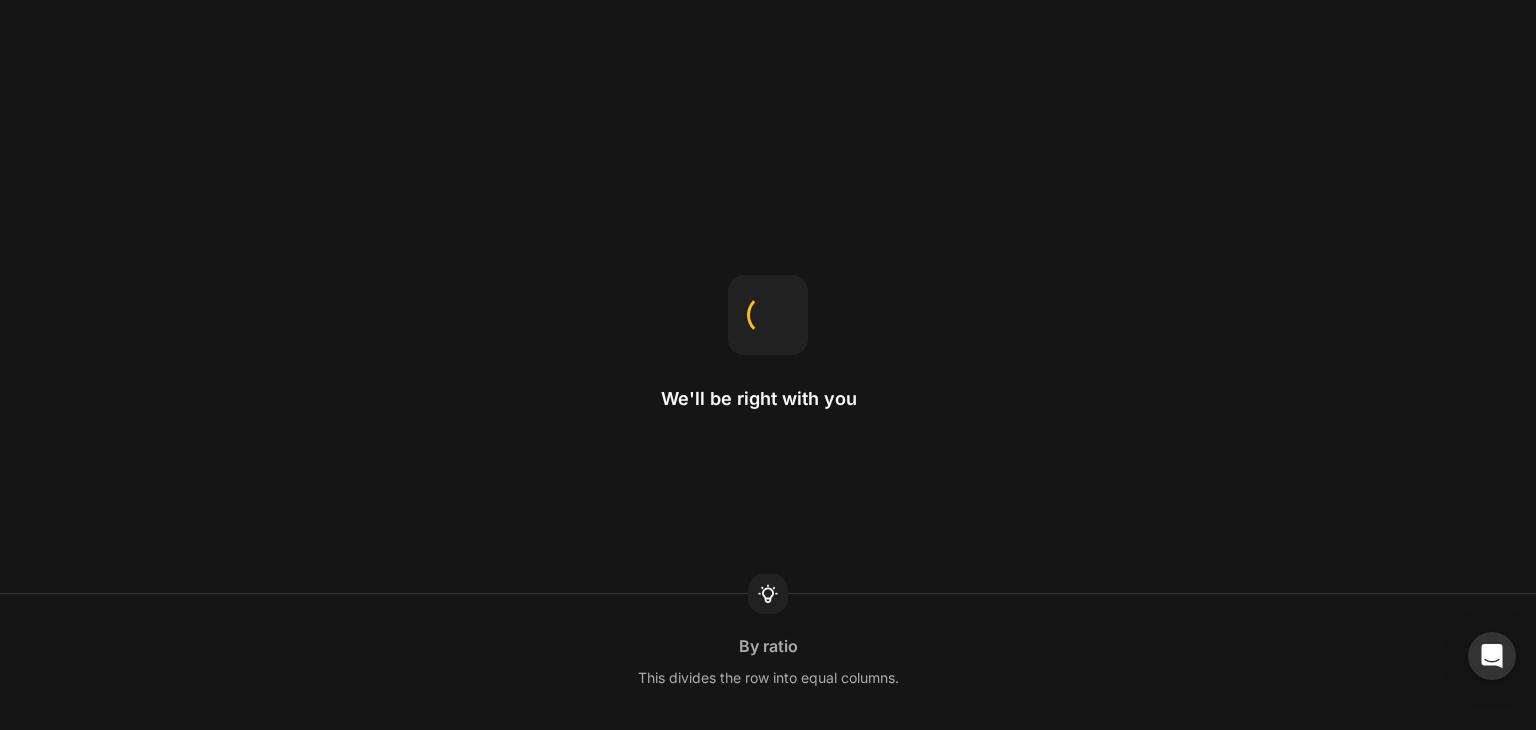 scroll, scrollTop: 0, scrollLeft: 0, axis: both 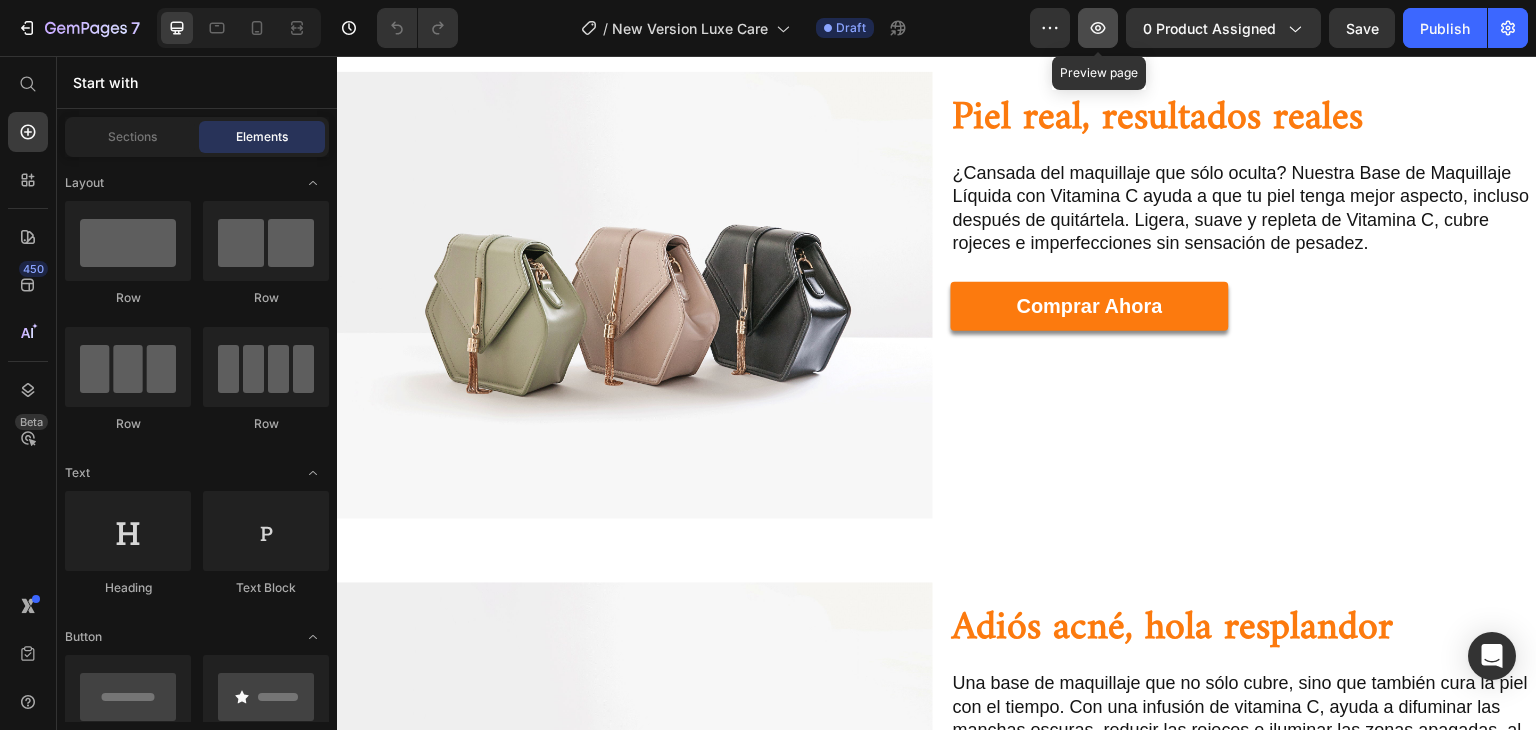 click 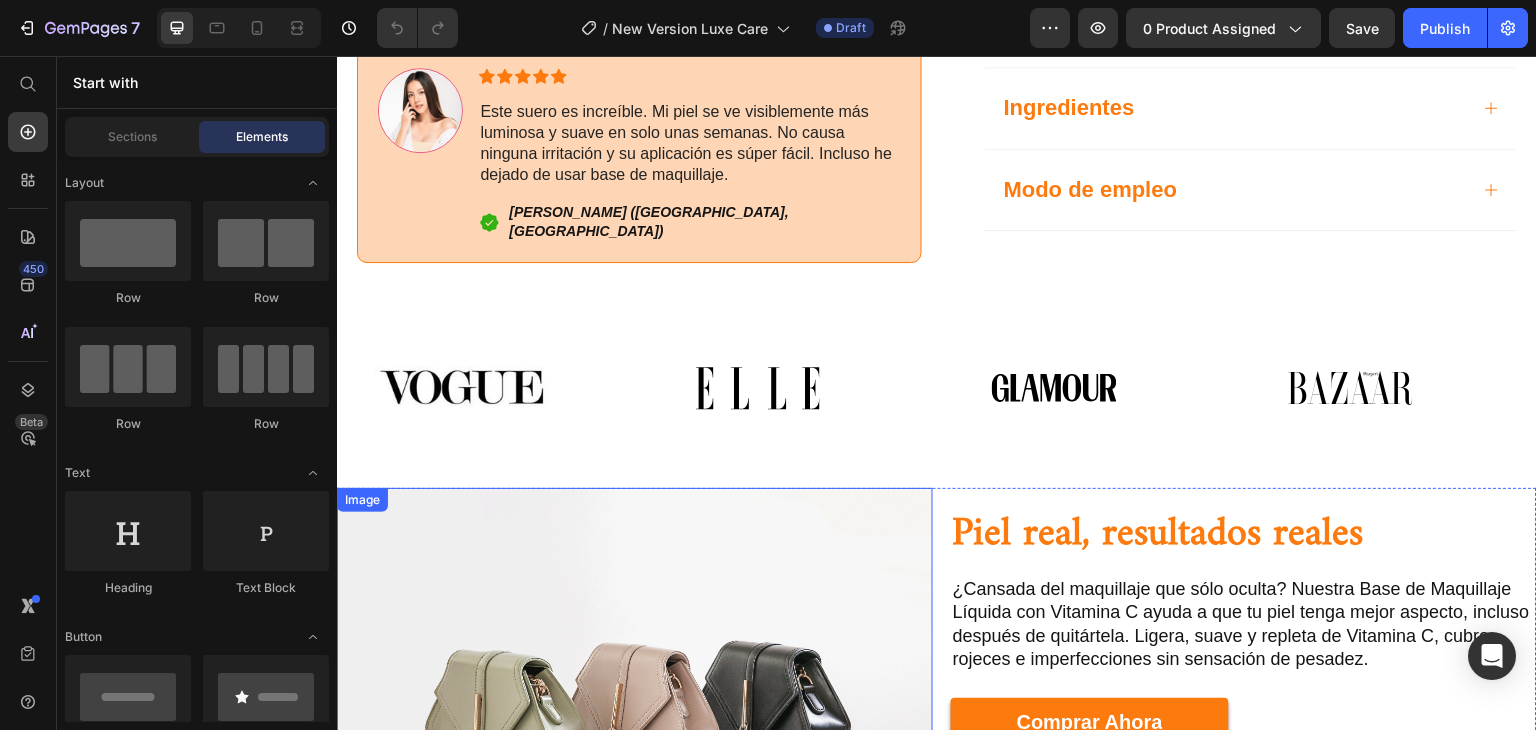scroll, scrollTop: 898, scrollLeft: 0, axis: vertical 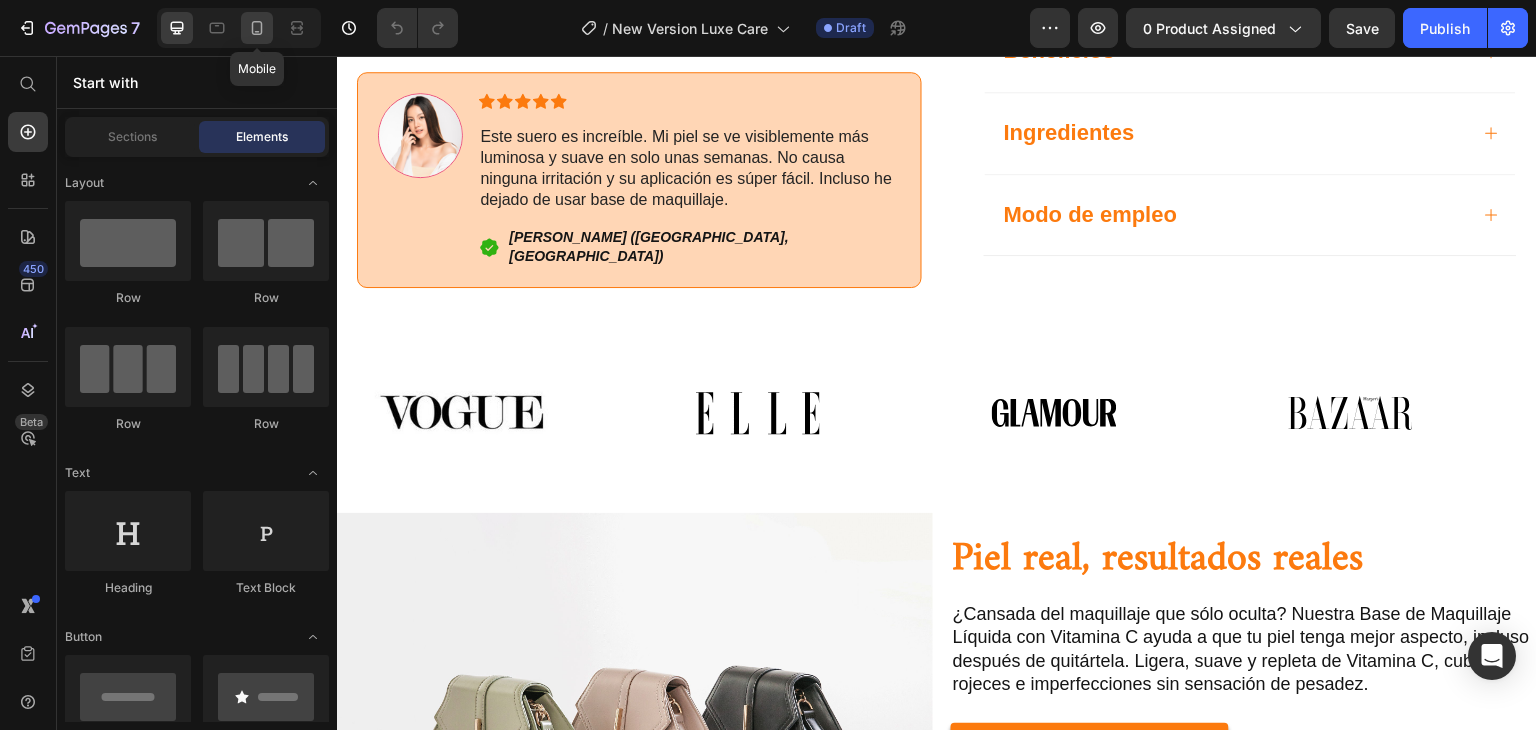 click 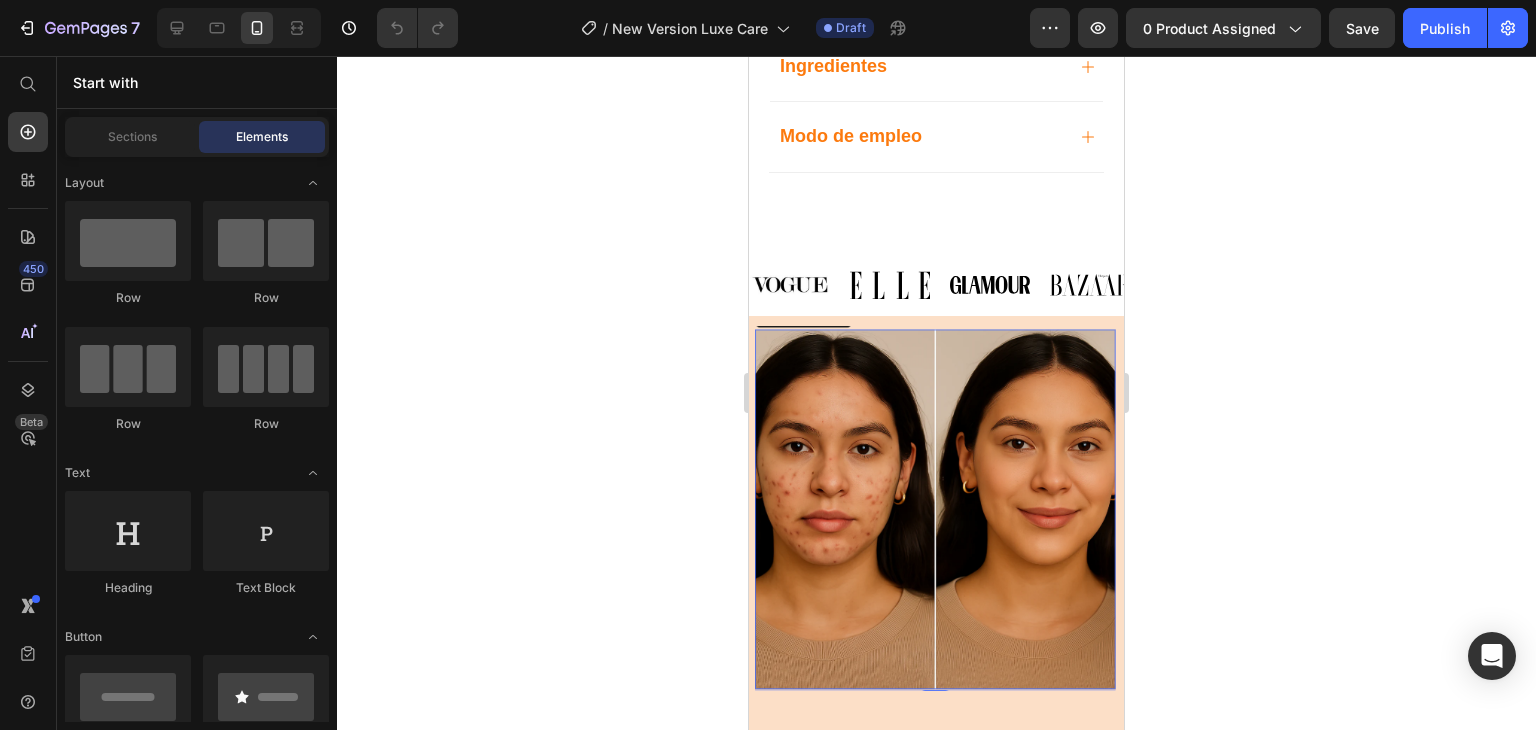 scroll, scrollTop: 1116, scrollLeft: 0, axis: vertical 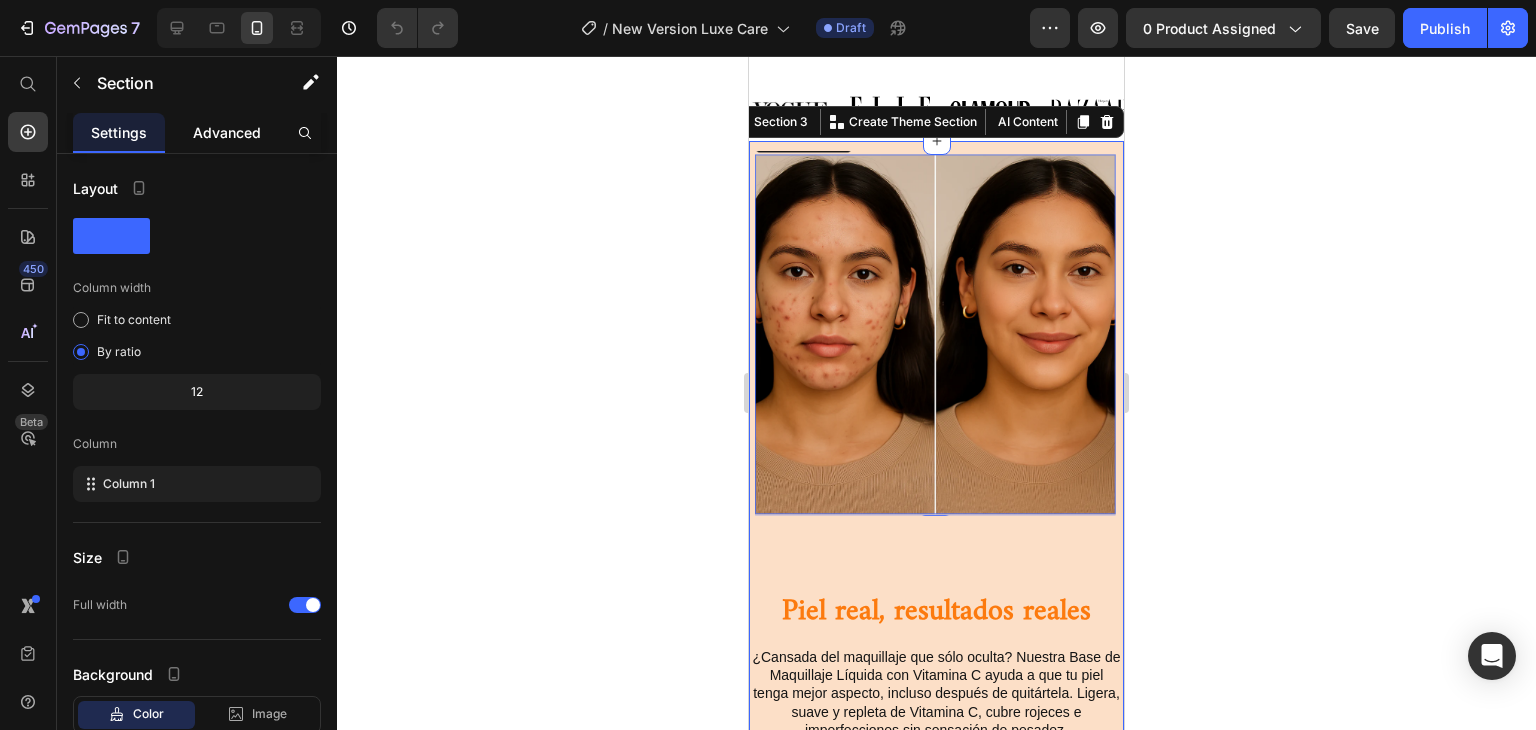 click on "Advanced" at bounding box center (227, 132) 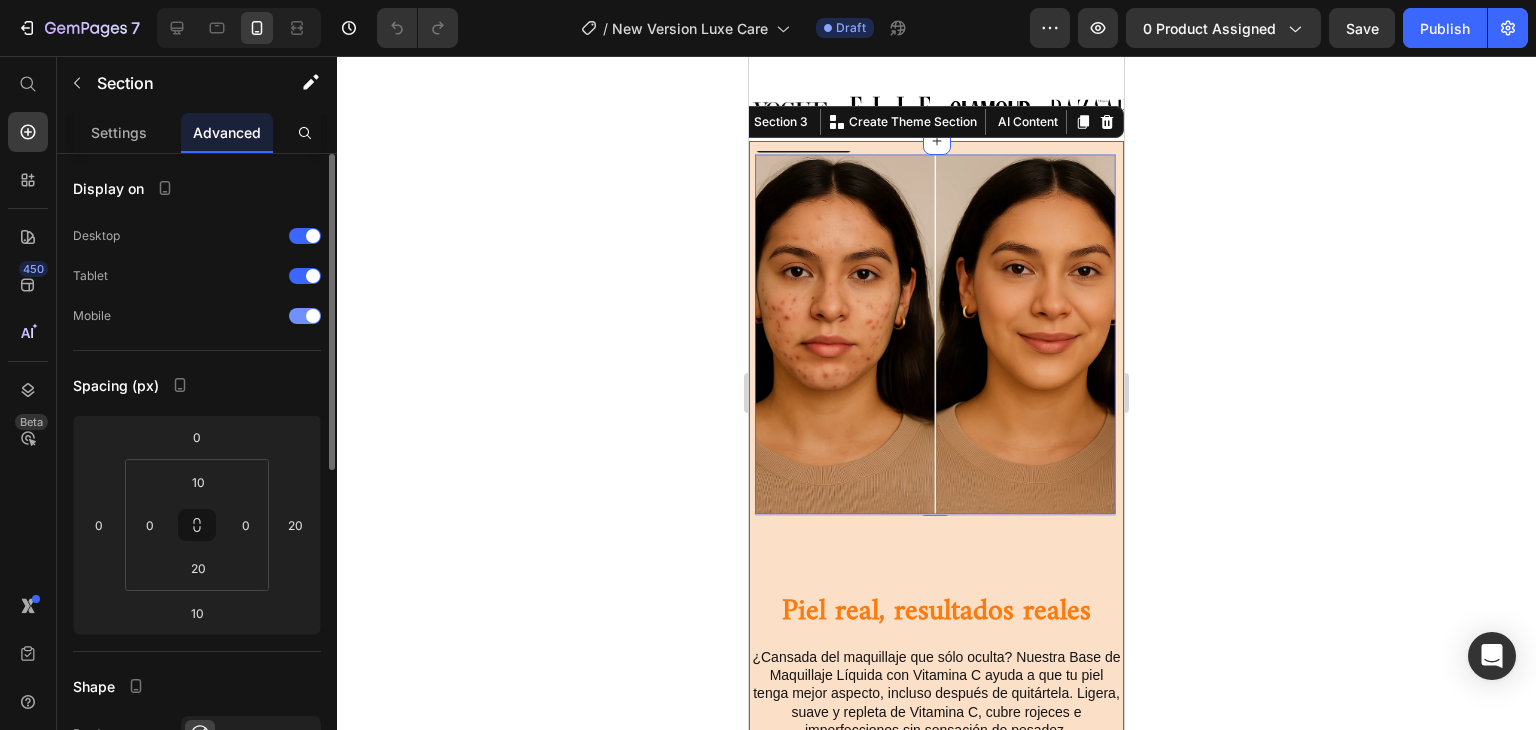 click at bounding box center (305, 316) 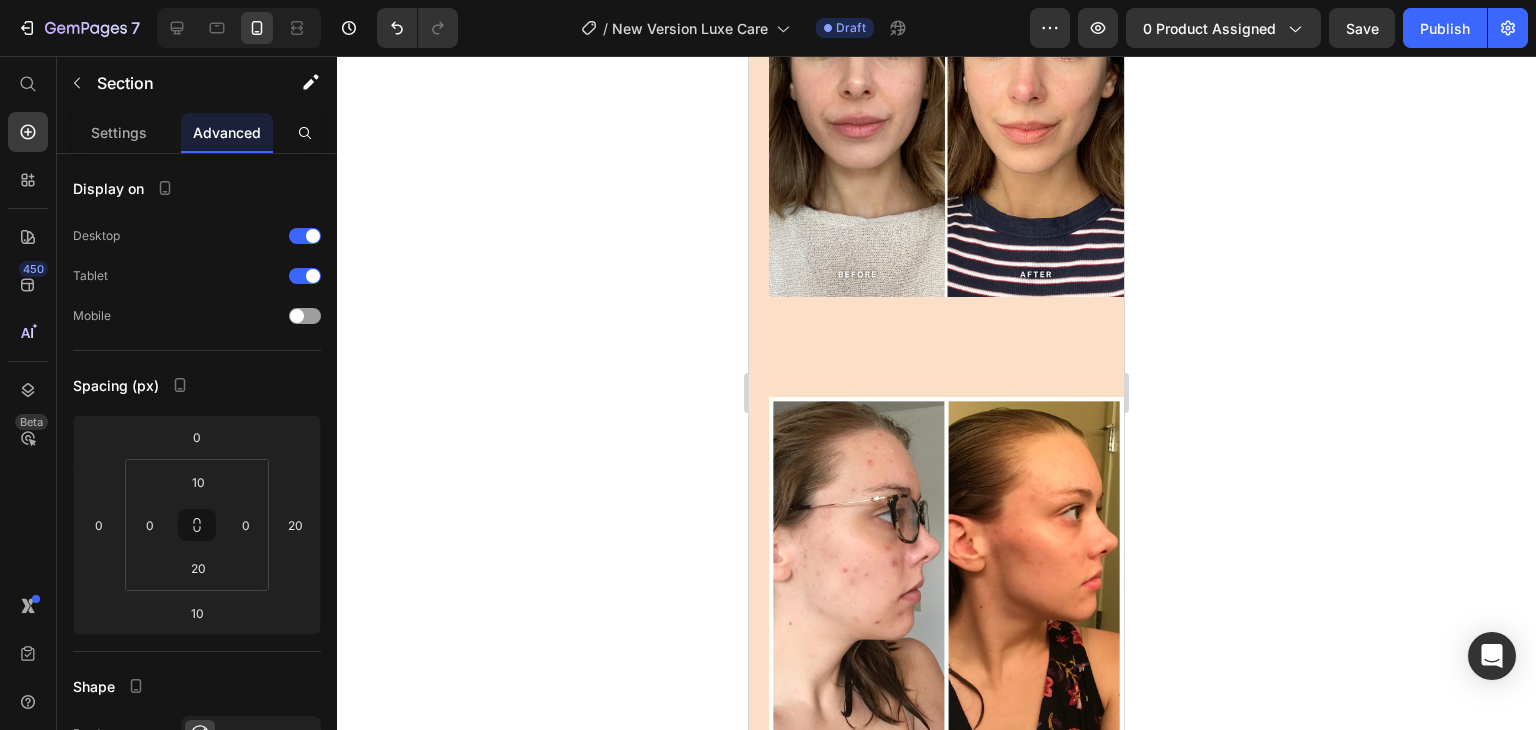scroll, scrollTop: 1908, scrollLeft: 0, axis: vertical 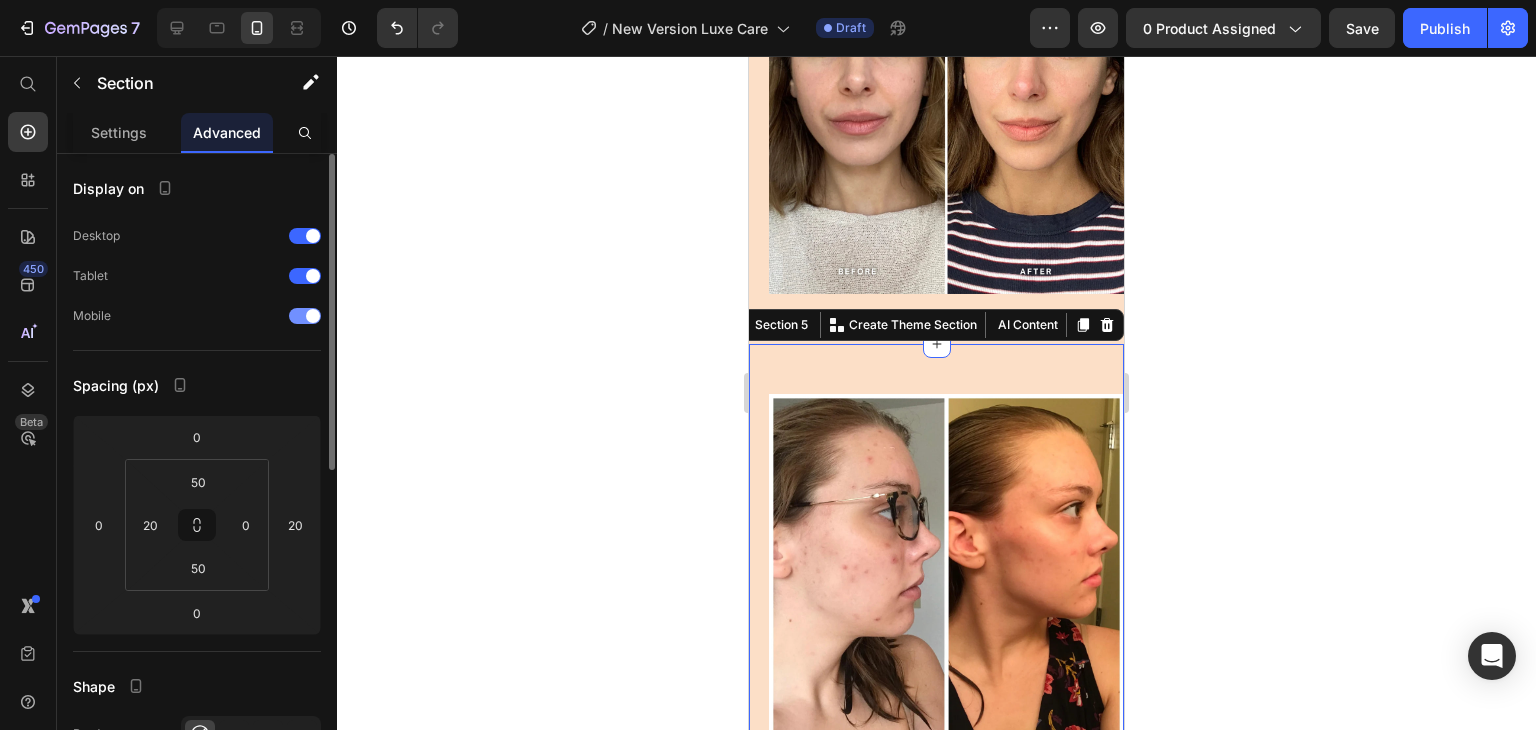 click at bounding box center (313, 316) 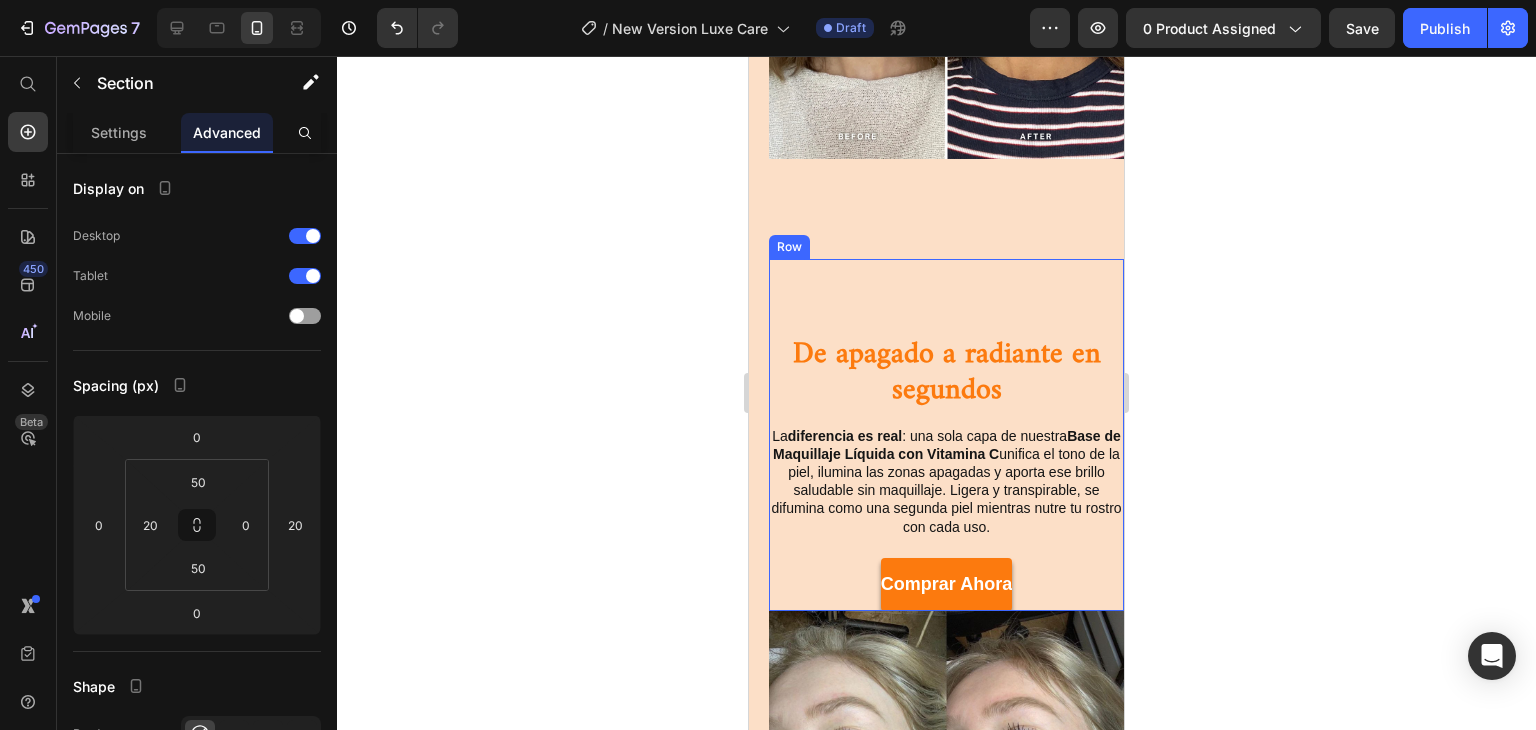 scroll, scrollTop: 1922, scrollLeft: 0, axis: vertical 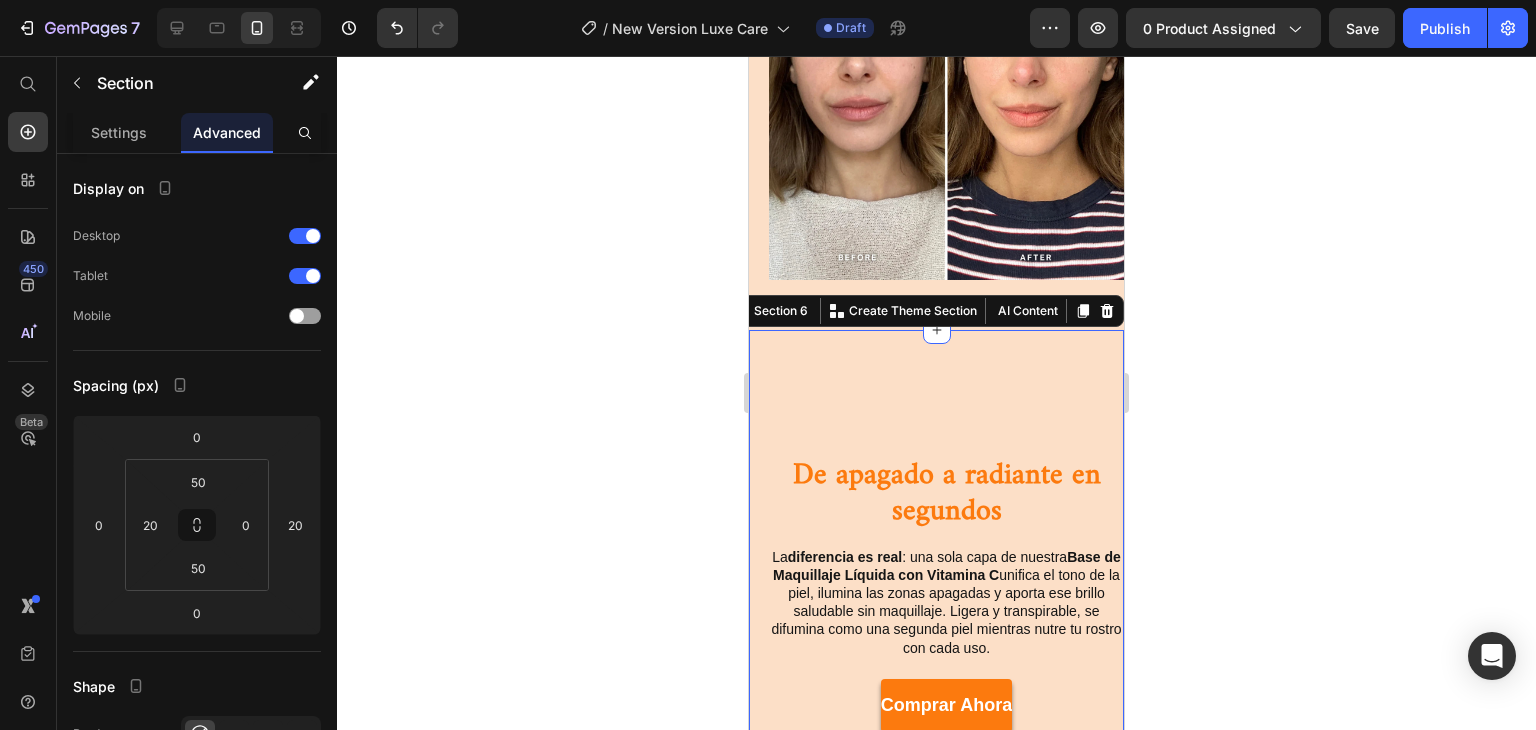 click on "Image Heading De apagado a radiante en segundos Heading La  diferencia es real : una sola capa de nuestra  Base de Maquillaje Líquida con Vitamina C  unifica el tono de [PERSON_NAME], ilumina las zonas apagadas y aporta ese brillo saludable sin maquillaje. Ligera y transpirable, se difumina como una [PERSON_NAME] mientras nutre tu rostro con cada uso. Text Block comprar ahora Button Row Row Row Row Row Section 6   You can create reusable sections Create Theme Section AI Content Write with GemAI What would you like to describe here? Tone and Voice Persuasive Product Show more Generate" at bounding box center (936, 734) 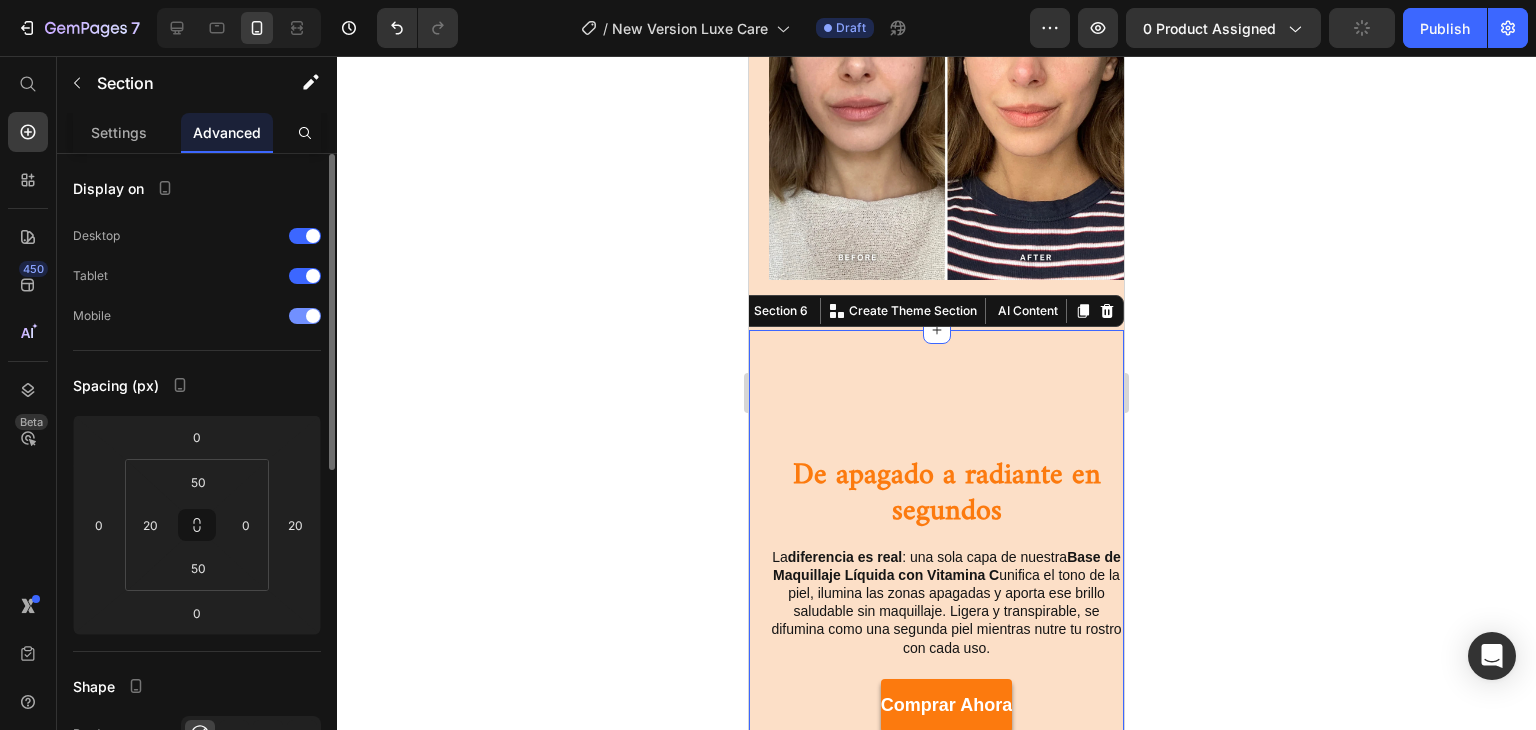 click at bounding box center (305, 316) 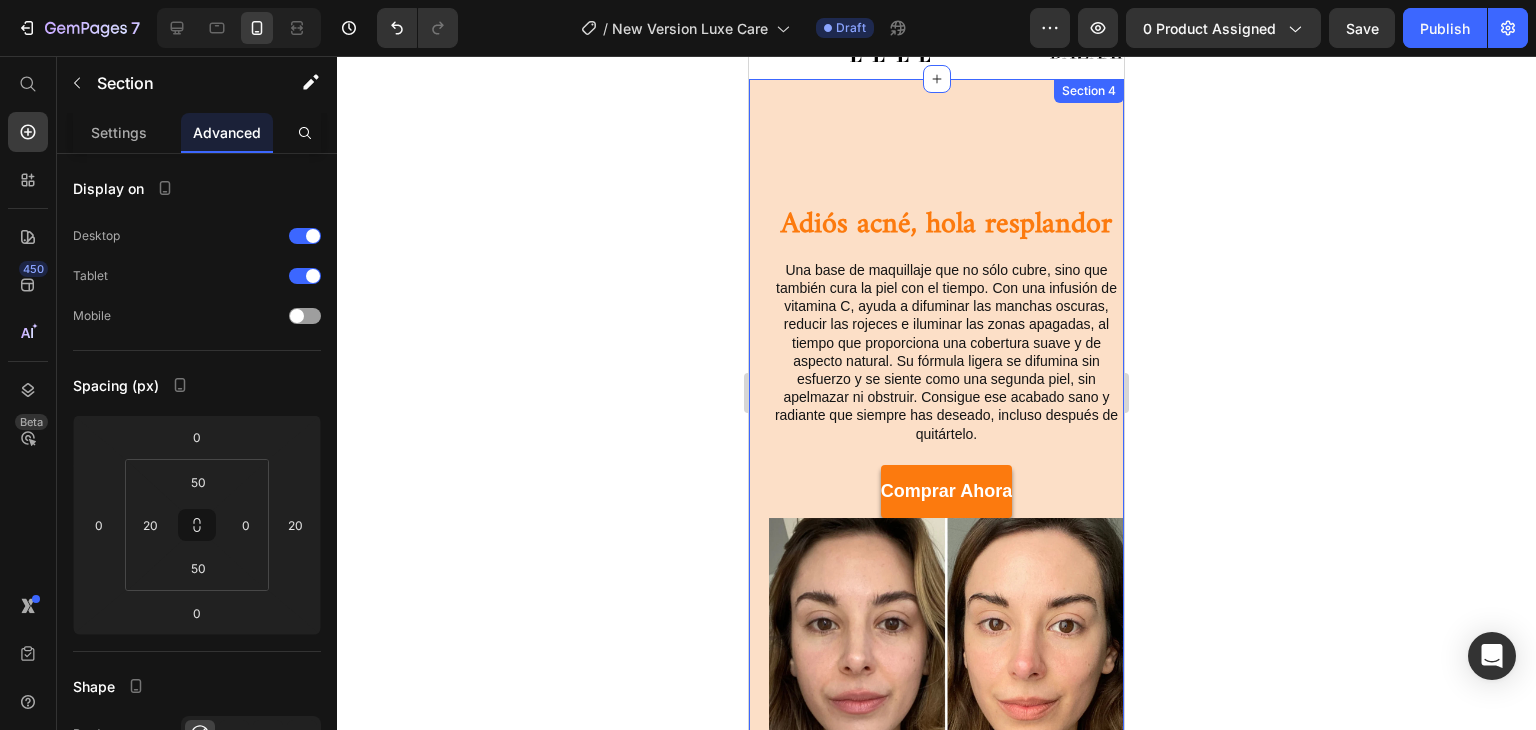 scroll, scrollTop: 1047, scrollLeft: 0, axis: vertical 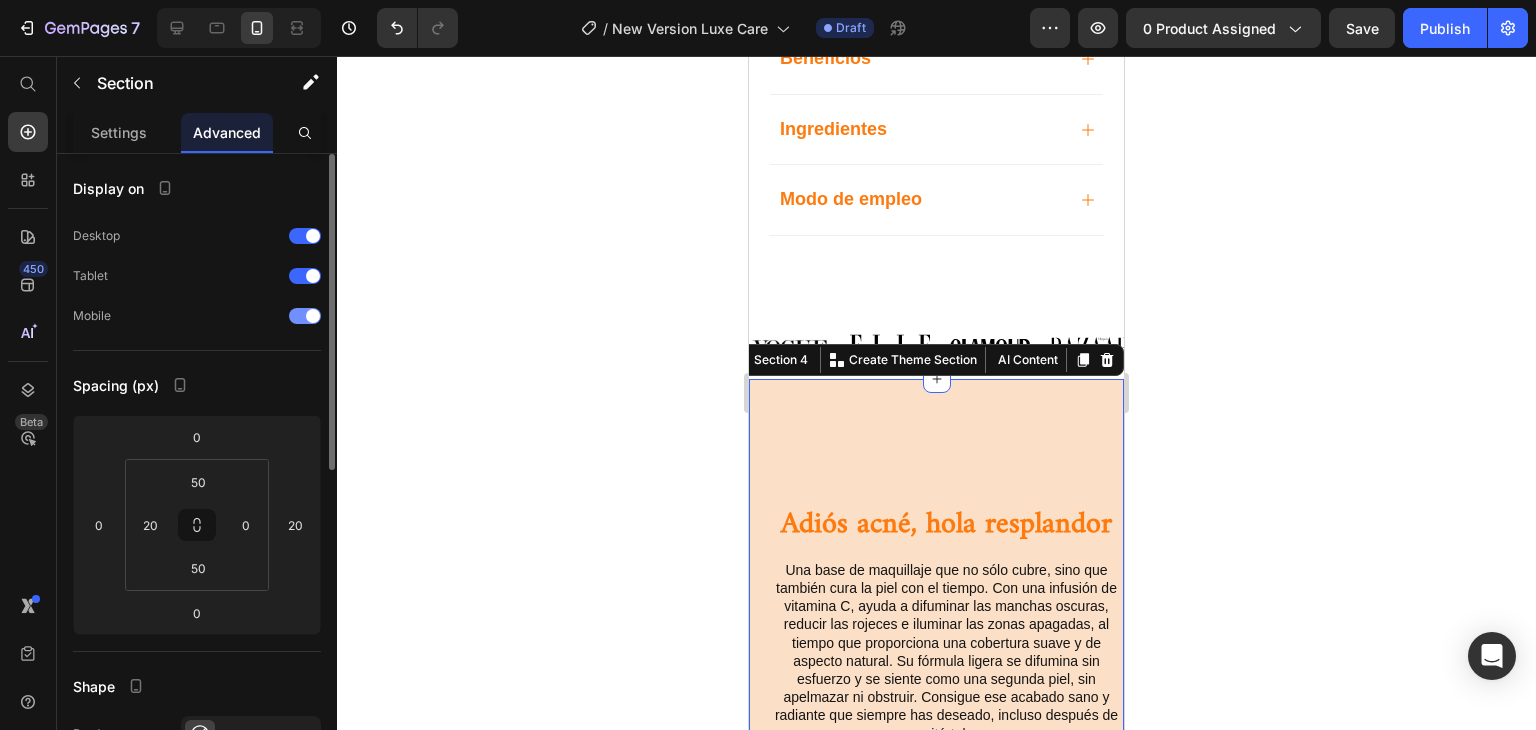 click at bounding box center [313, 316] 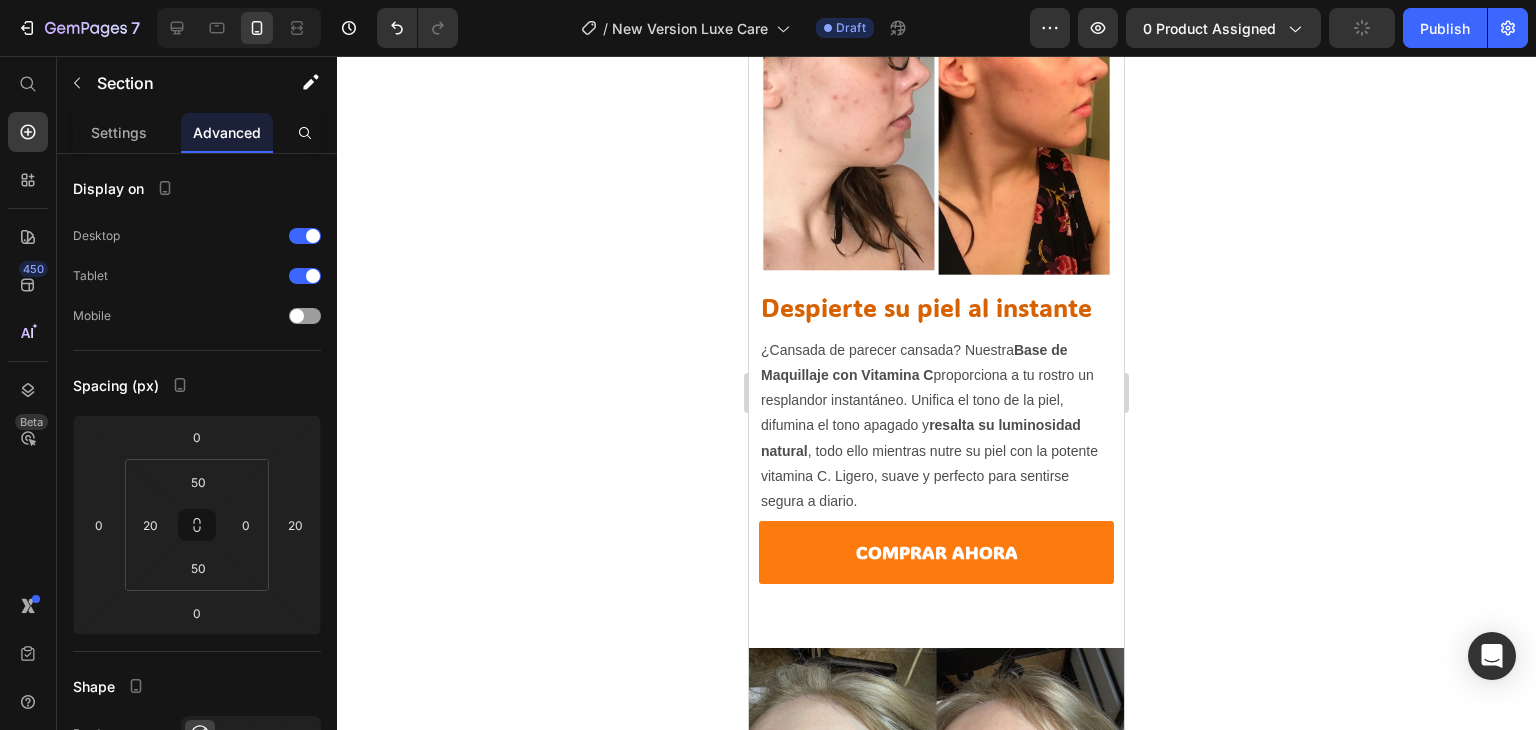 scroll, scrollTop: 2987, scrollLeft: 0, axis: vertical 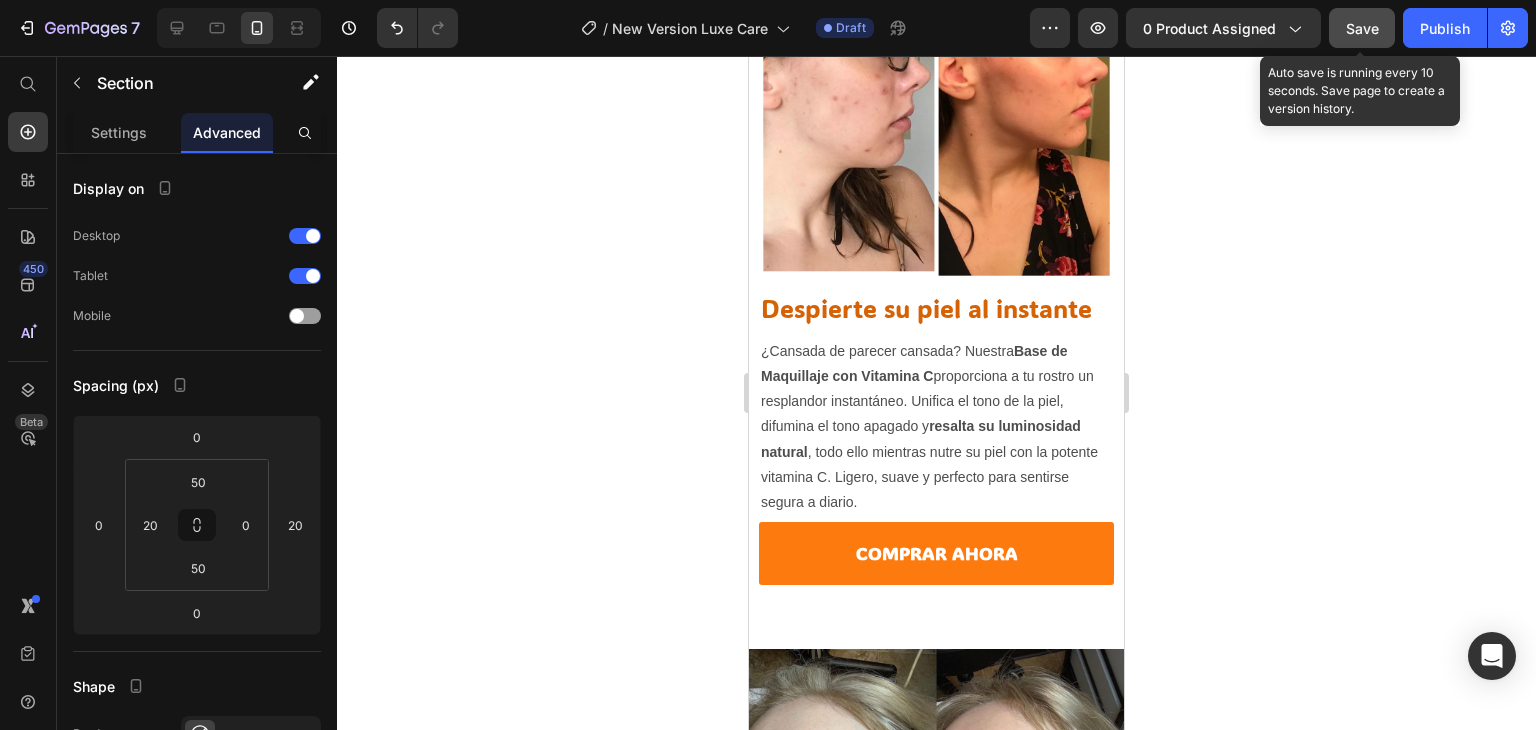 click on "Save" 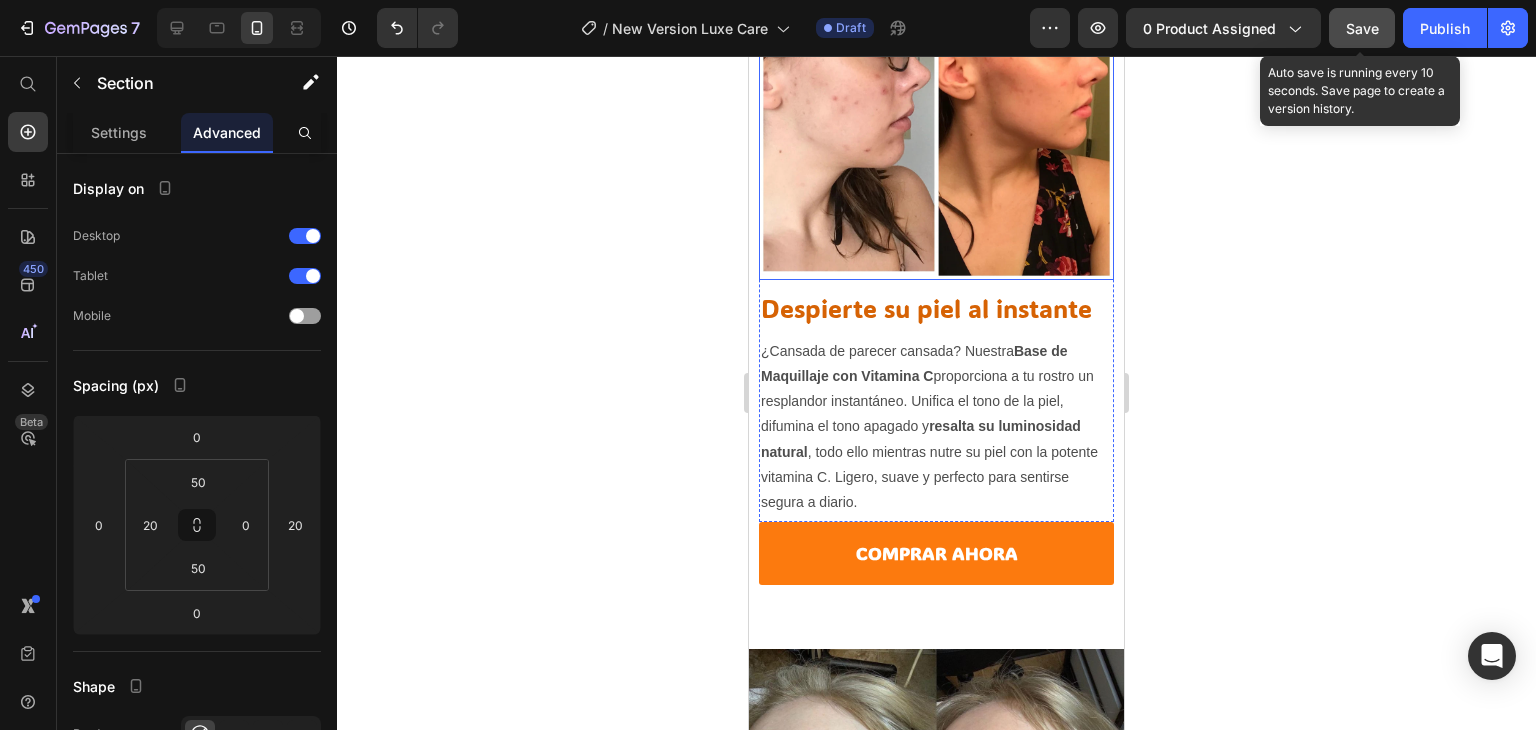 click on "Save" 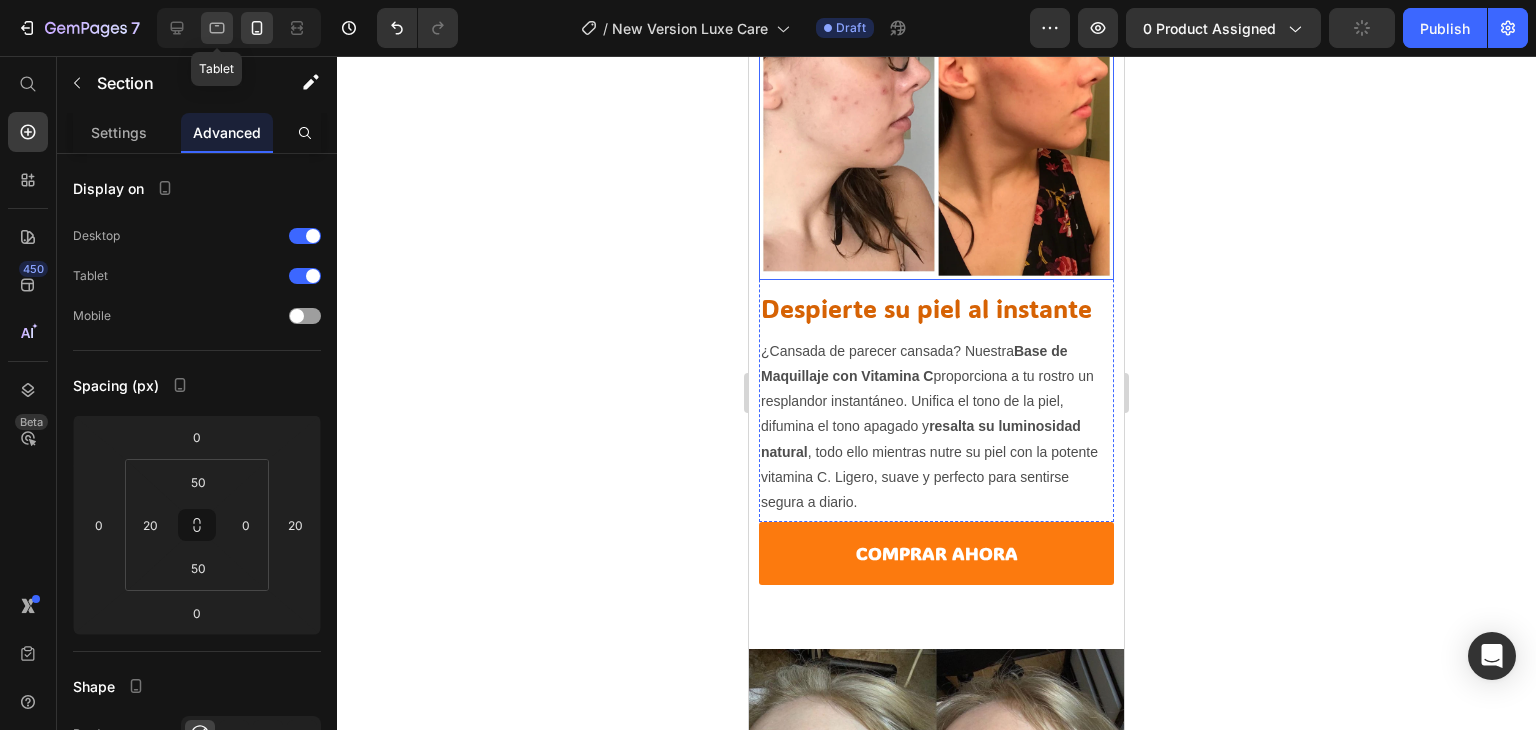 click 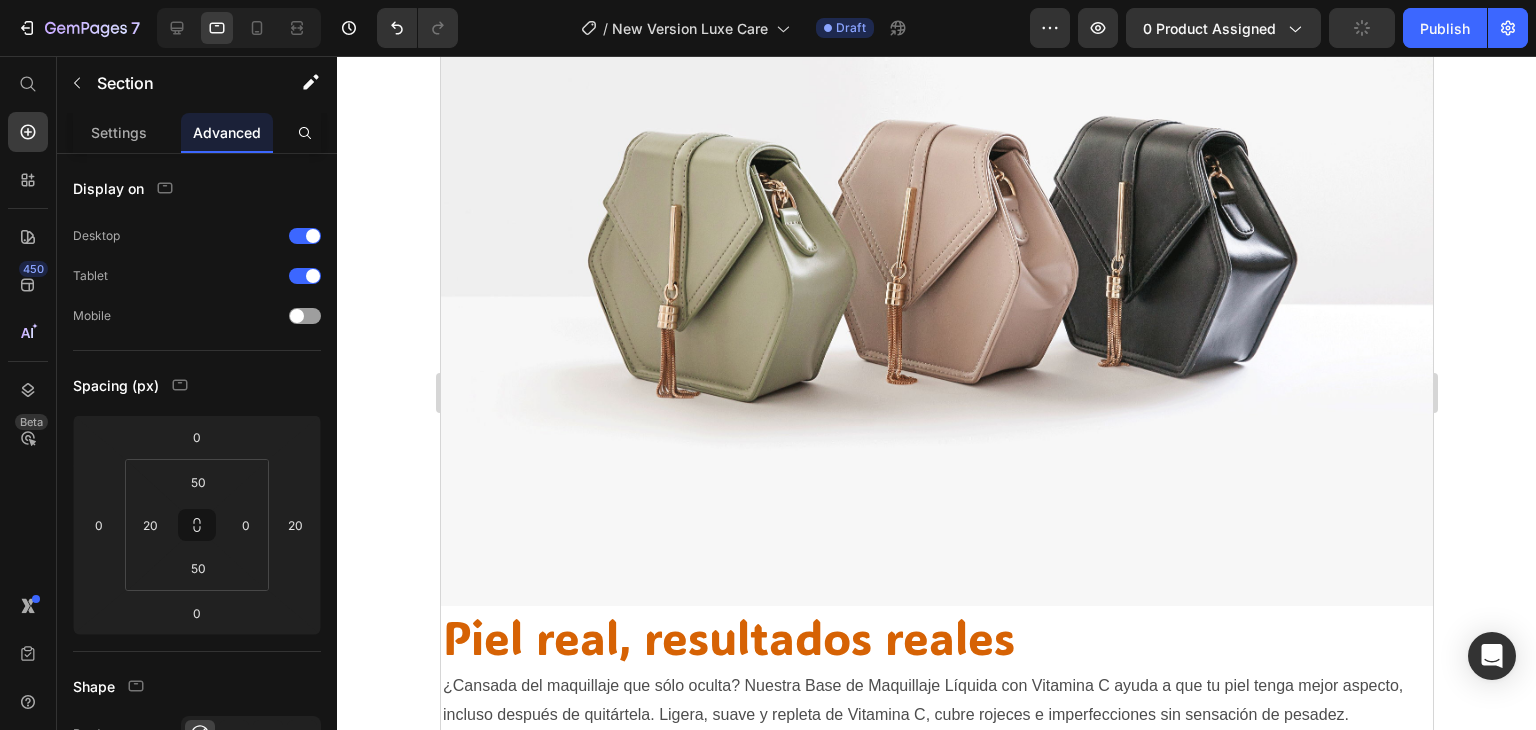 scroll, scrollTop: 4653, scrollLeft: 0, axis: vertical 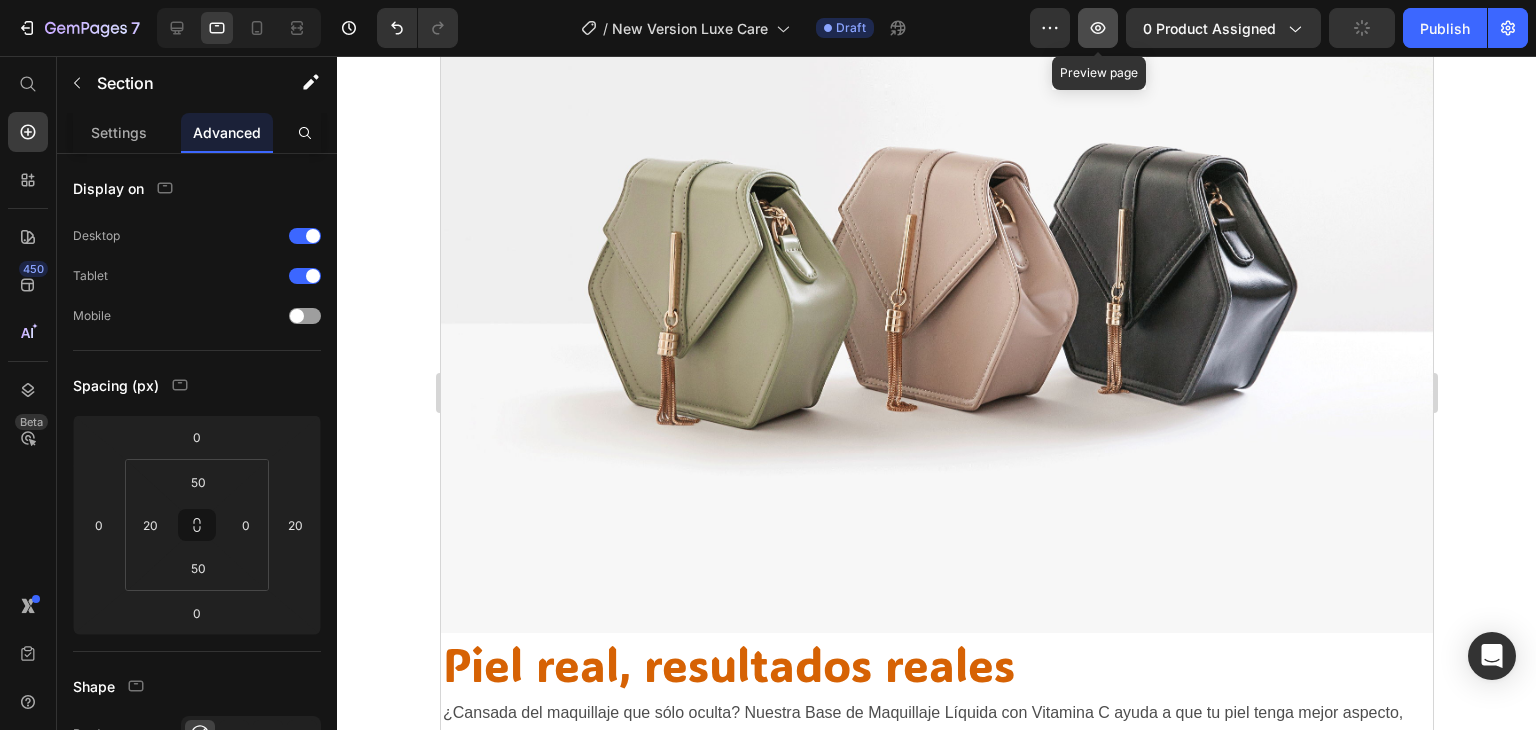 click 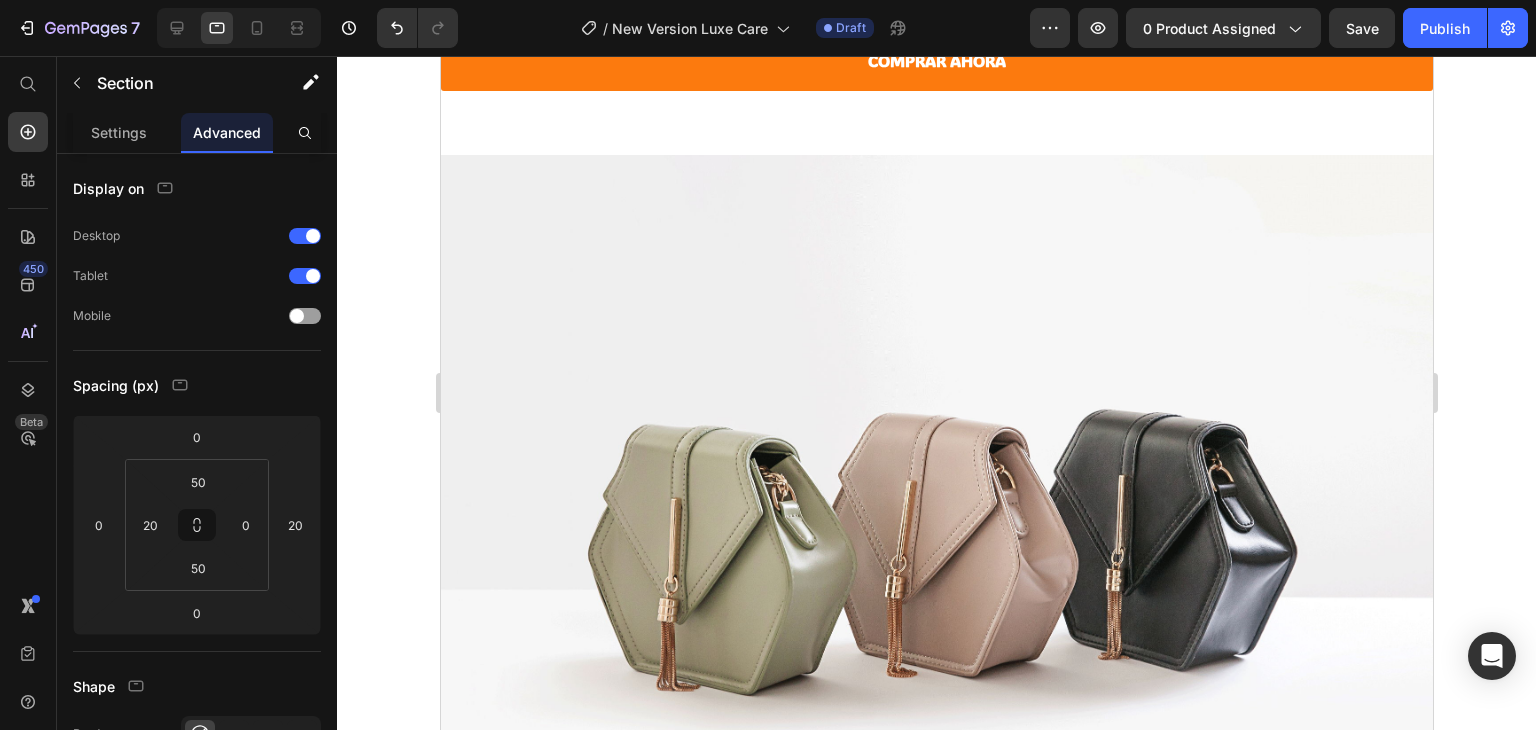 scroll, scrollTop: 6370, scrollLeft: 0, axis: vertical 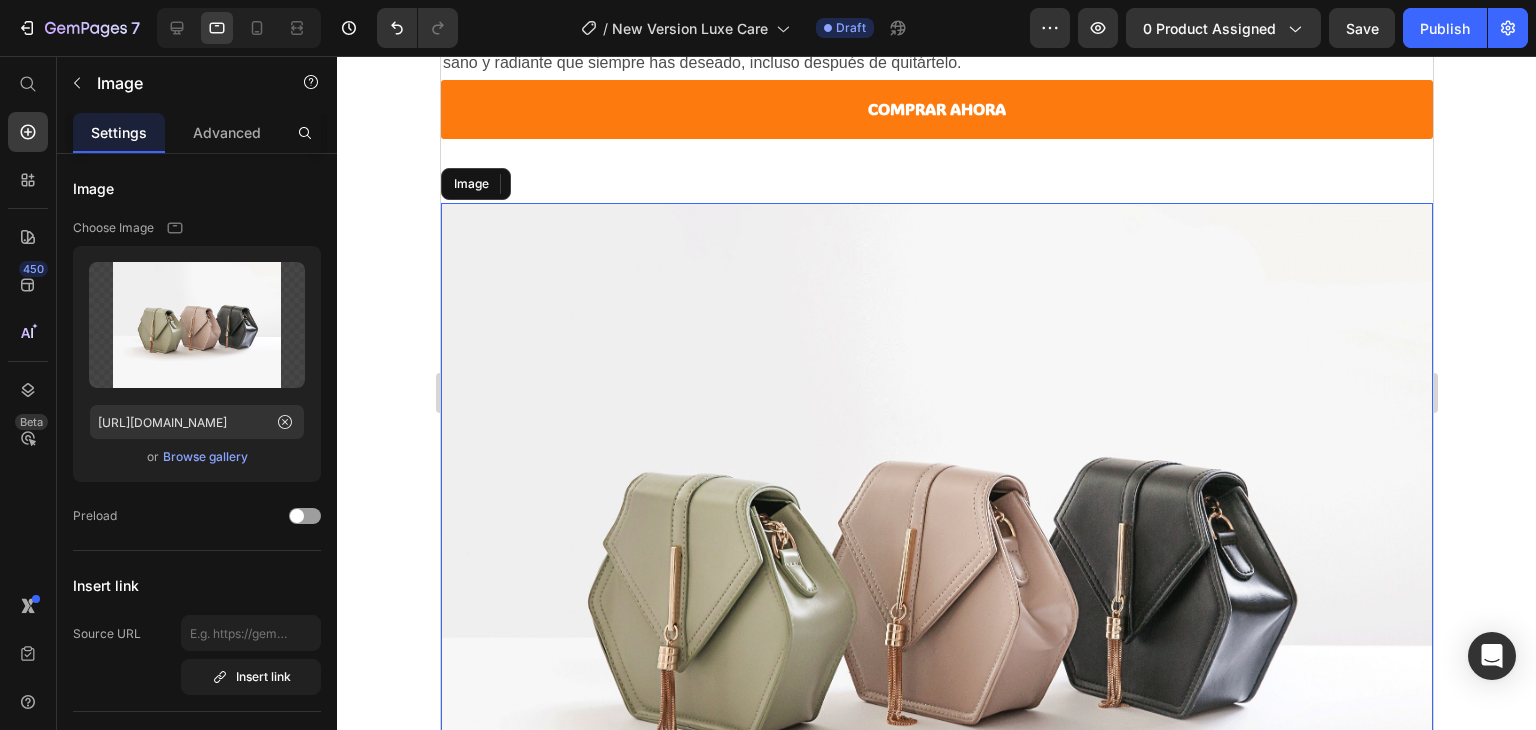 click at bounding box center (936, 575) 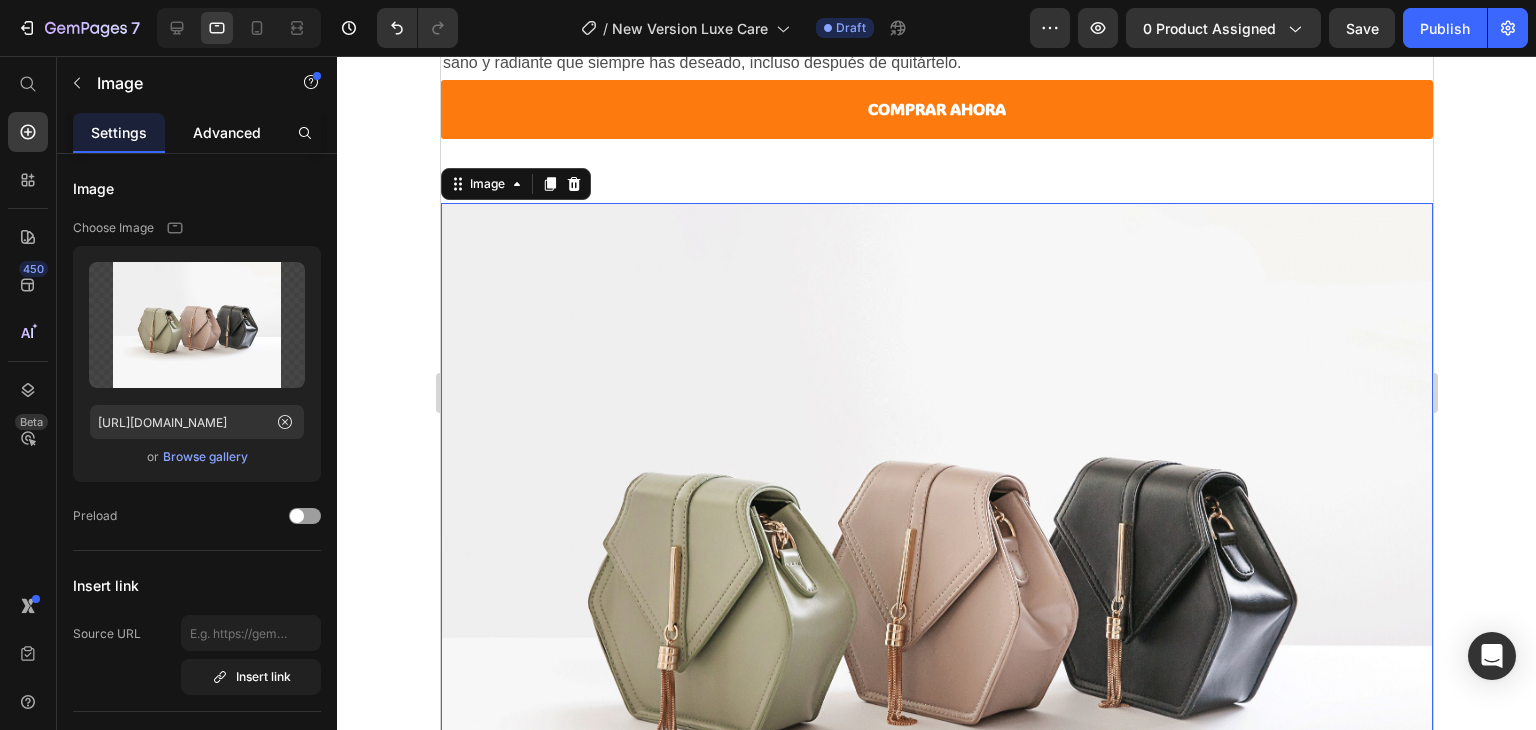 click on "Advanced" at bounding box center (227, 132) 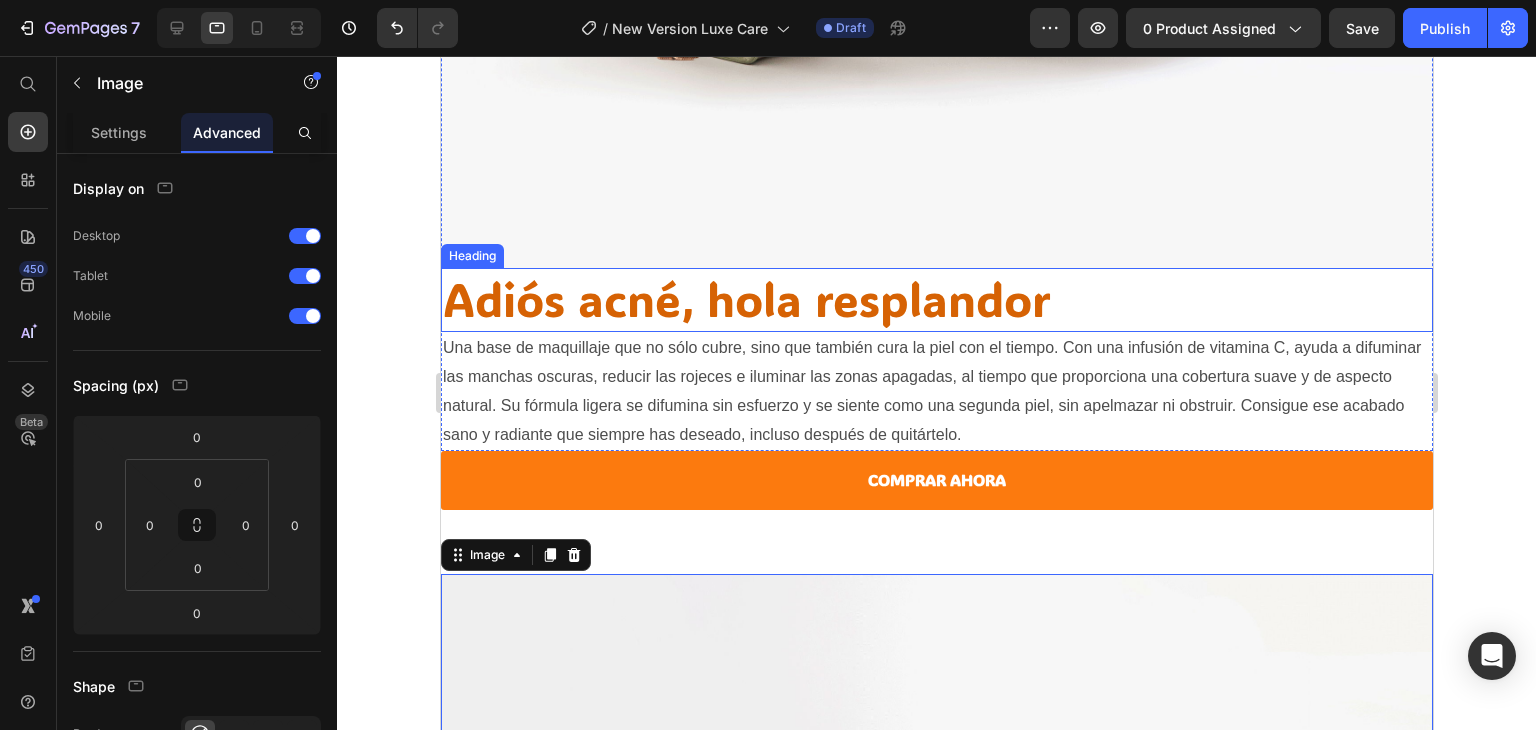 scroll, scrollTop: 5706, scrollLeft: 0, axis: vertical 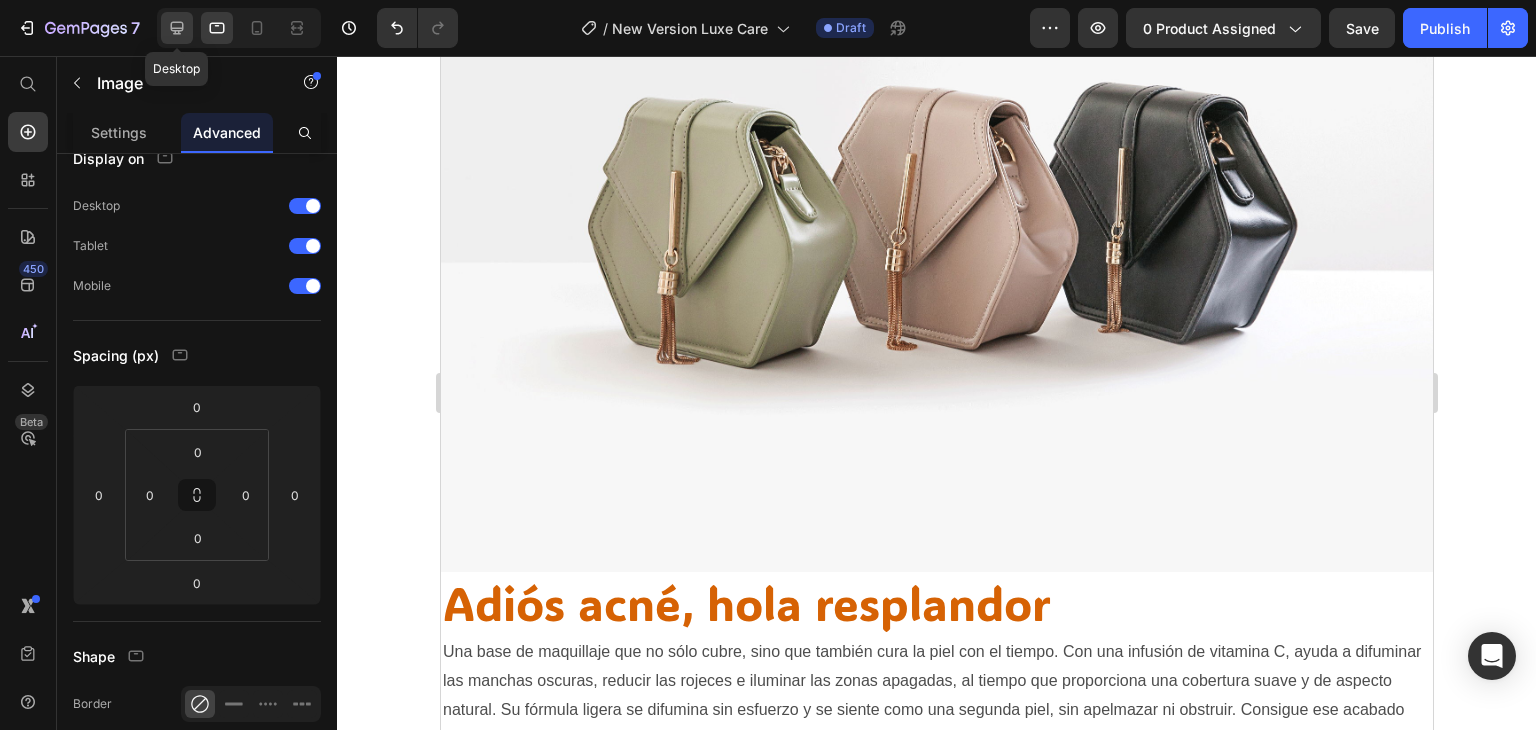 click 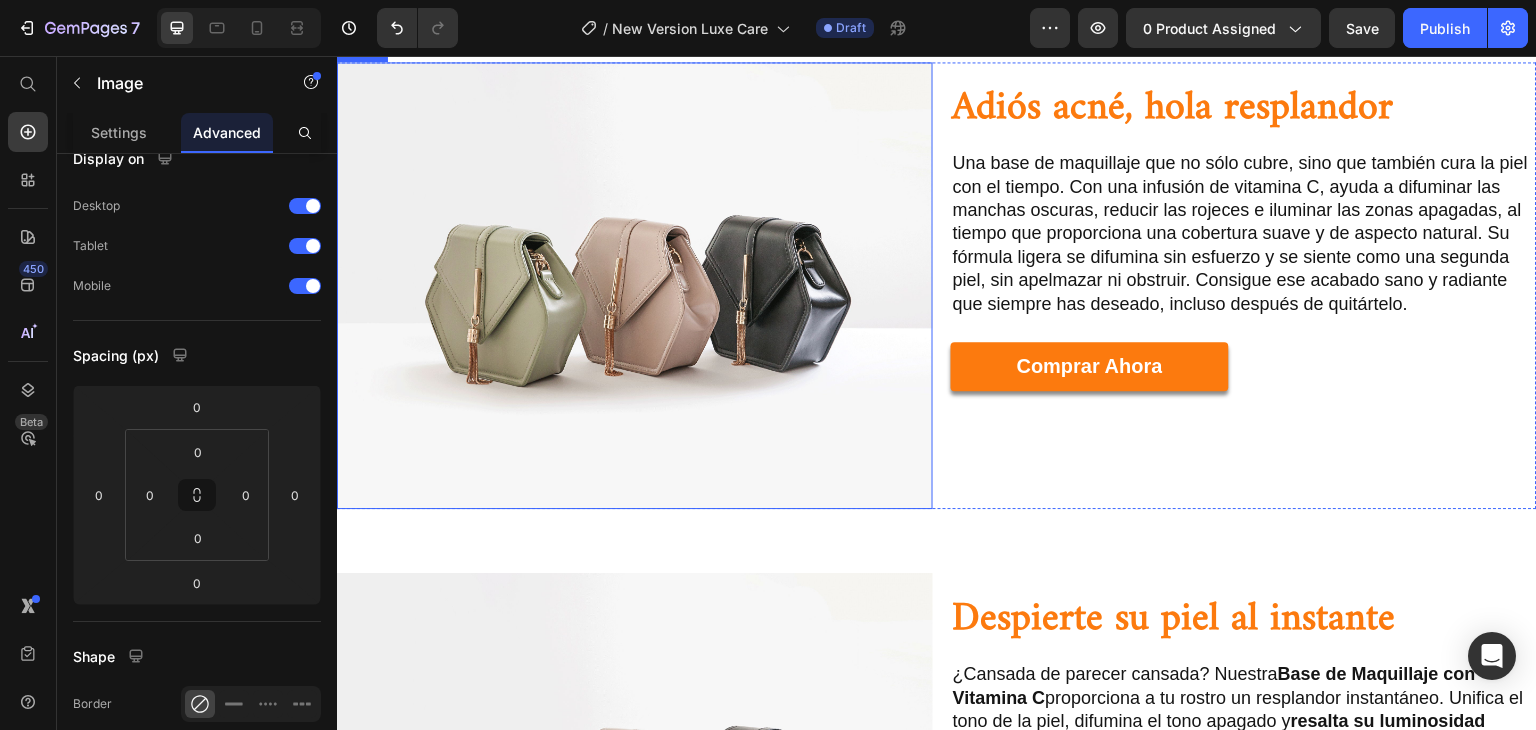 scroll, scrollTop: 1390, scrollLeft: 0, axis: vertical 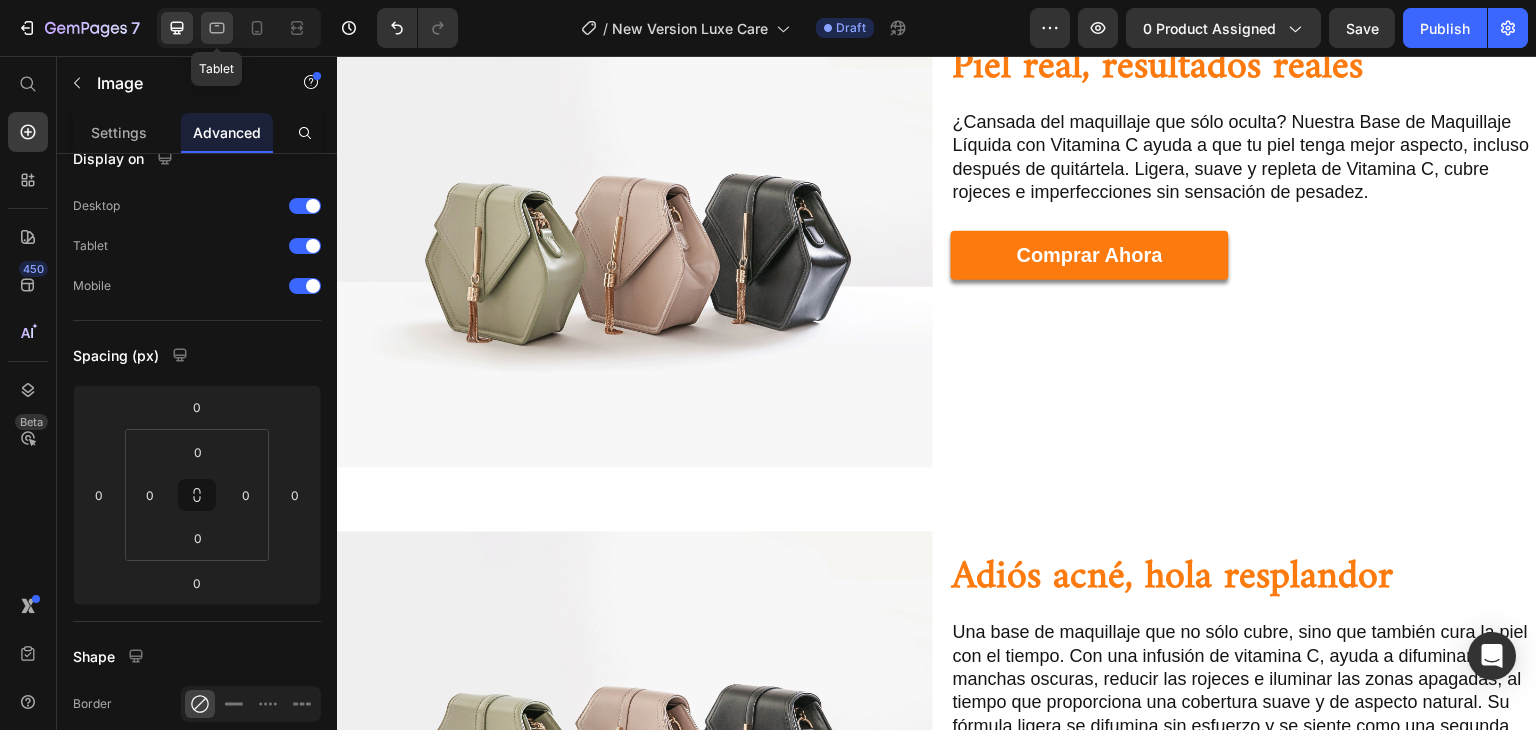 click 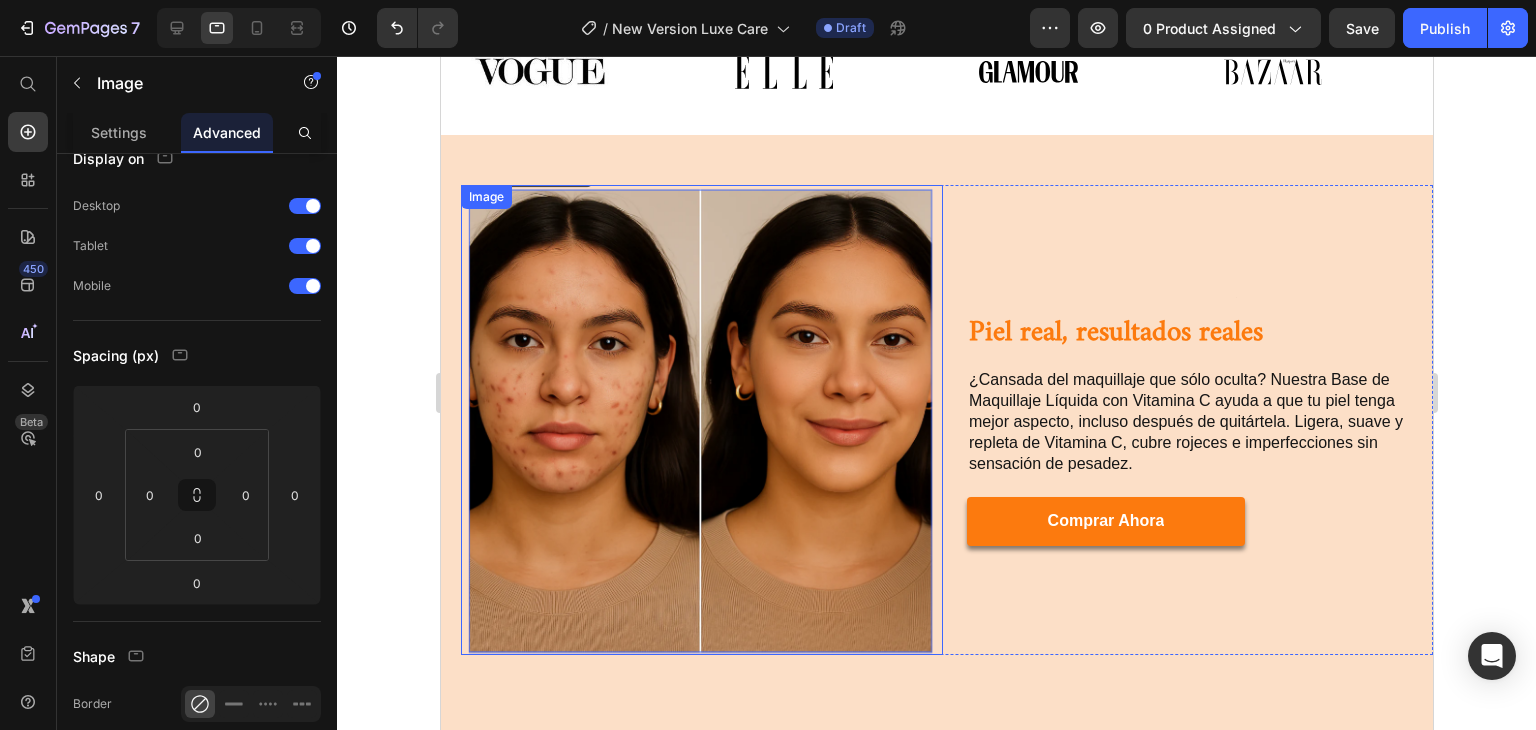 scroll, scrollTop: 1300, scrollLeft: 0, axis: vertical 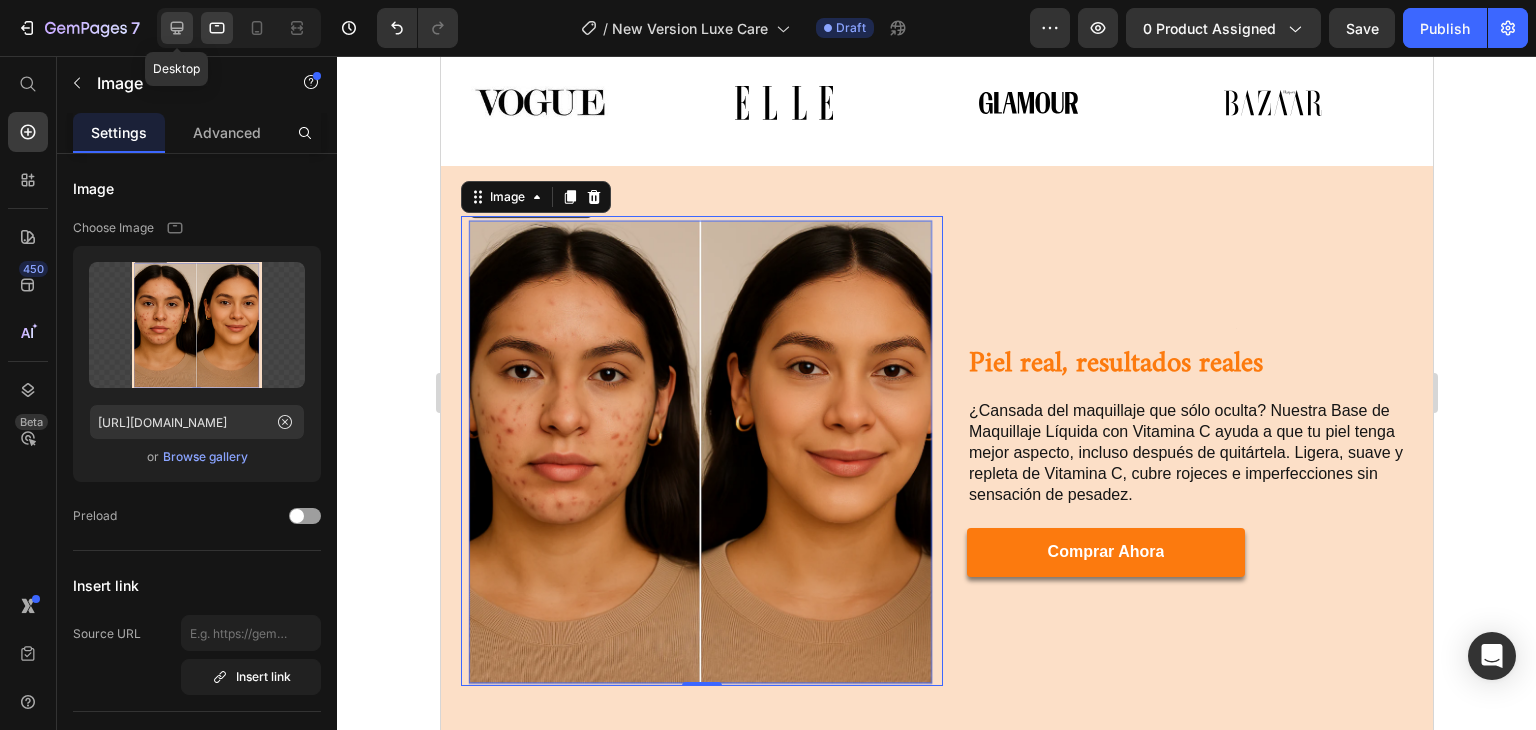 click 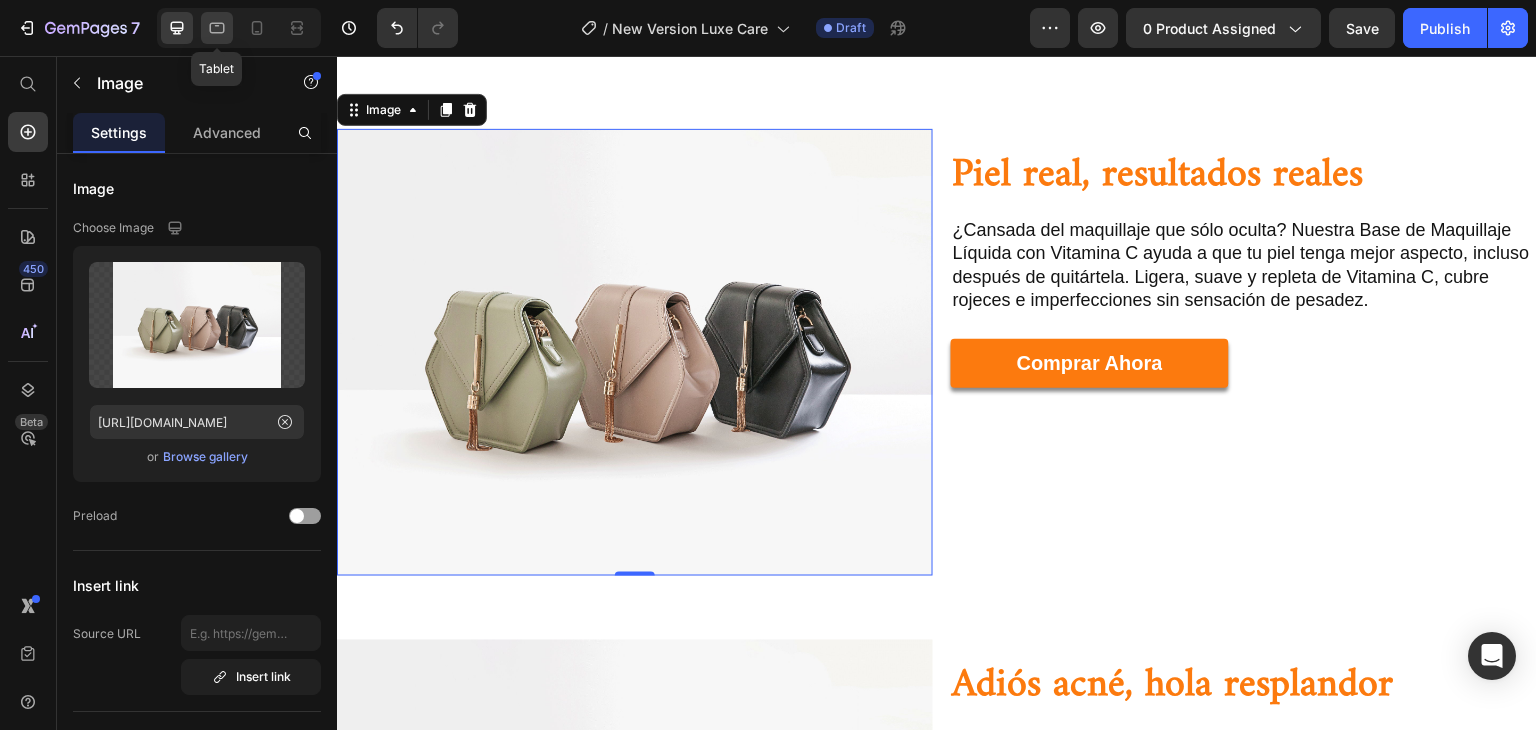 click 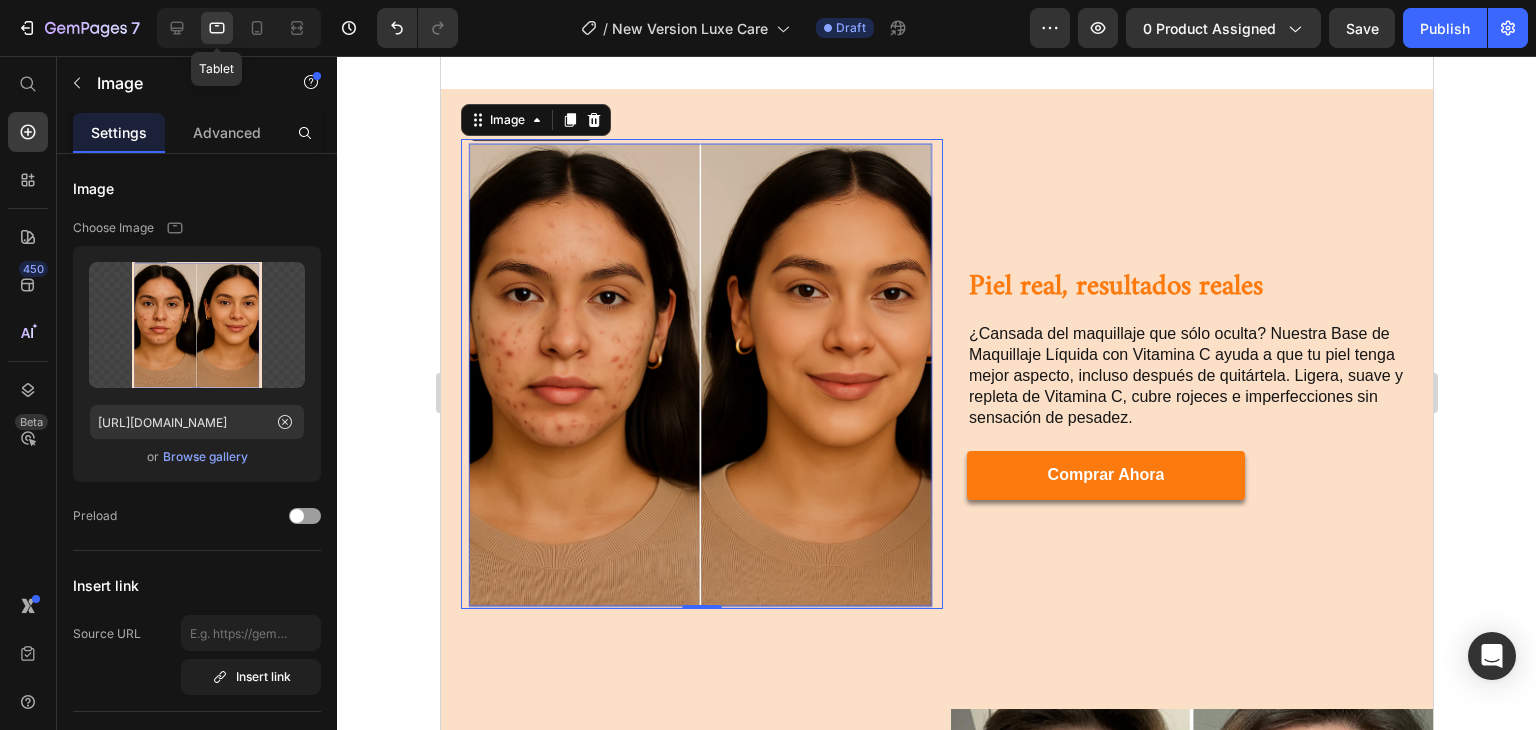 scroll, scrollTop: 1404, scrollLeft: 0, axis: vertical 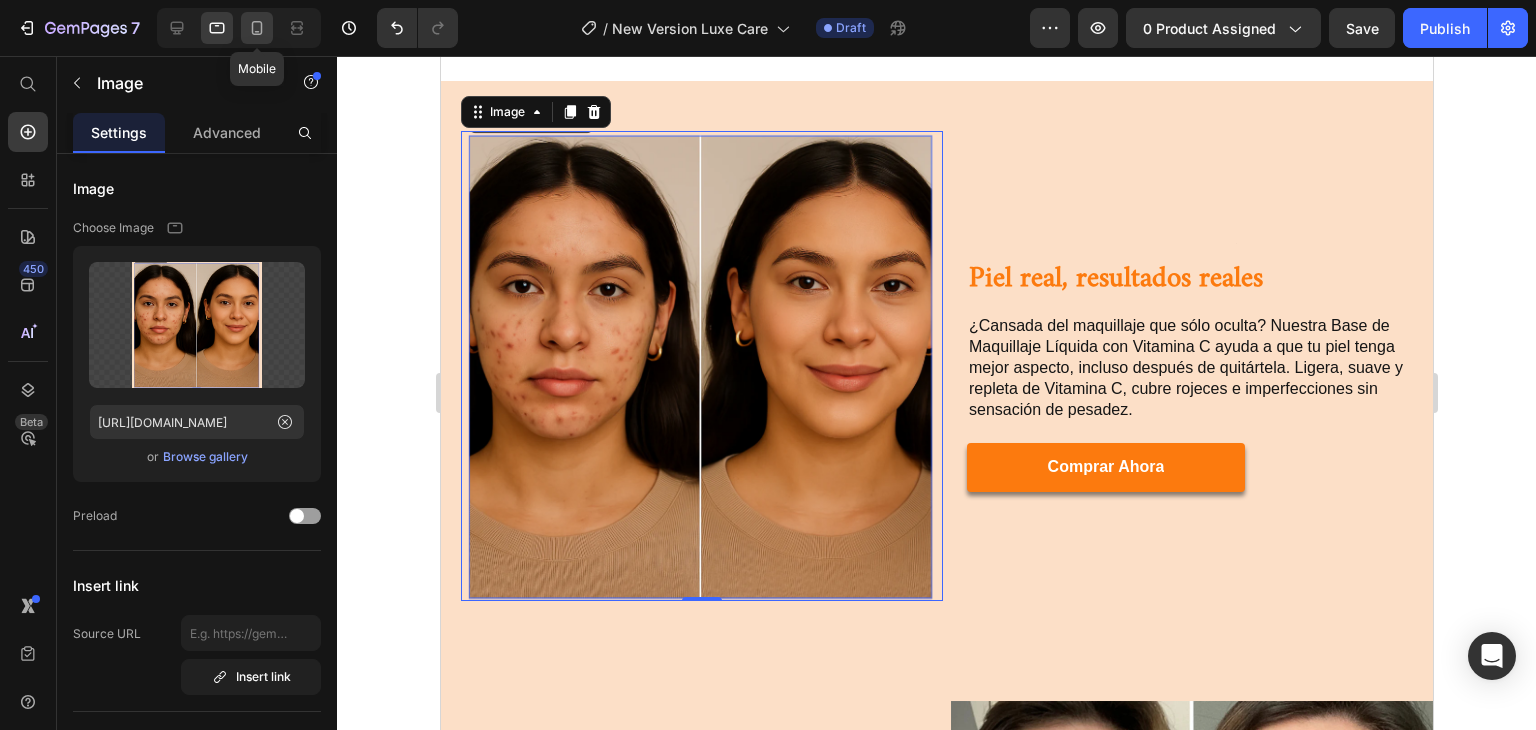click 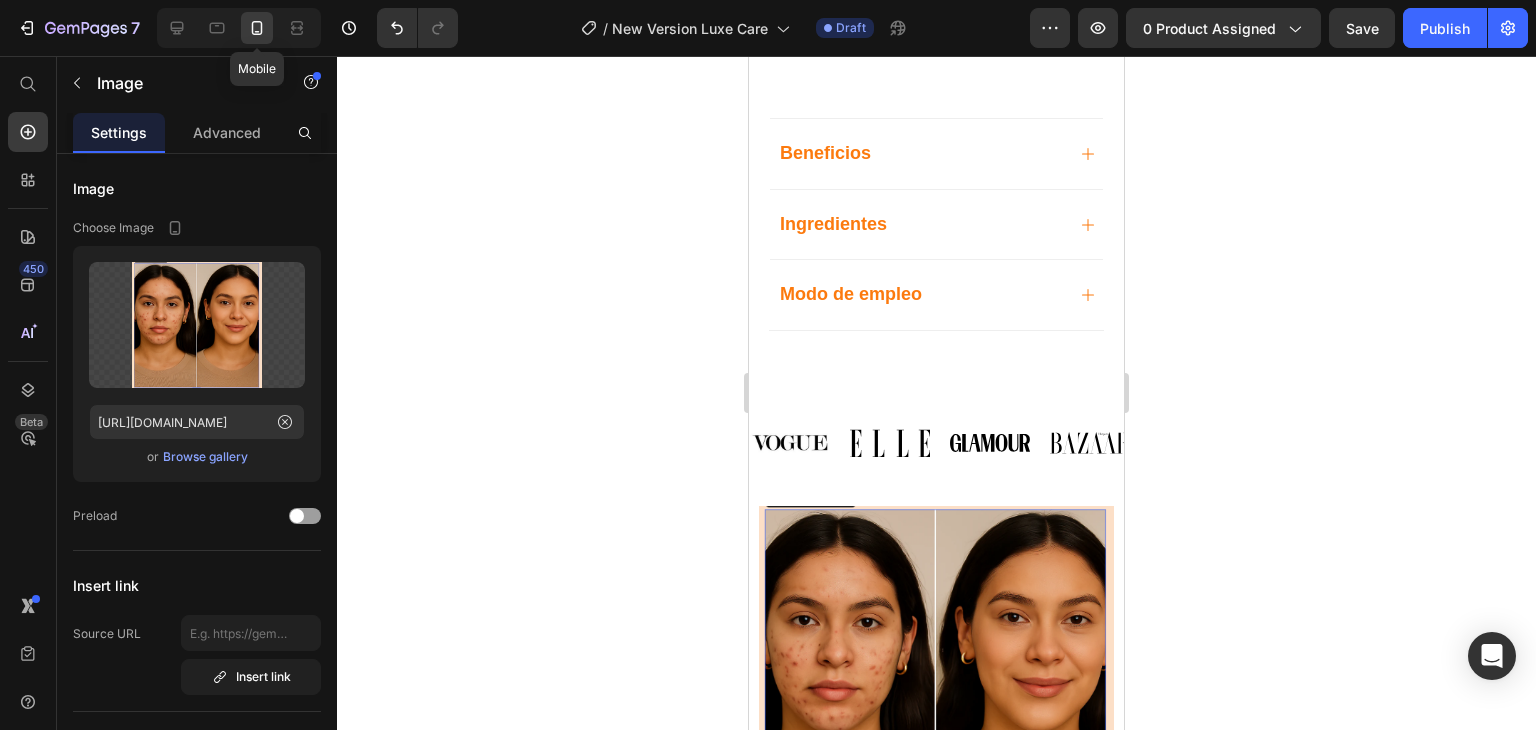 scroll, scrollTop: 883, scrollLeft: 0, axis: vertical 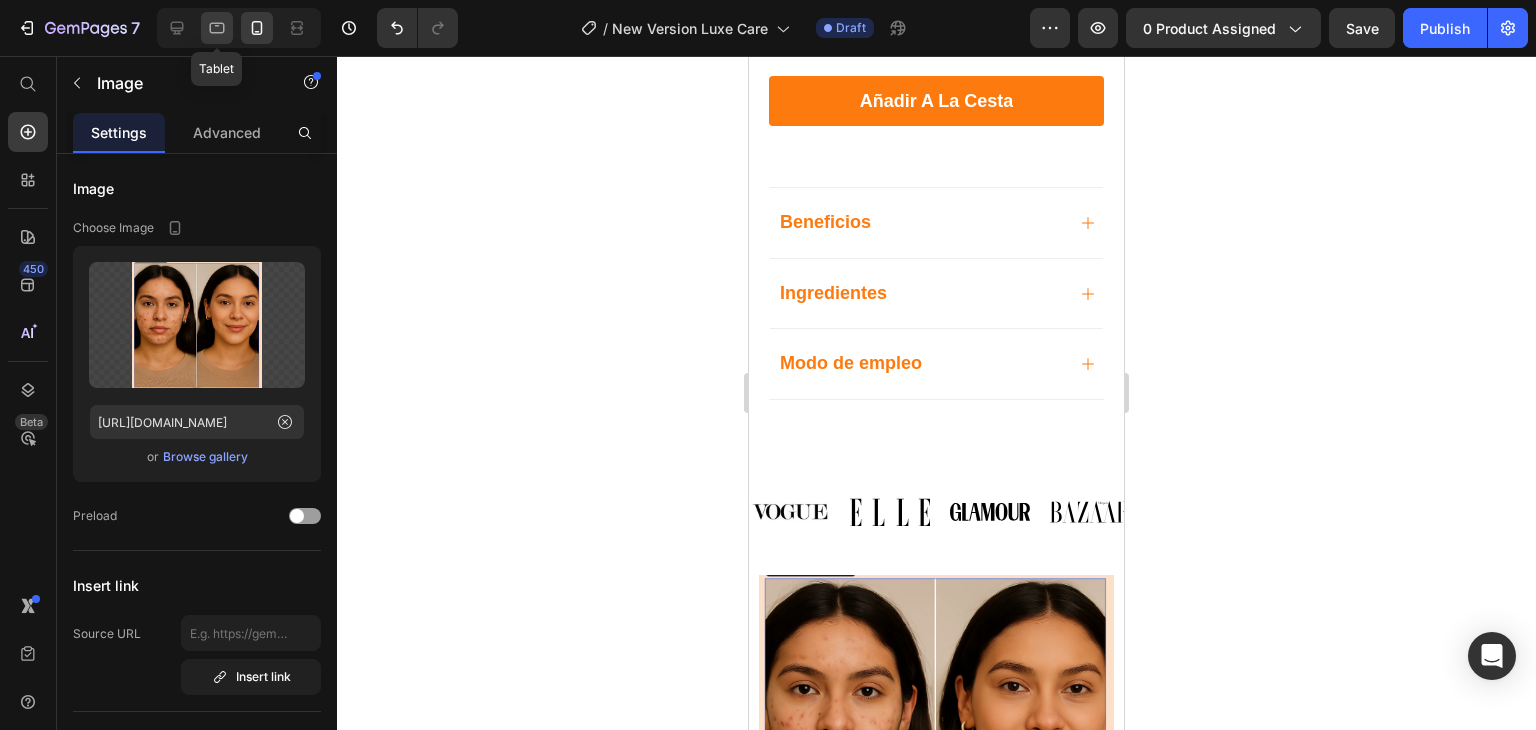 click 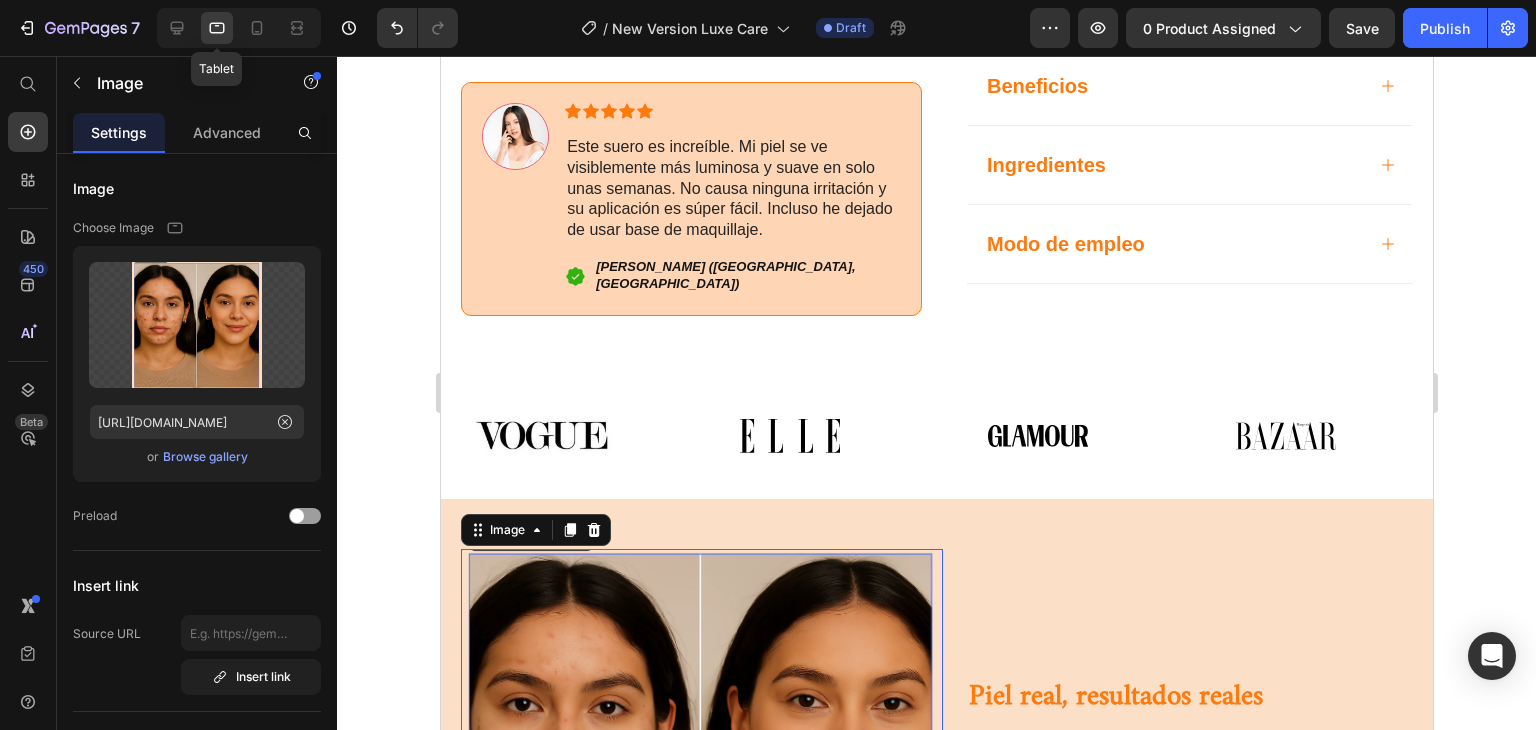 scroll, scrollTop: 1412, scrollLeft: 0, axis: vertical 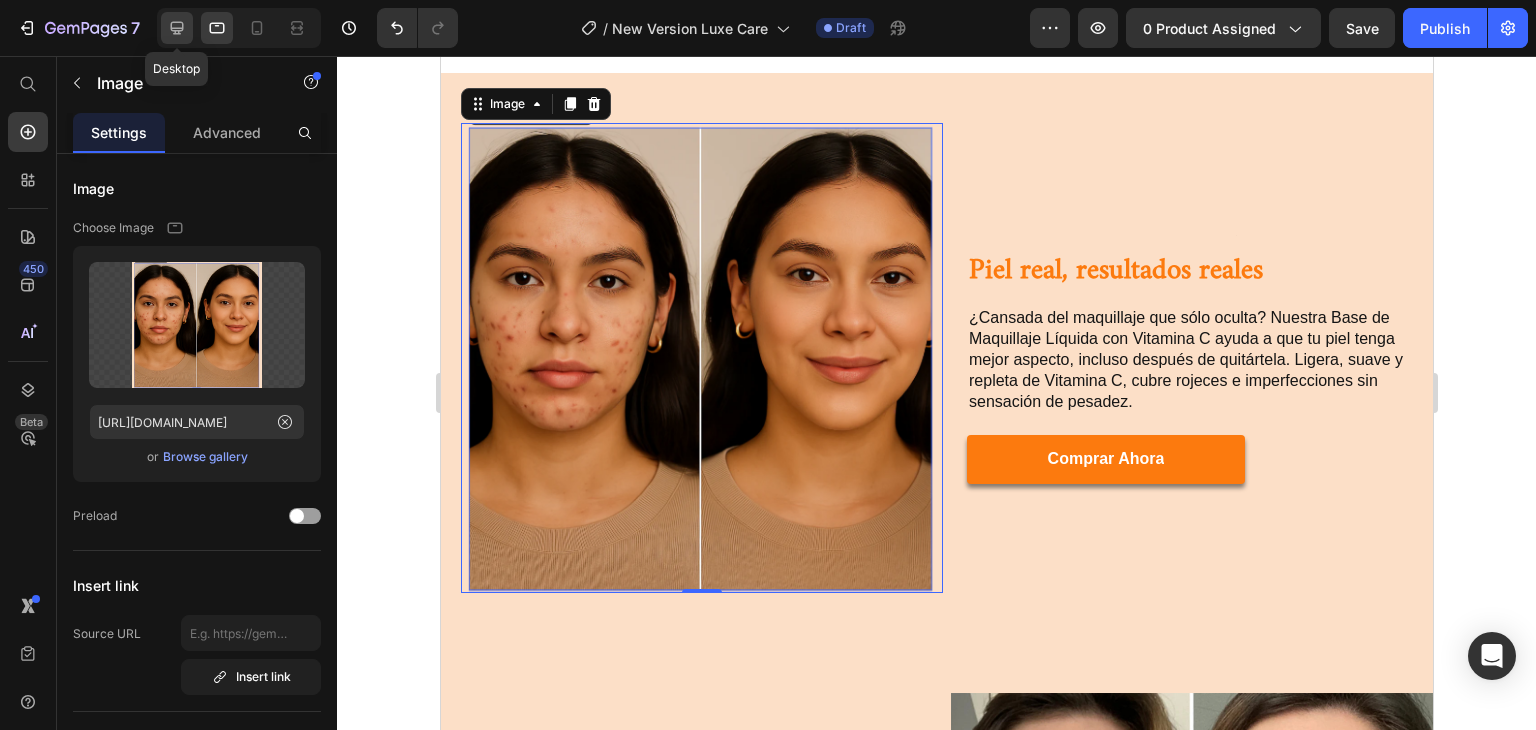 click 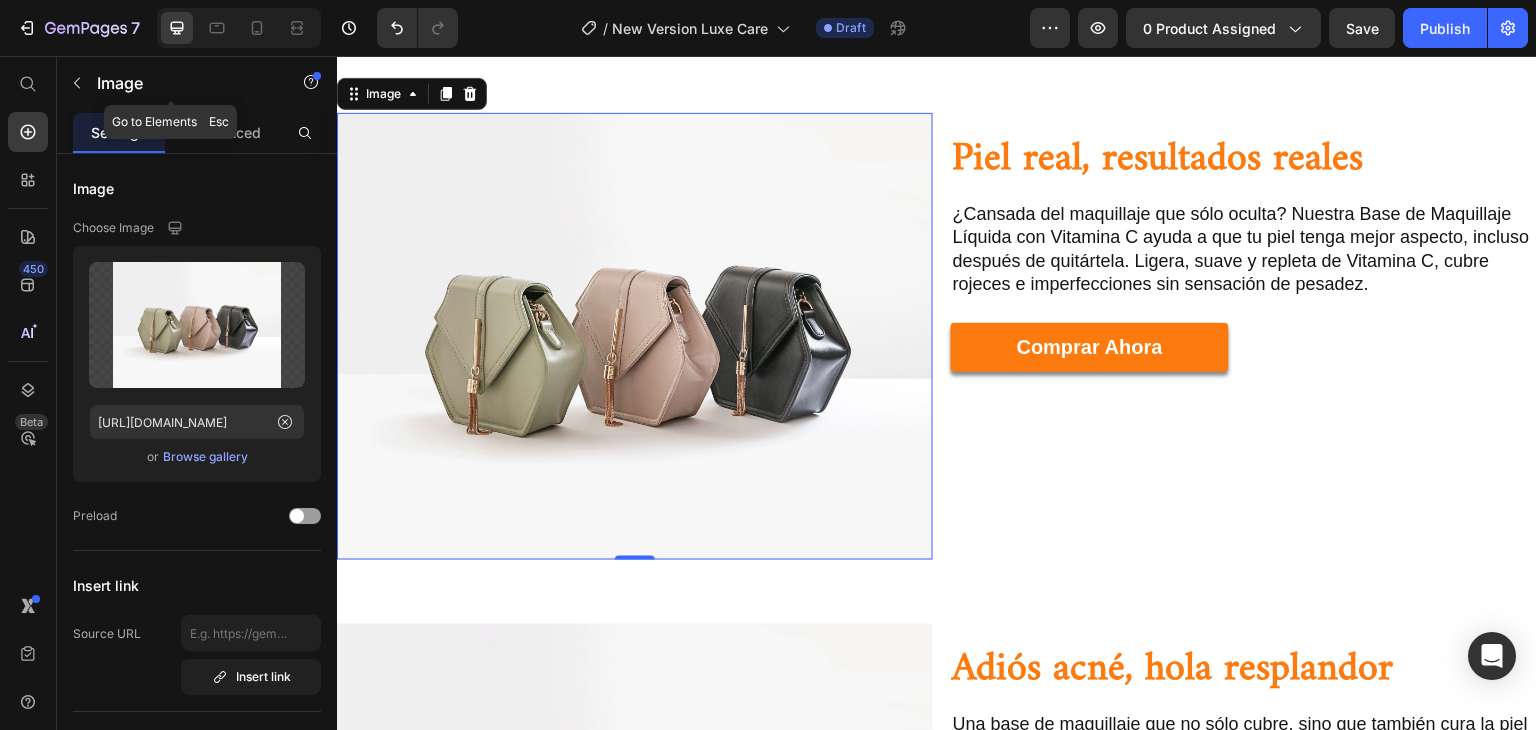 scroll, scrollTop: 1282, scrollLeft: 0, axis: vertical 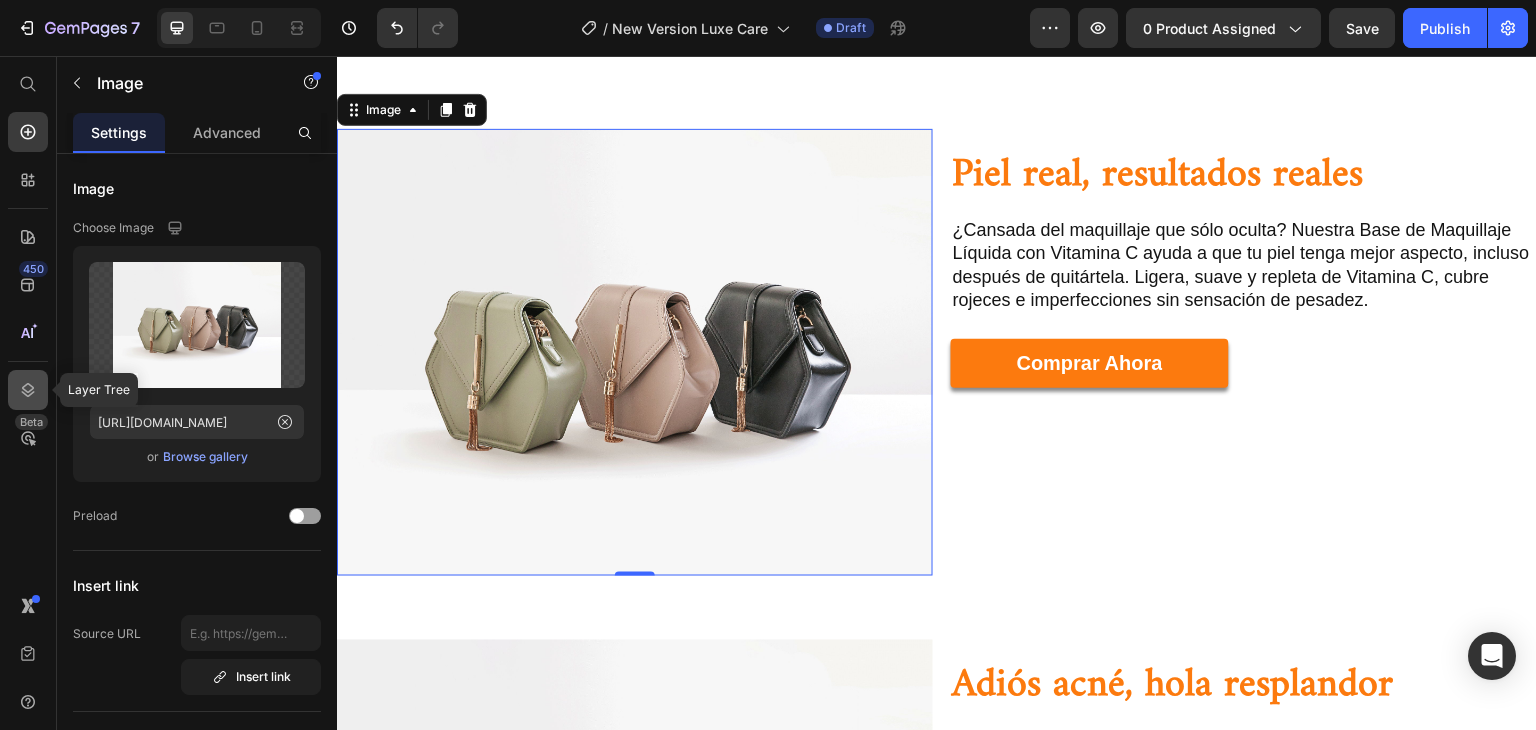 click 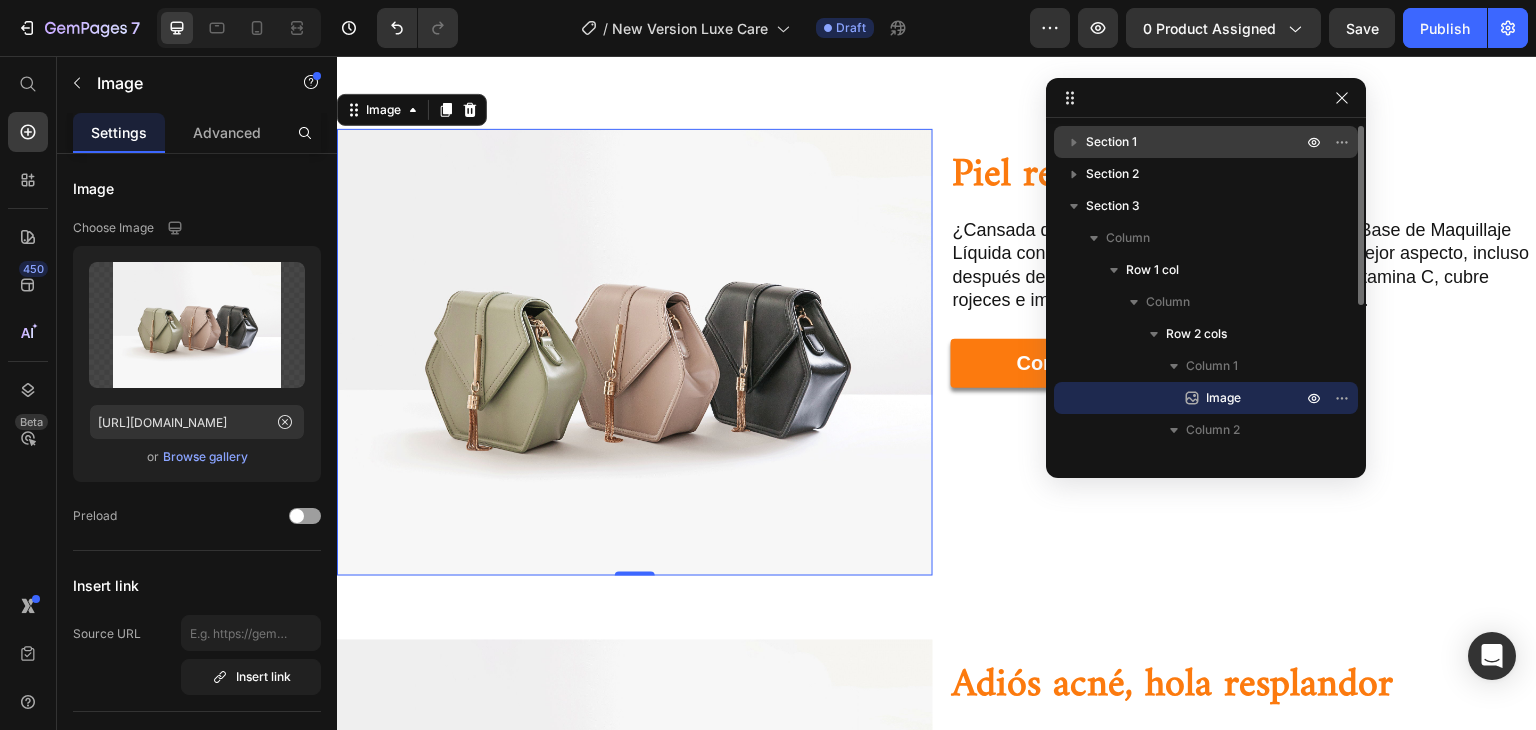 click on "Section 1" at bounding box center [1196, 142] 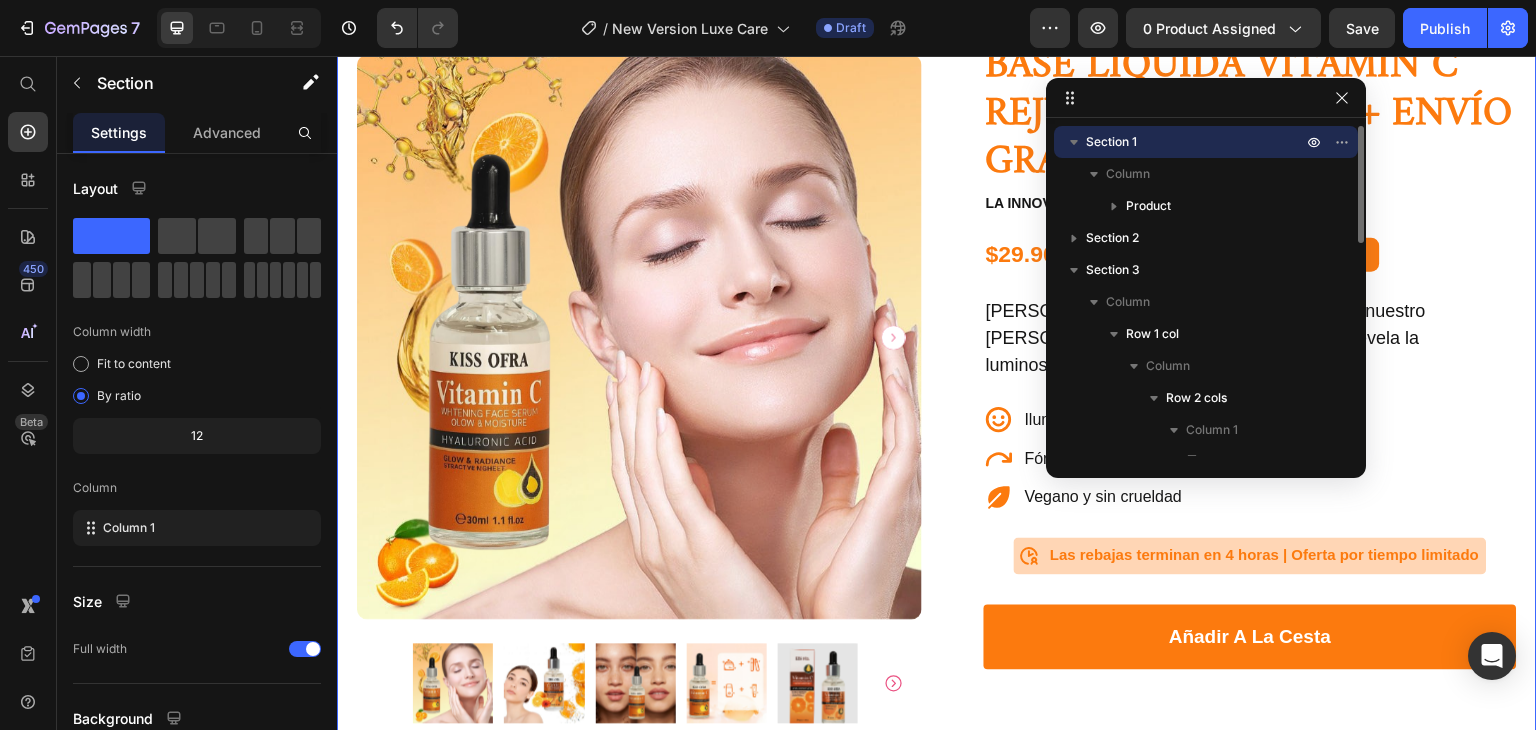 scroll, scrollTop: 0, scrollLeft: 0, axis: both 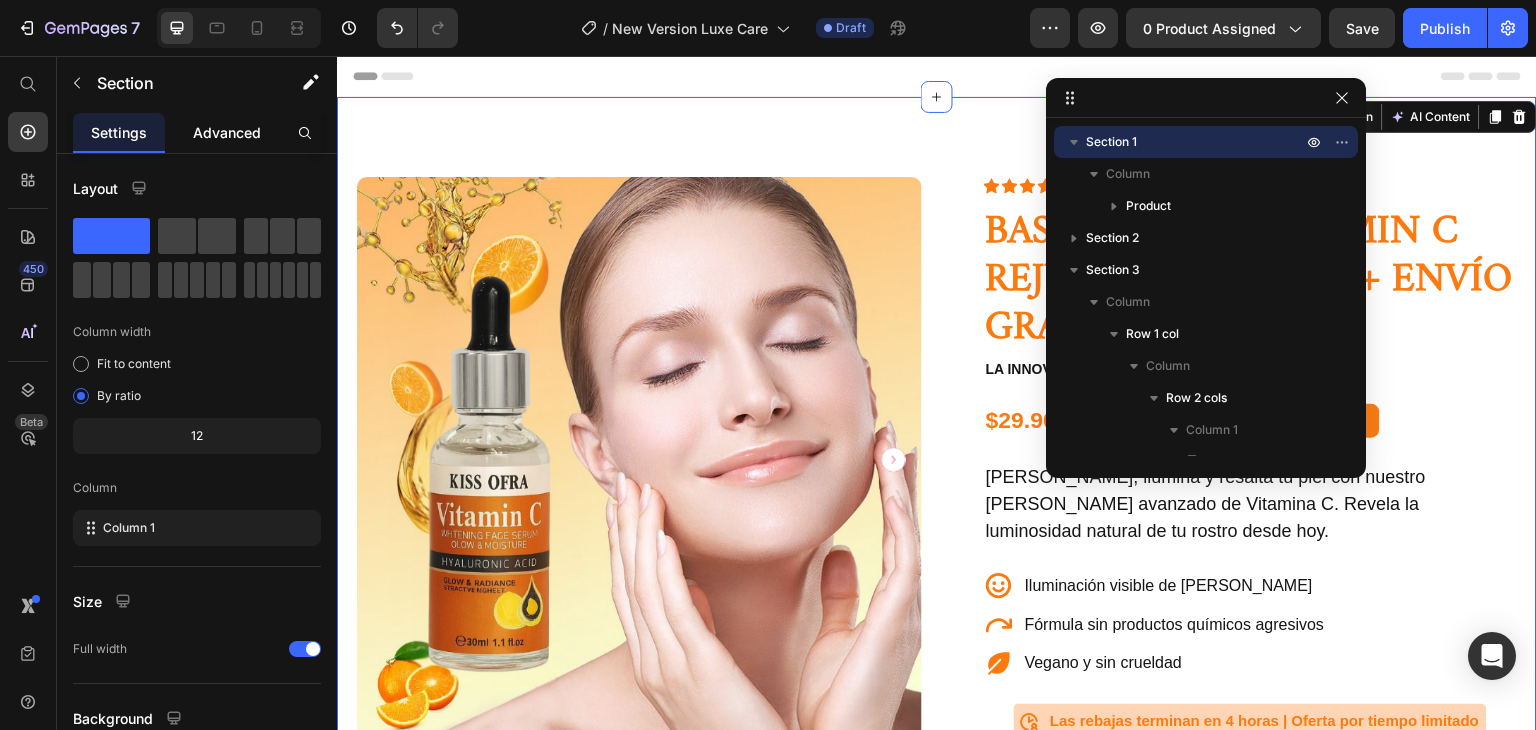 click on "Advanced" at bounding box center [227, 132] 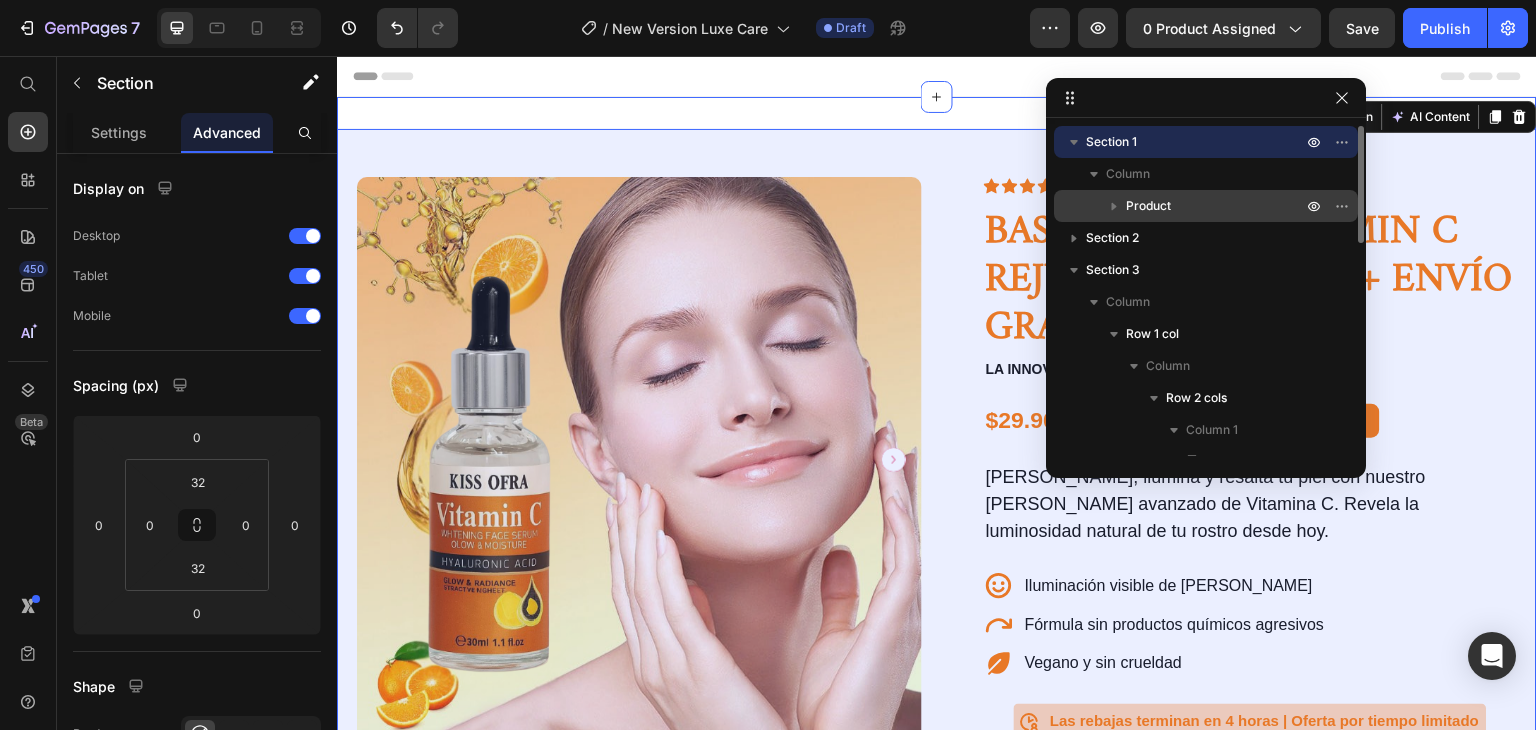 click on "Product" at bounding box center [1148, 206] 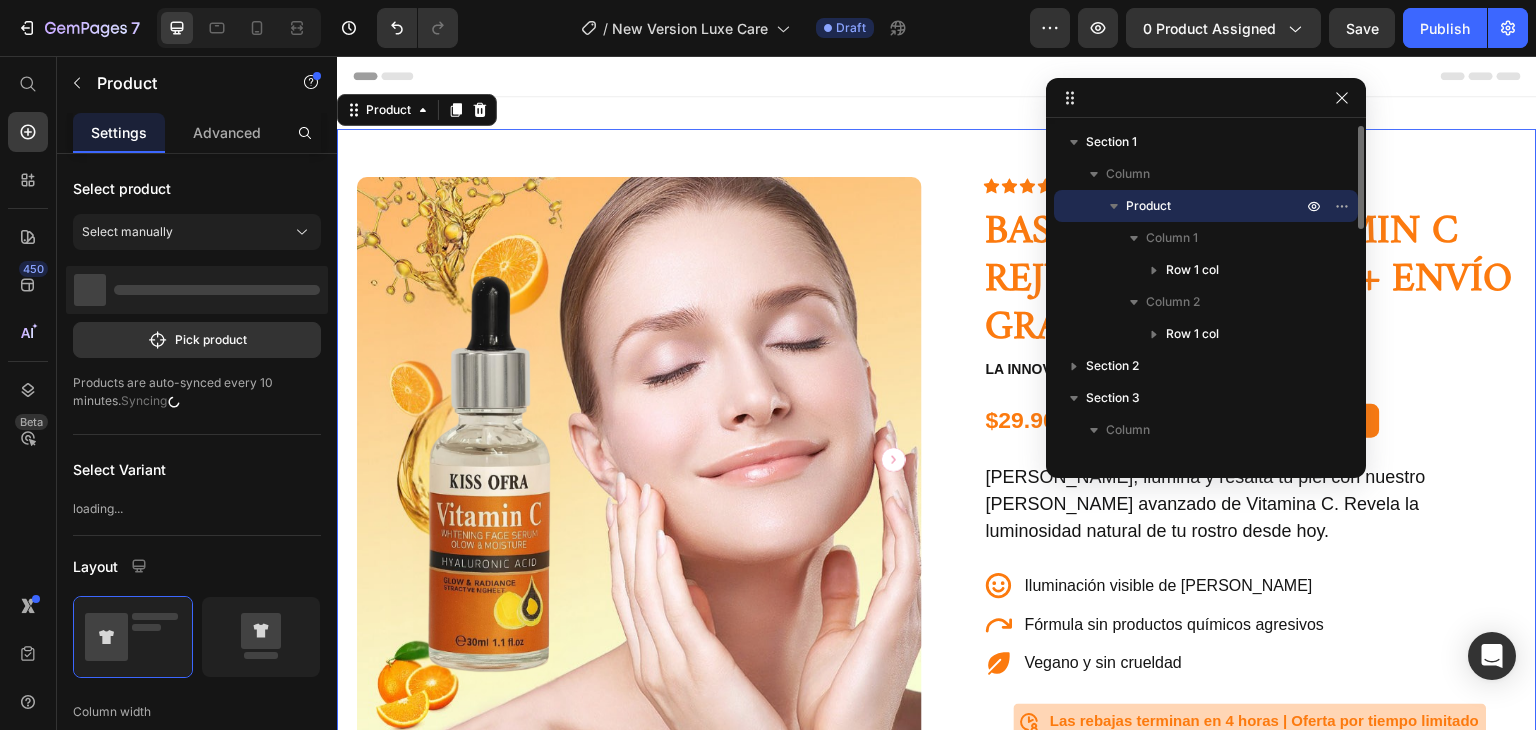 scroll, scrollTop: 3, scrollLeft: 0, axis: vertical 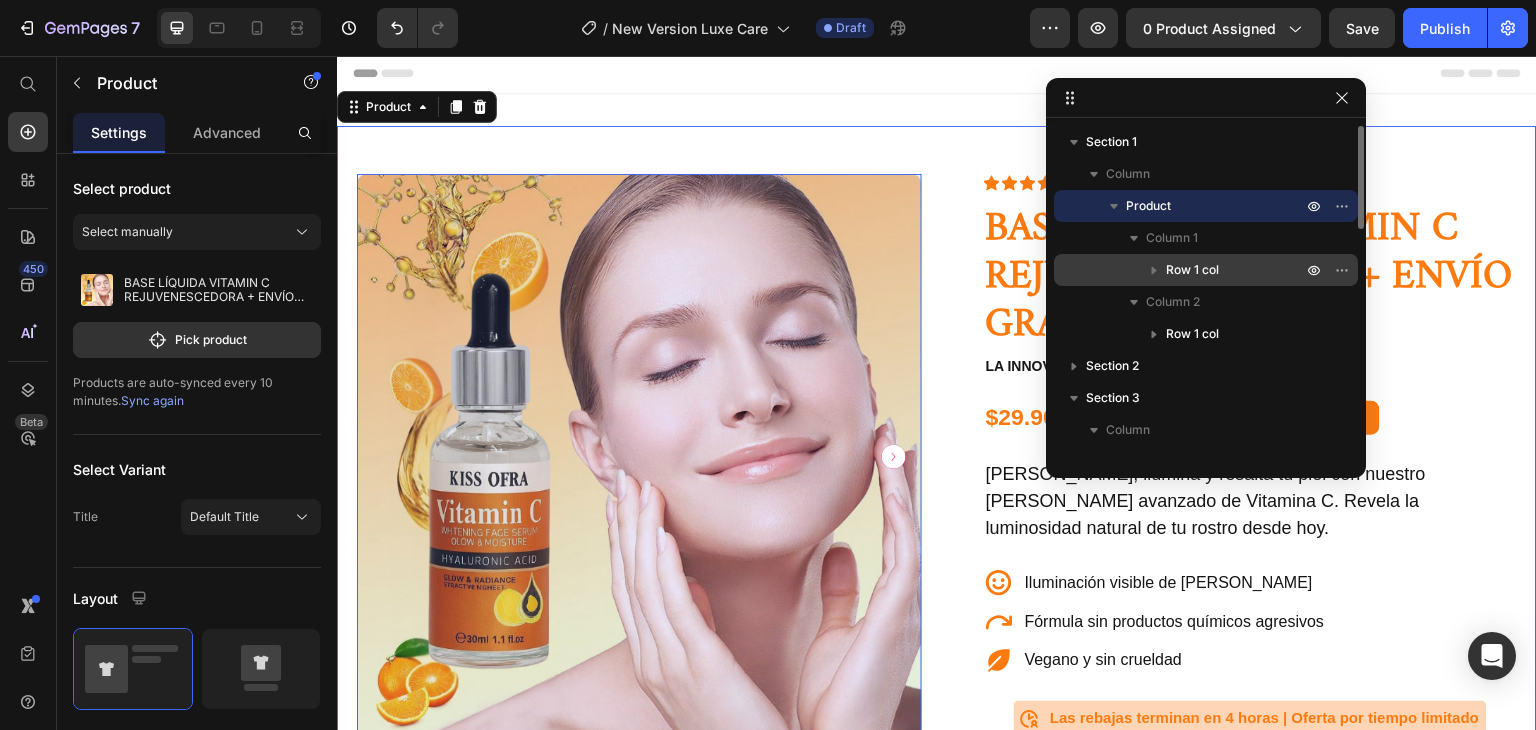 click at bounding box center (1154, 270) 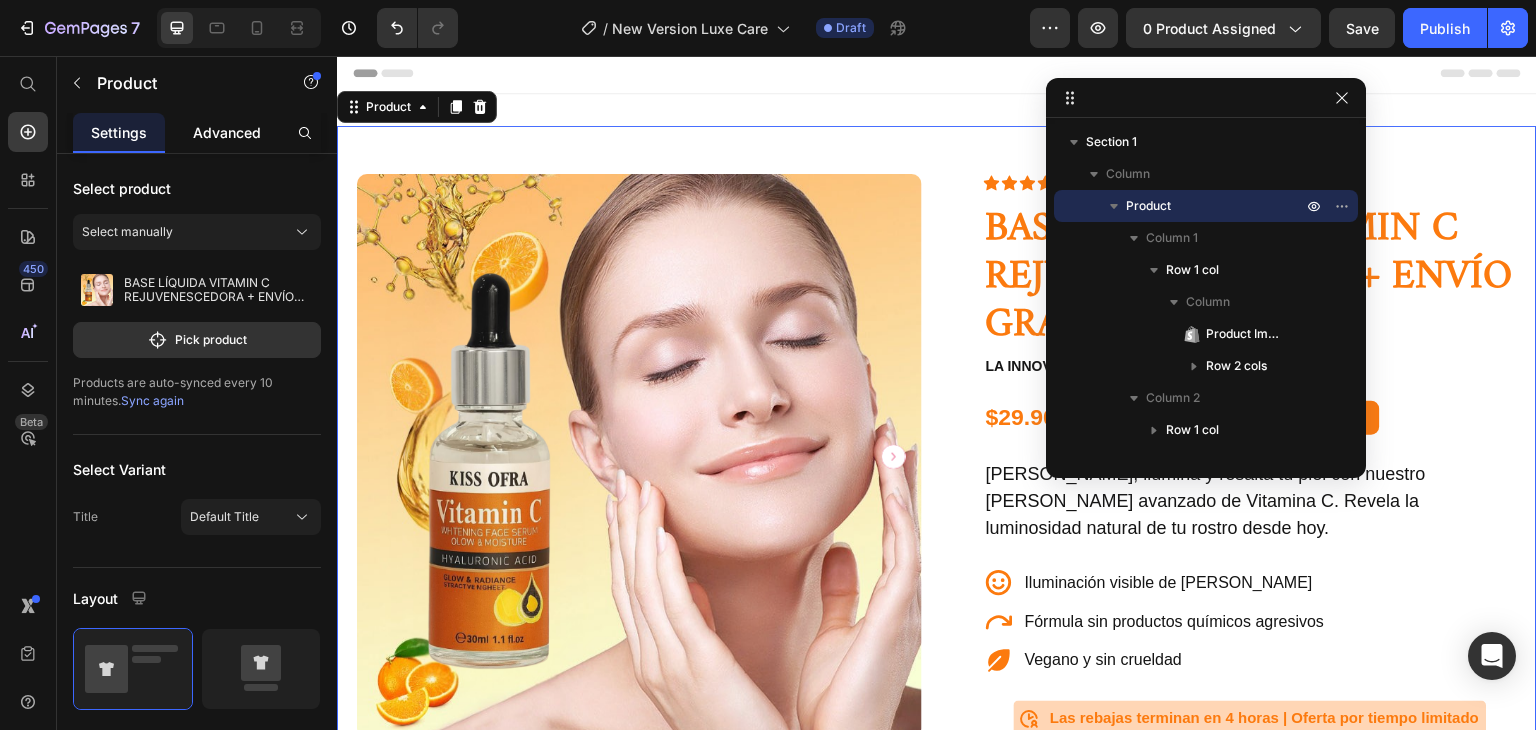 click on "Advanced" at bounding box center [227, 132] 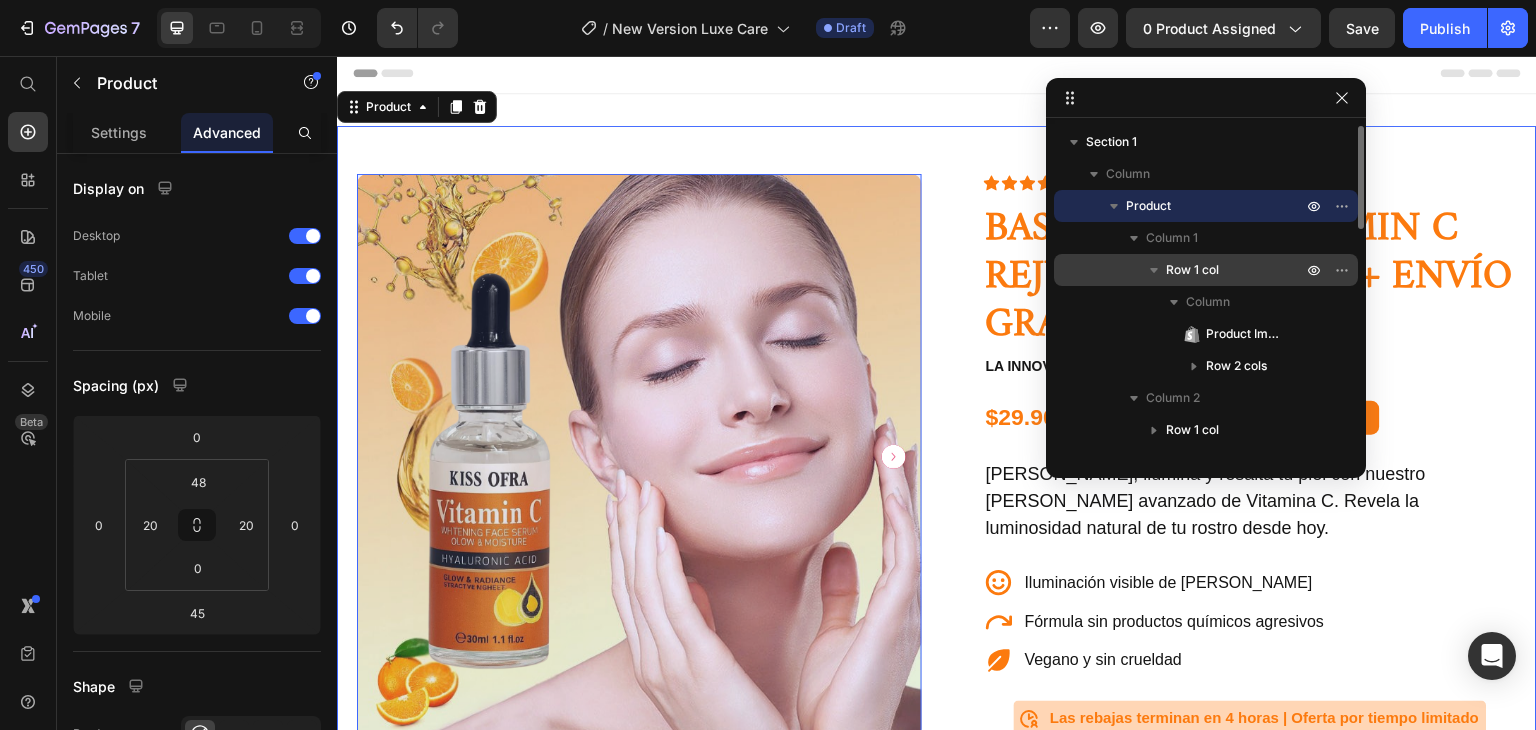 click on "Row 1 col" at bounding box center (1206, 270) 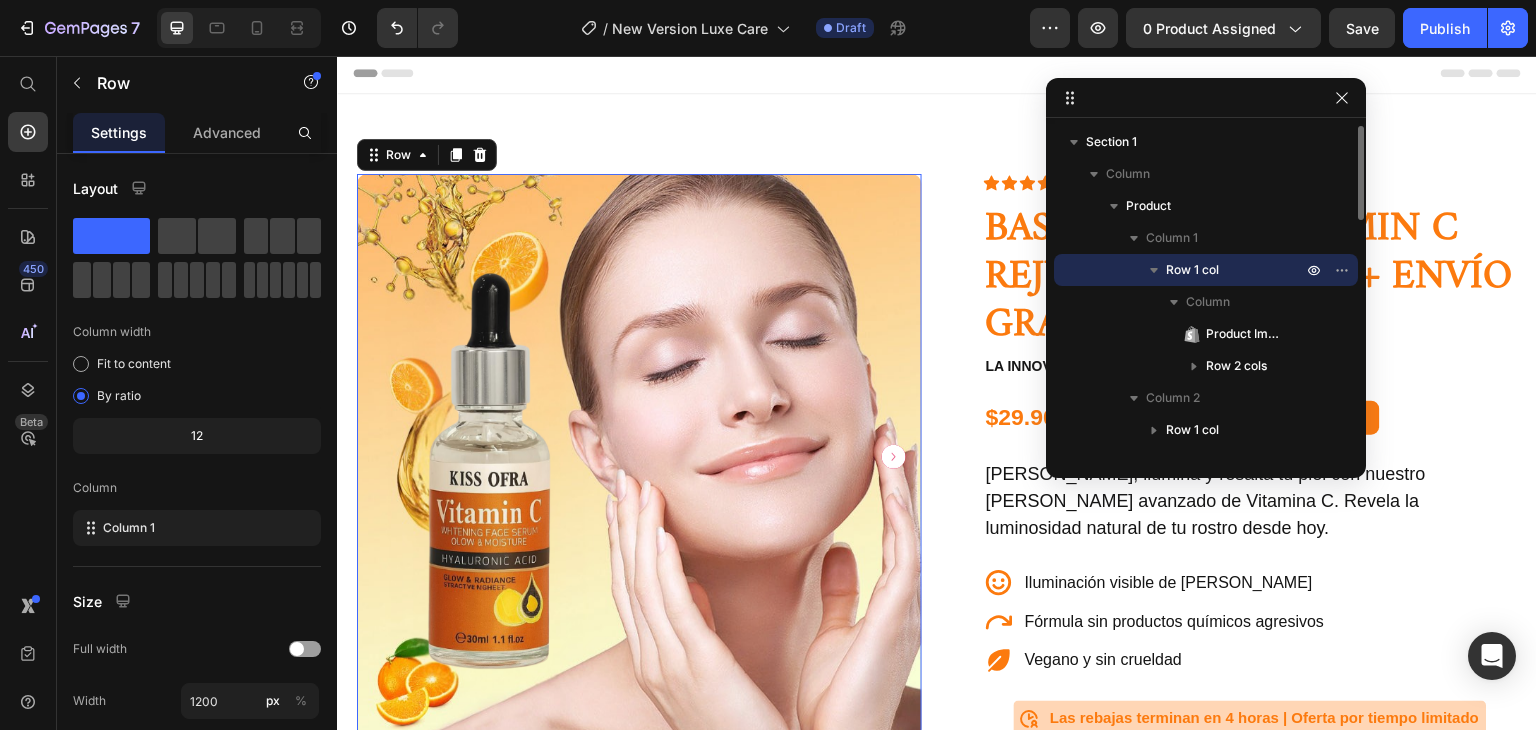 scroll, scrollTop: 51, scrollLeft: 0, axis: vertical 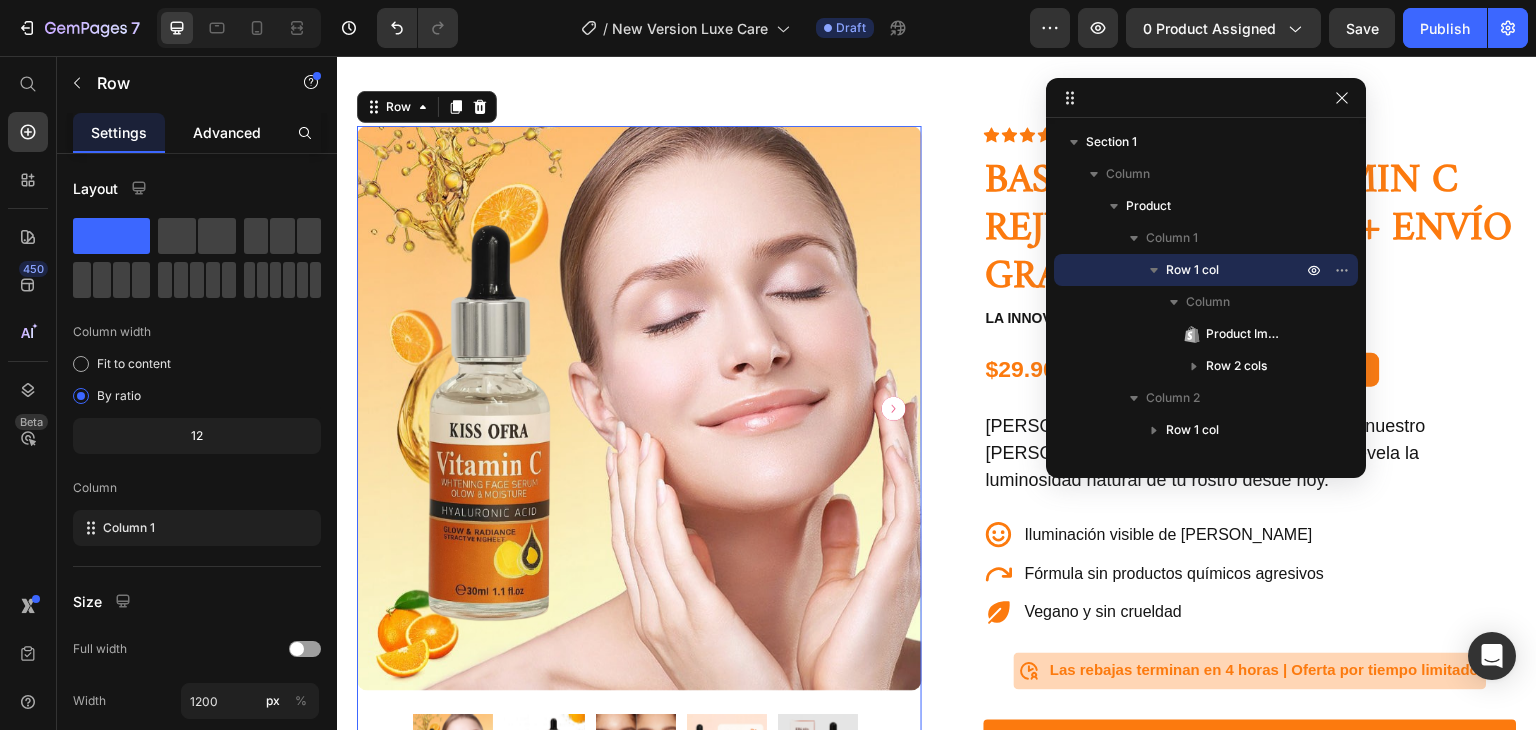 click on "Advanced" at bounding box center (227, 132) 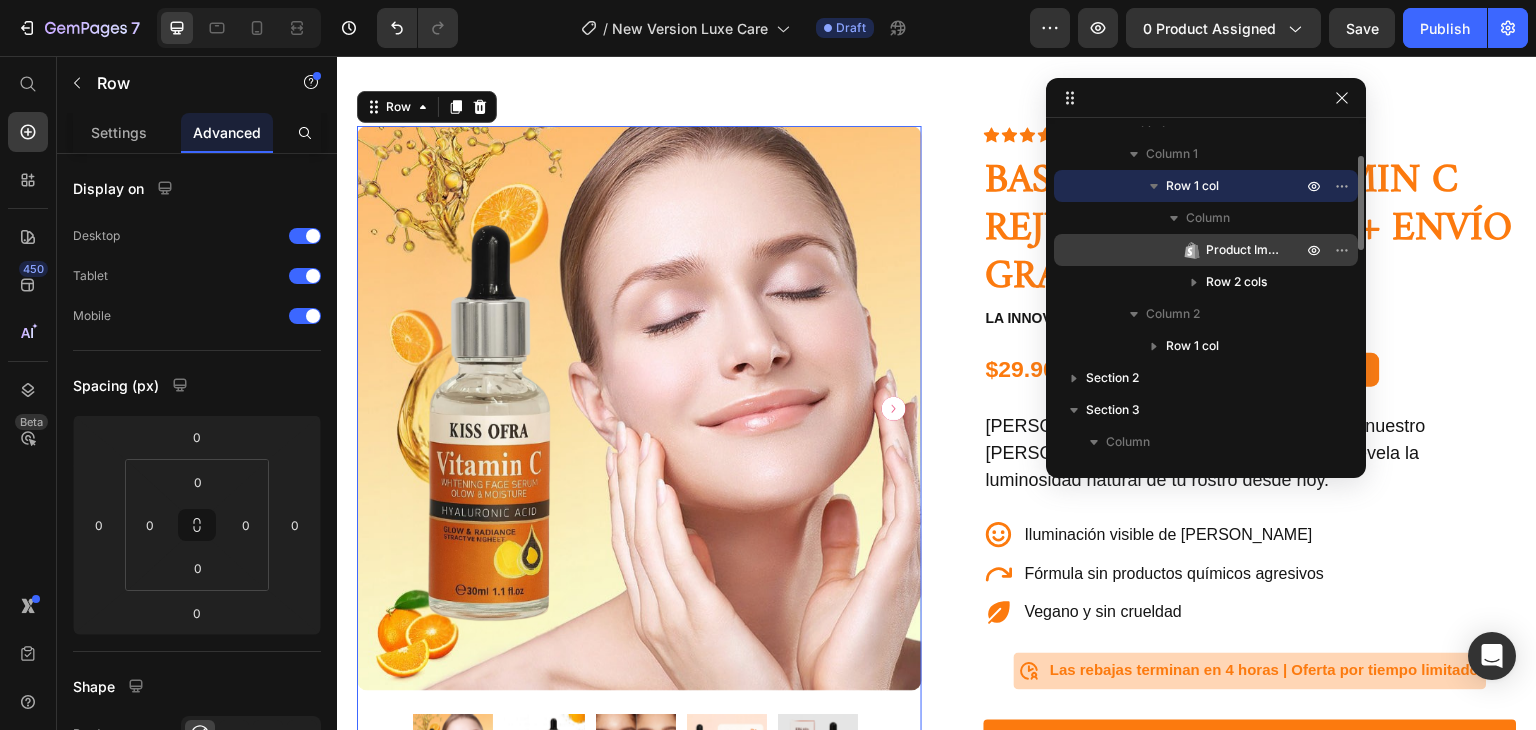 scroll, scrollTop: 89, scrollLeft: 0, axis: vertical 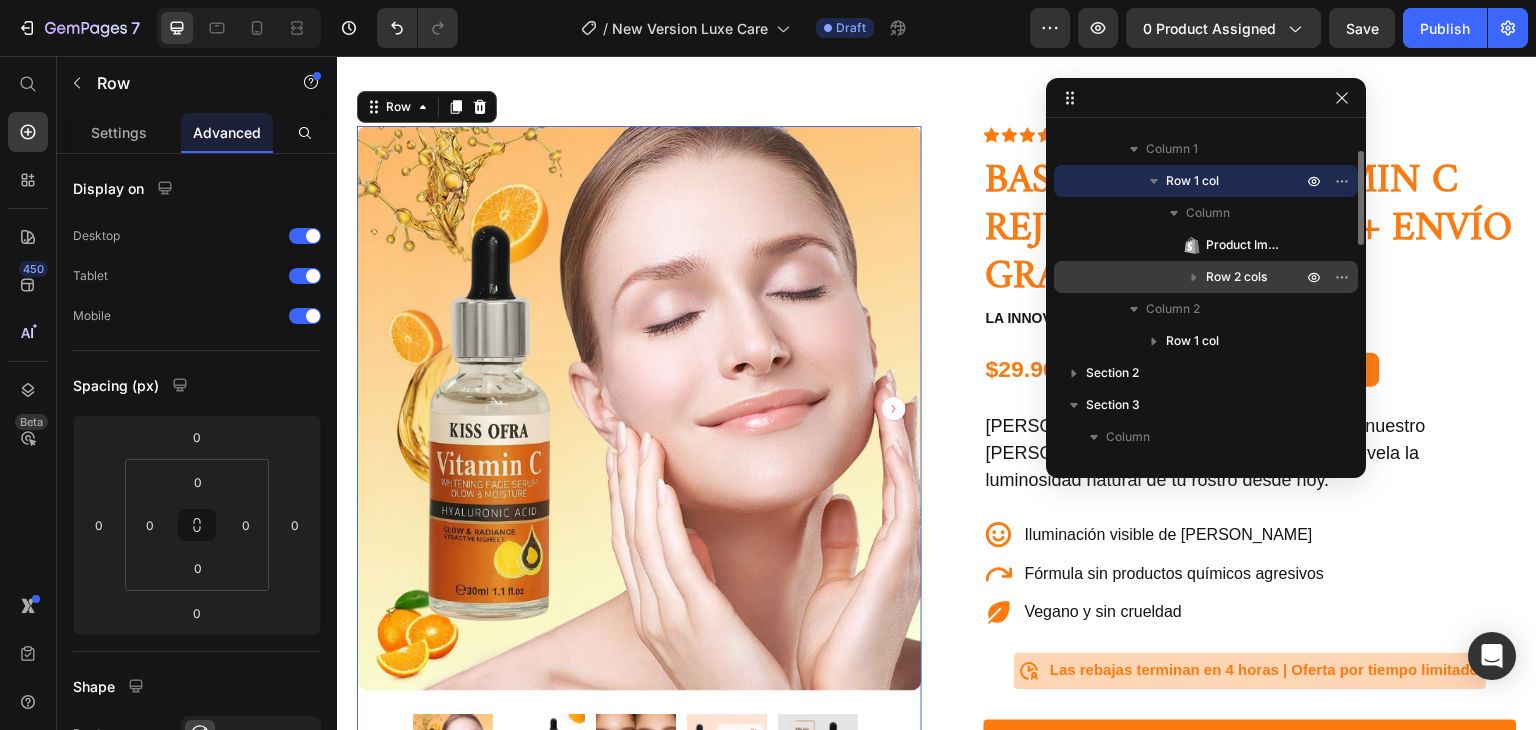 click on "Row 2 cols" at bounding box center (1206, 277) 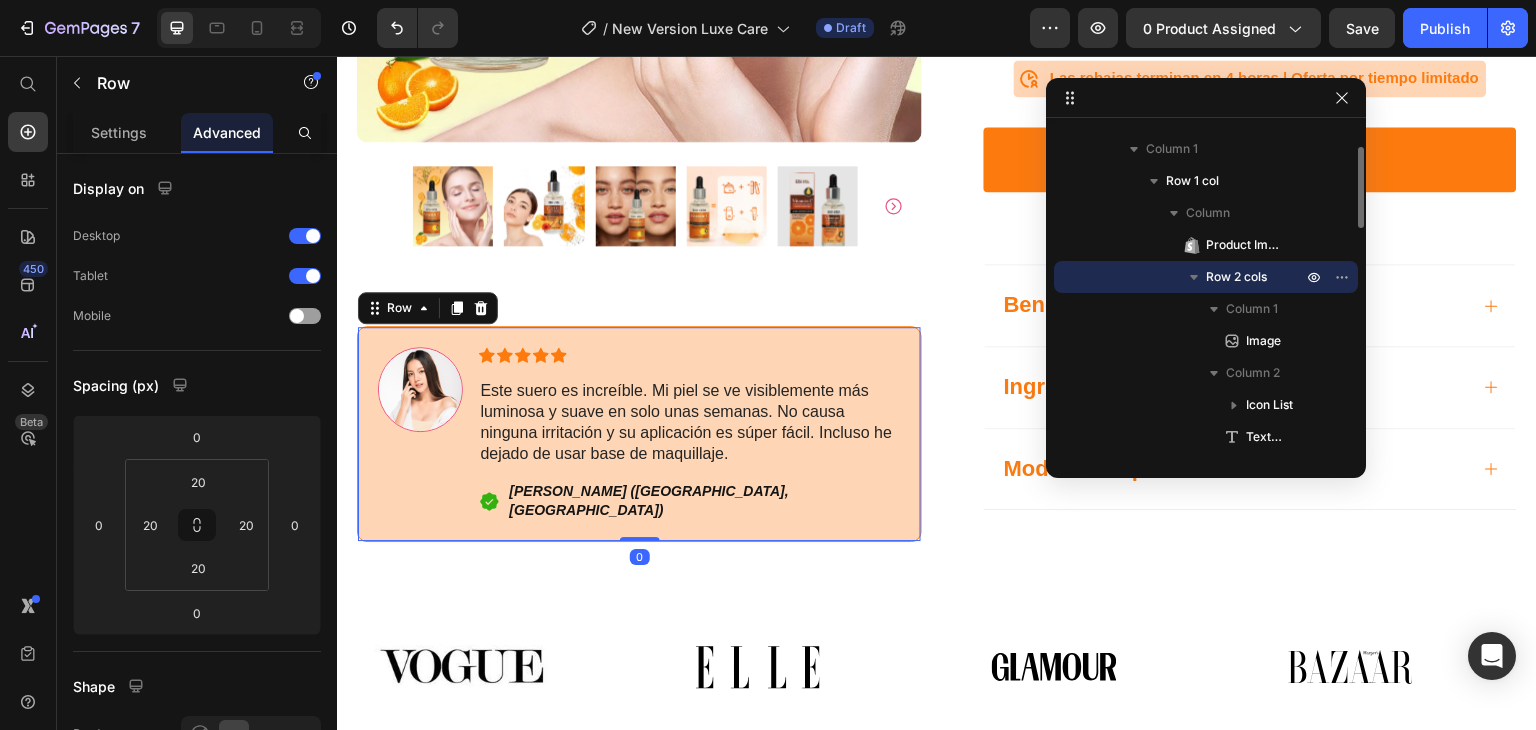 scroll, scrollTop: 792, scrollLeft: 0, axis: vertical 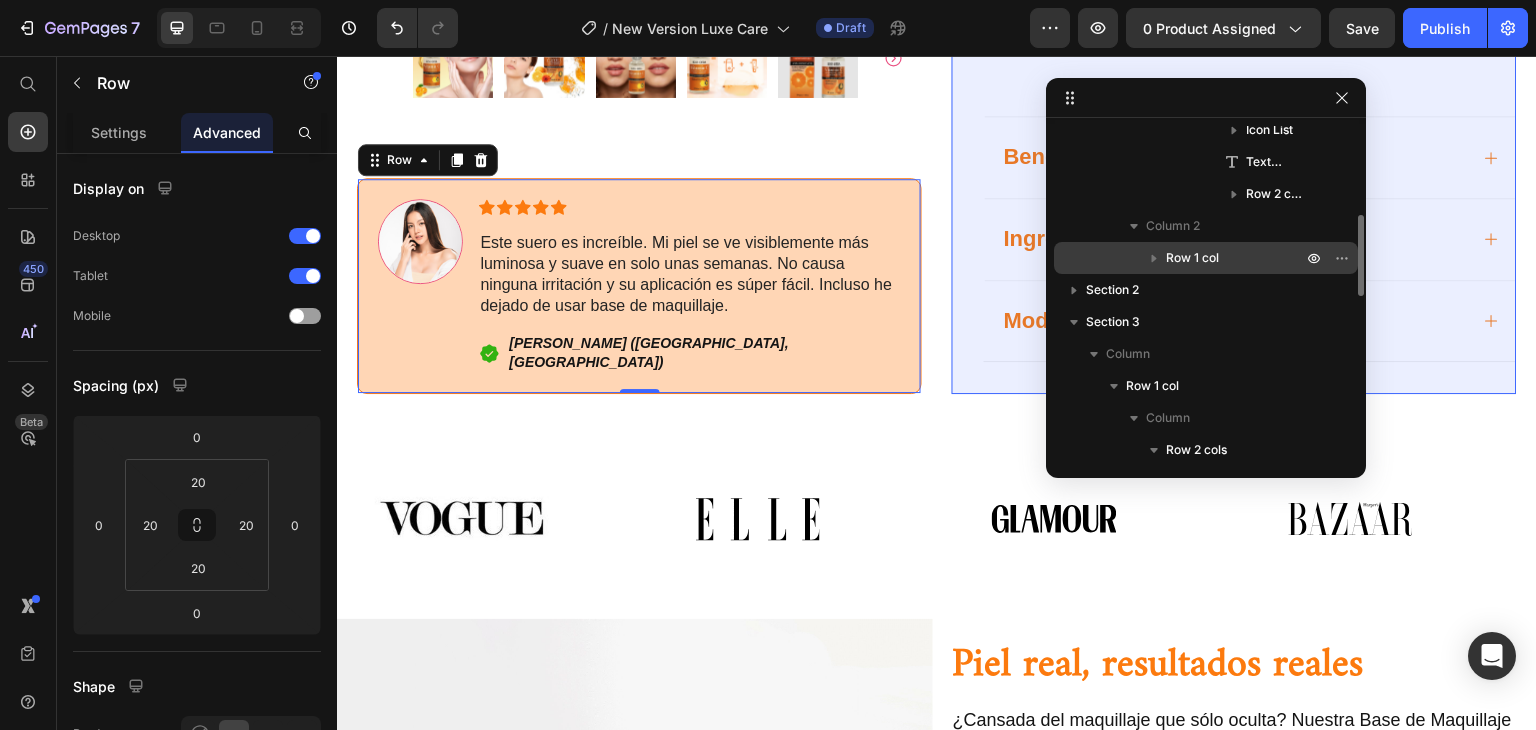 click on "Row 1 col" at bounding box center [1206, 258] 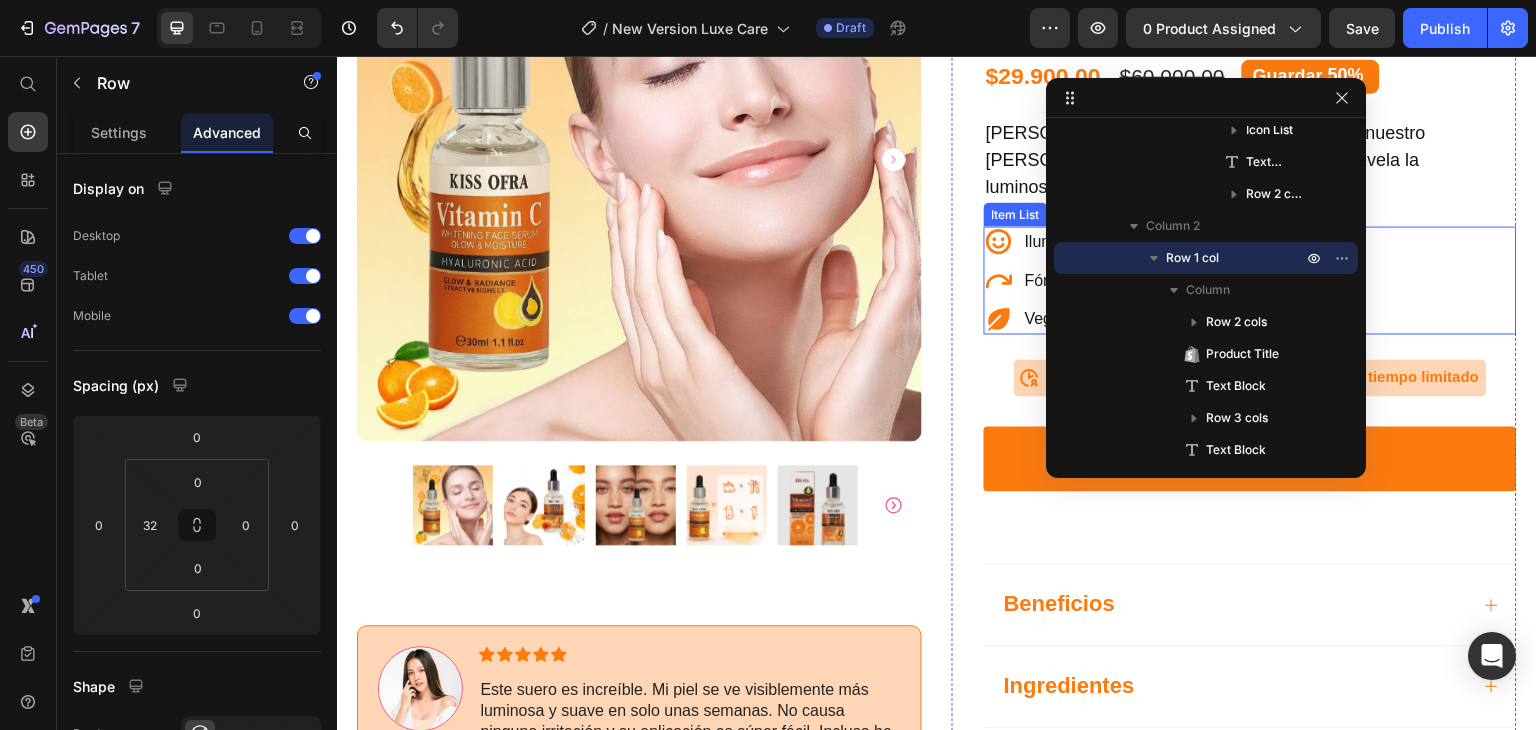 scroll, scrollTop: 354, scrollLeft: 0, axis: vertical 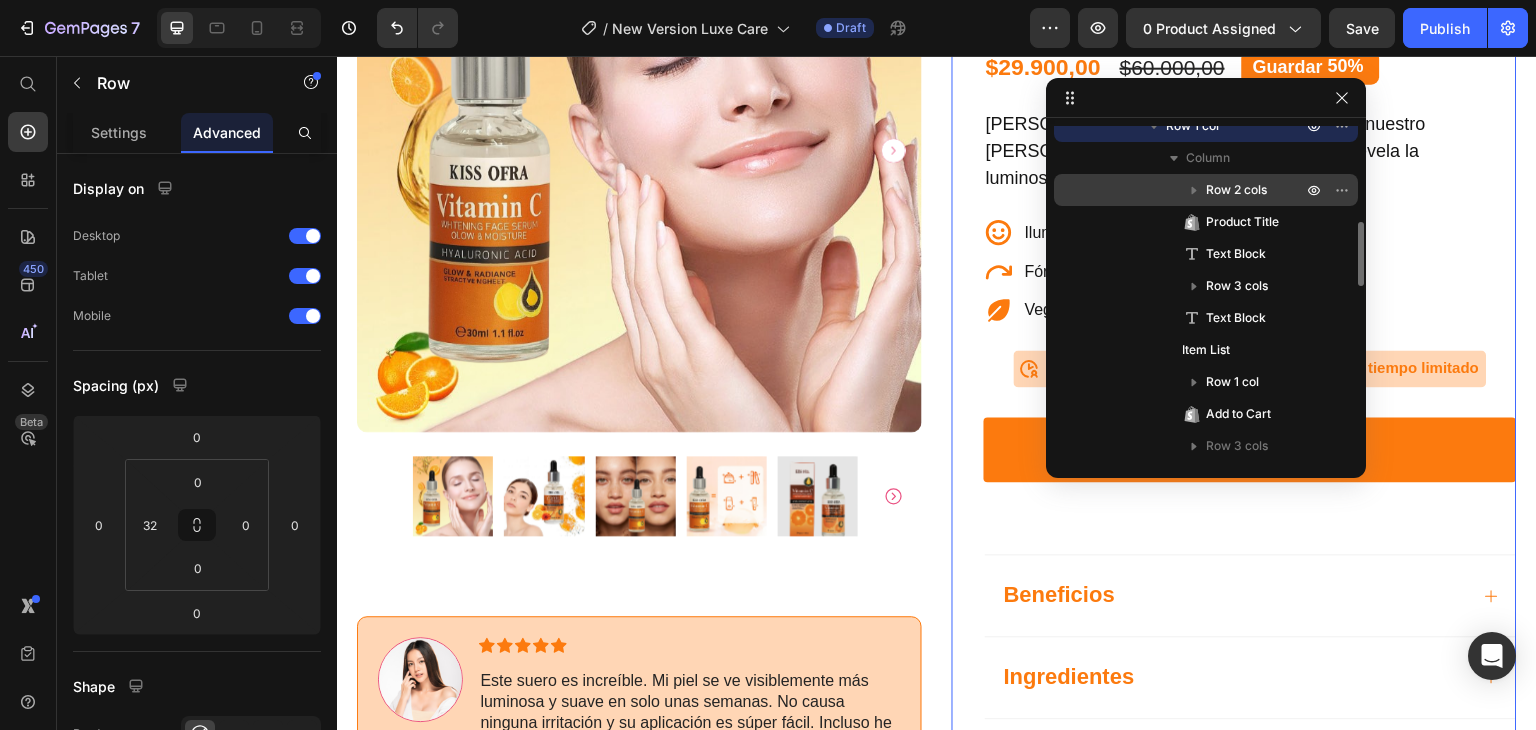 click on "Row 2 cols" at bounding box center (1206, 190) 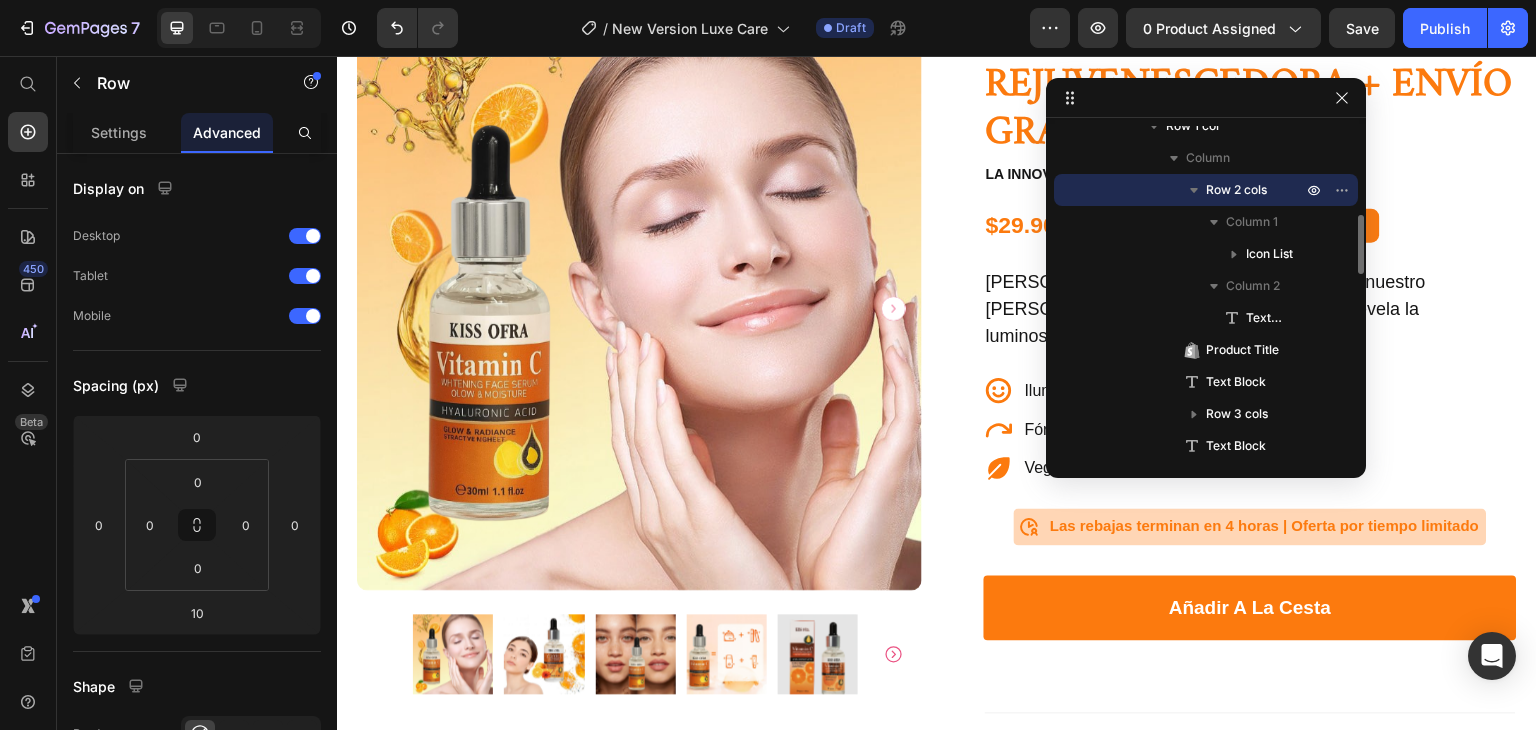 scroll, scrollTop: 50, scrollLeft: 0, axis: vertical 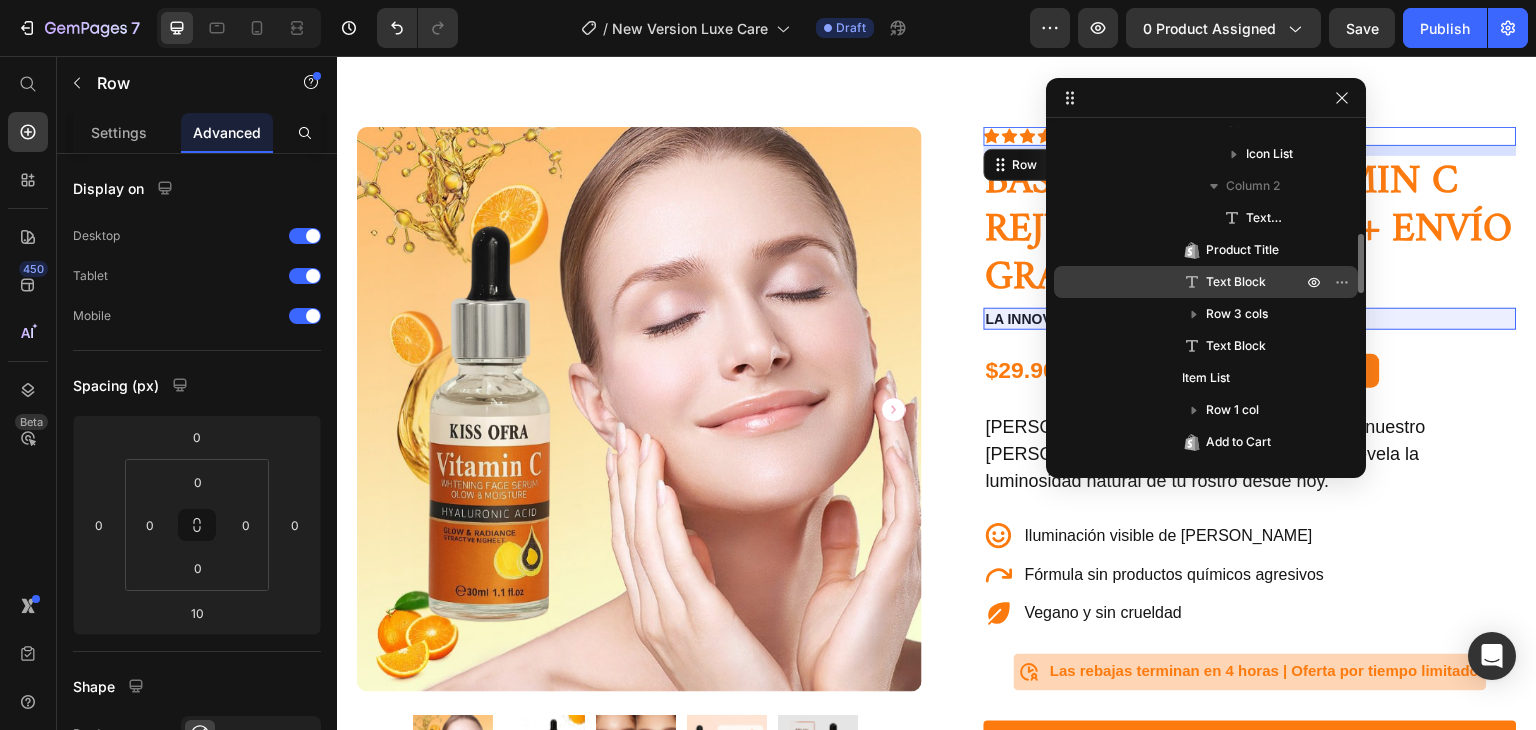 click on "Text Block" at bounding box center (1206, 282) 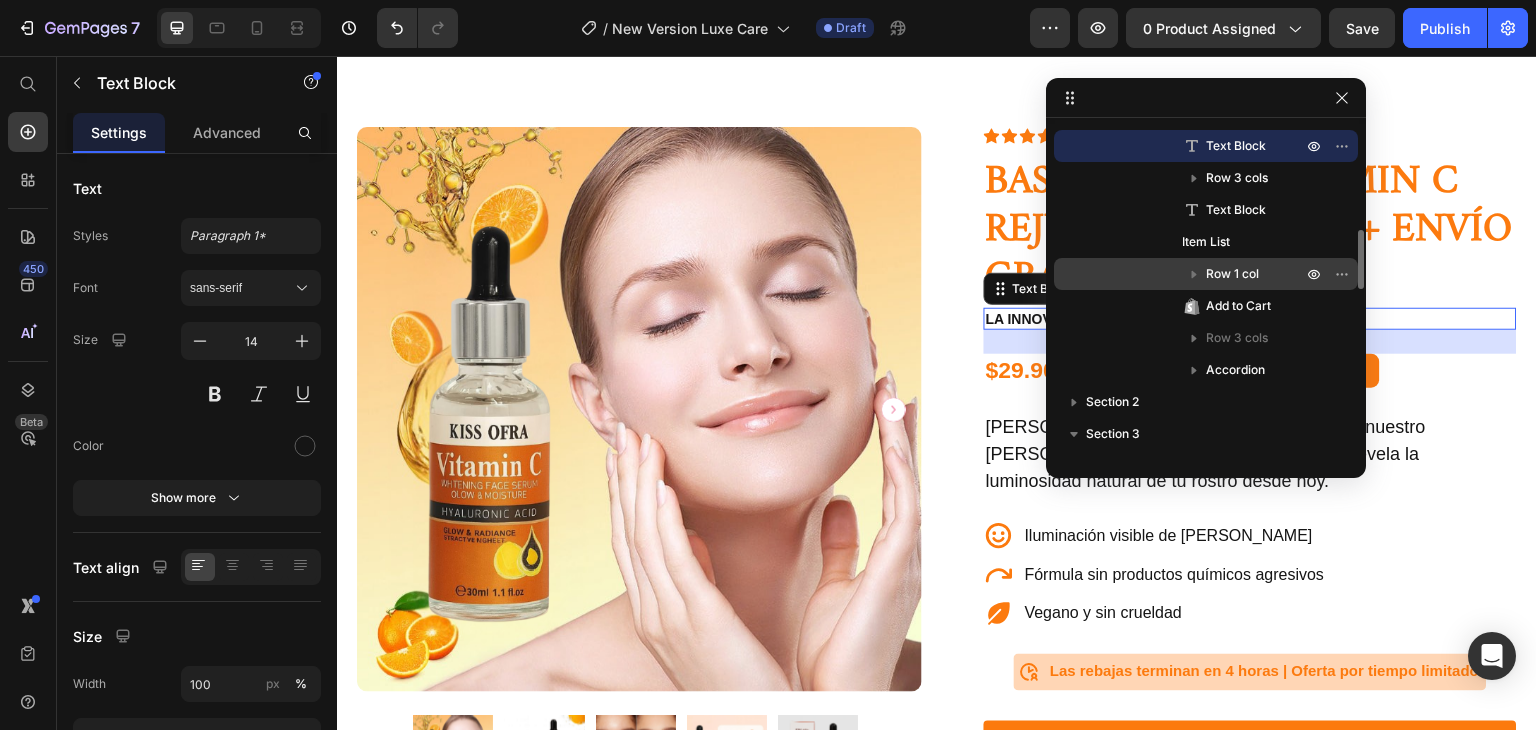 scroll, scrollTop: 706, scrollLeft: 0, axis: vertical 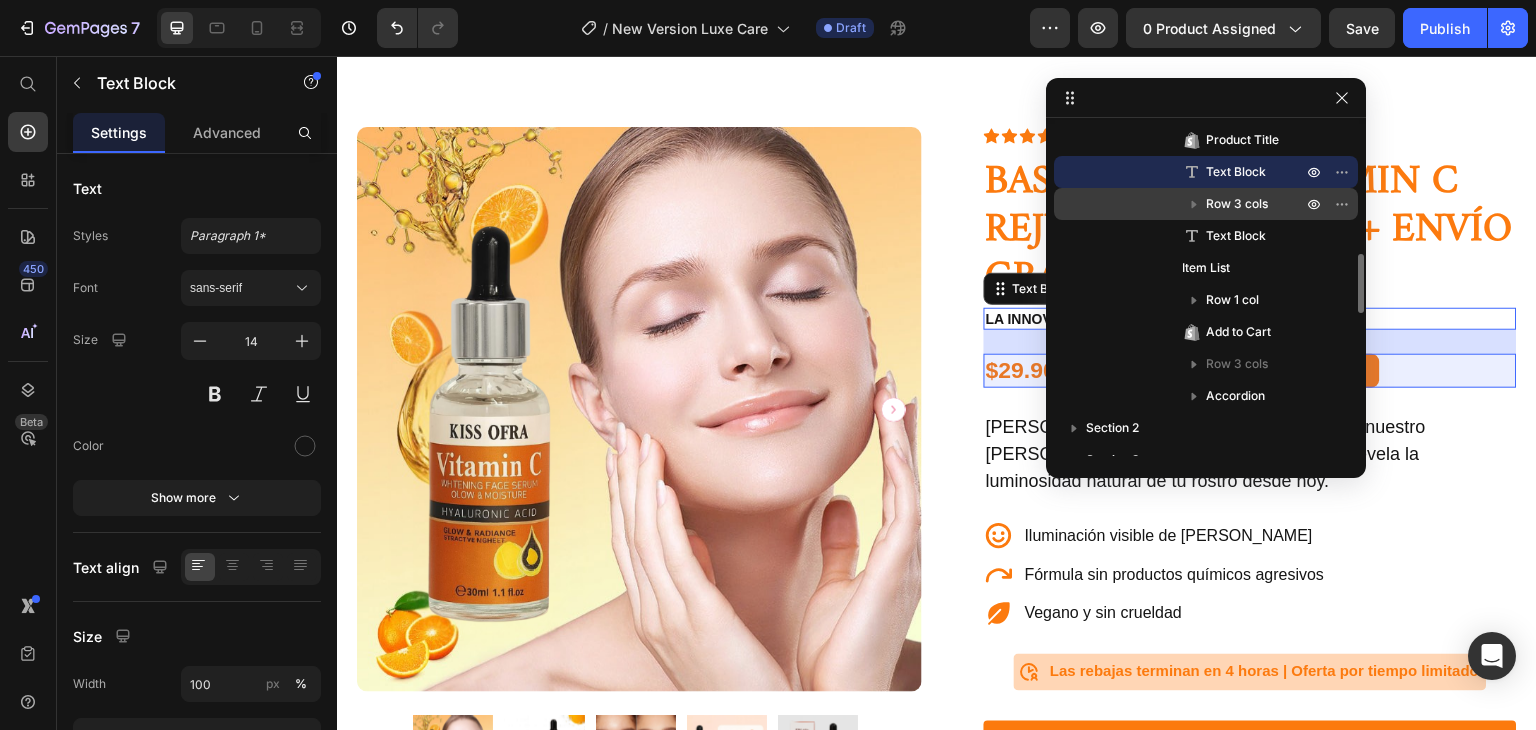 click on "Row 3 cols" at bounding box center (1206, 204) 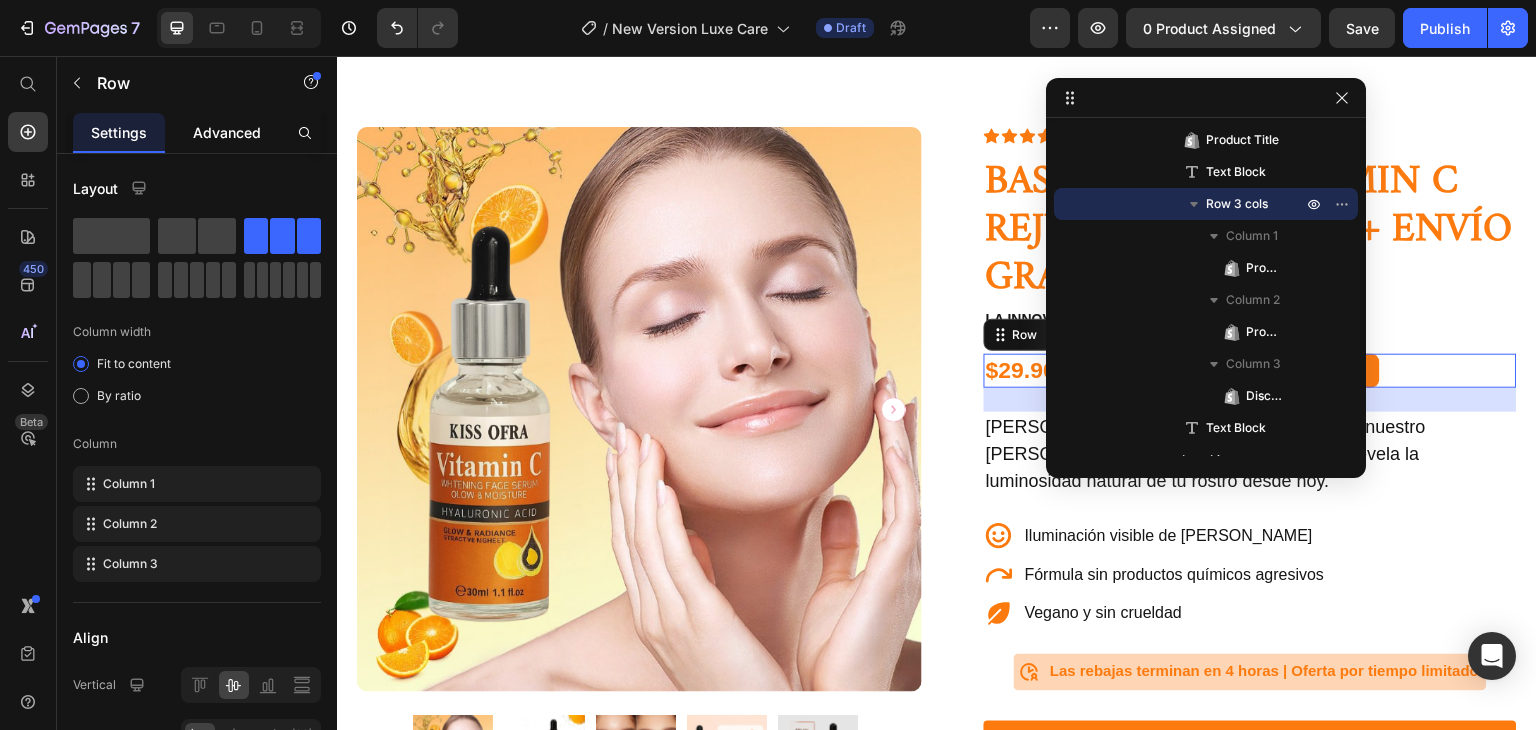 click on "Advanced" 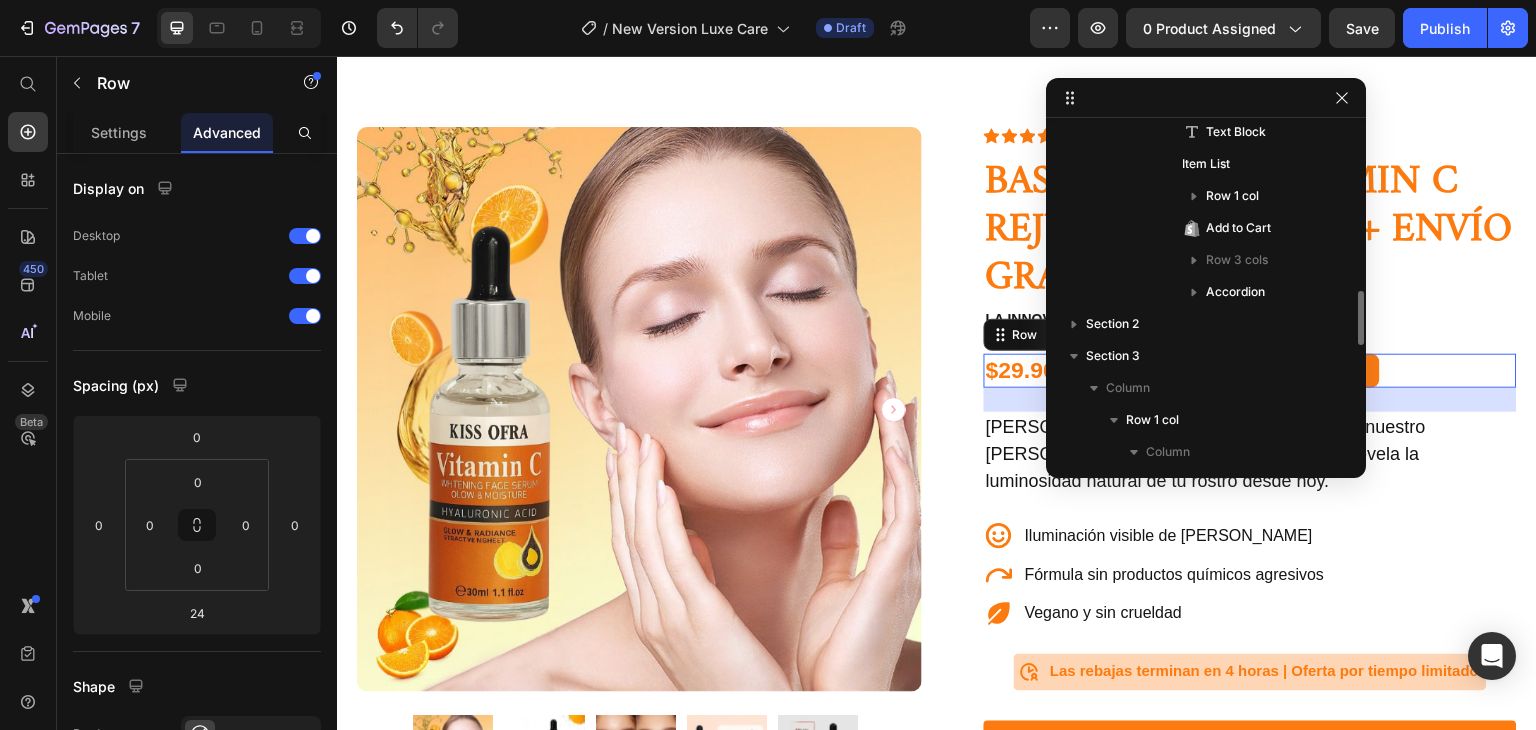 scroll, scrollTop: 1007, scrollLeft: 0, axis: vertical 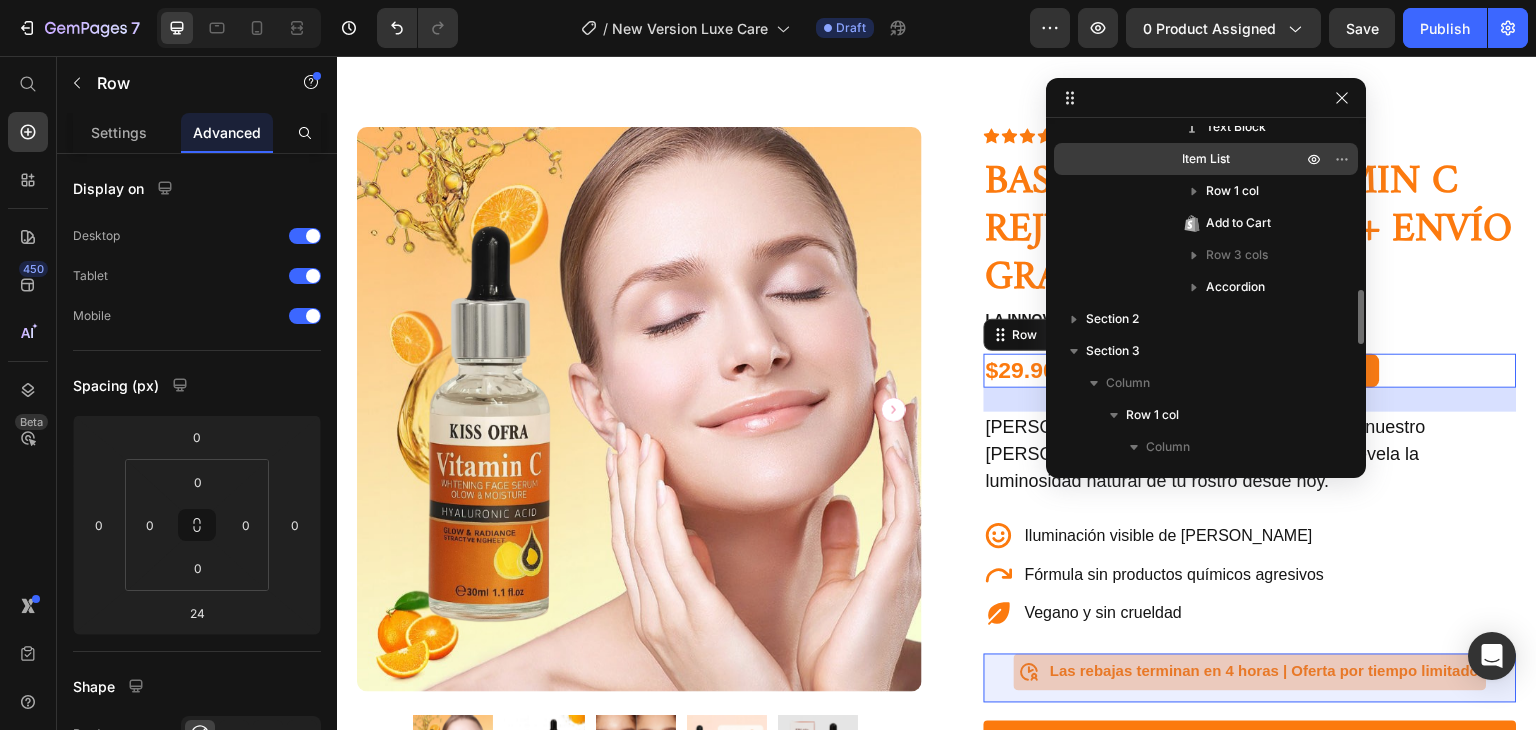 drag, startPoint x: 1104, startPoint y: 232, endPoint x: 1130, endPoint y: 173, distance: 64.4748 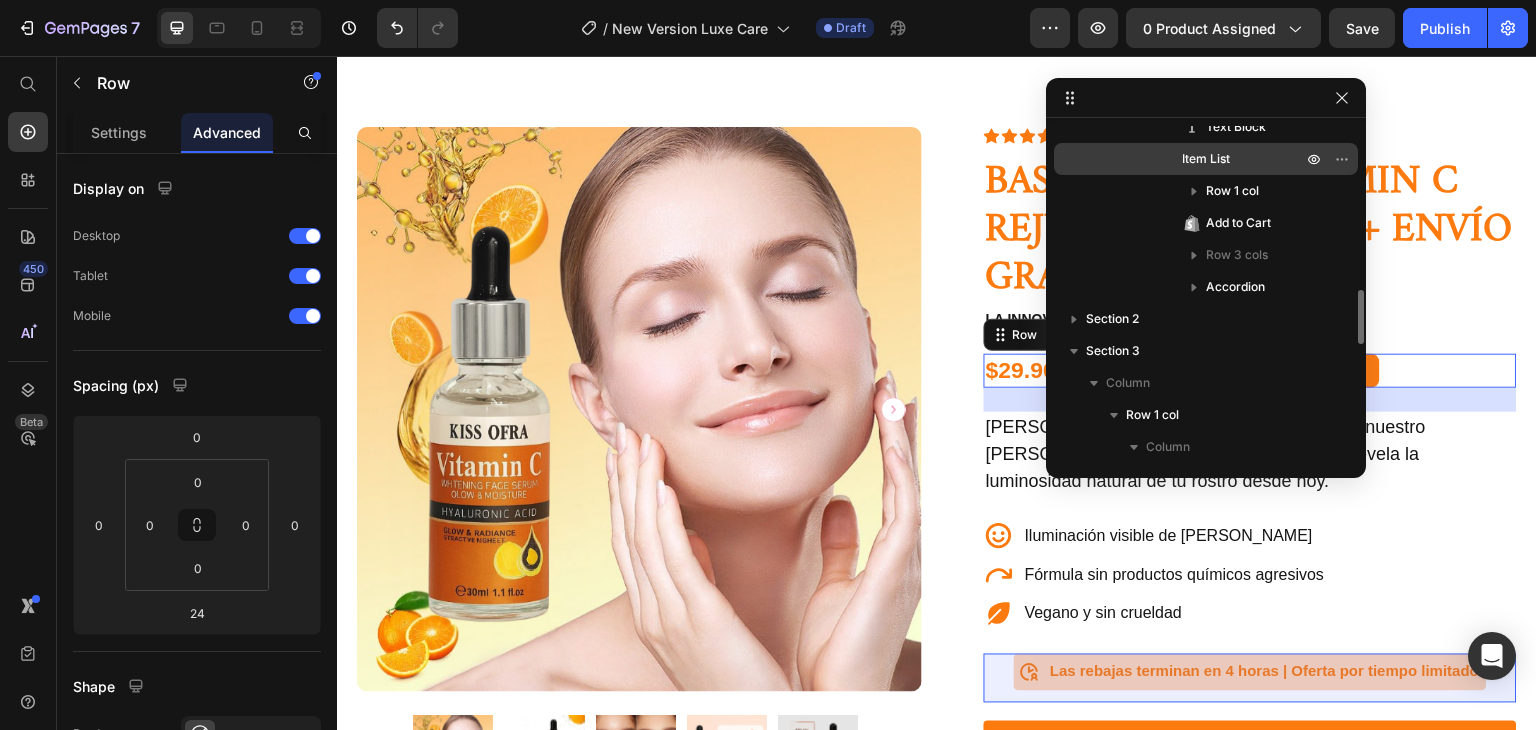 click on "Row 2 cols Column 1 Icon List Column 2 Text Block Product Title Text Block Row 3 cols Column 1 Product Price Column 2 Product Price Column 3 Discount Tag Text Block Item List Row 1 col Add to Cart Row 3 cols Accordion" at bounding box center [1206, -17] 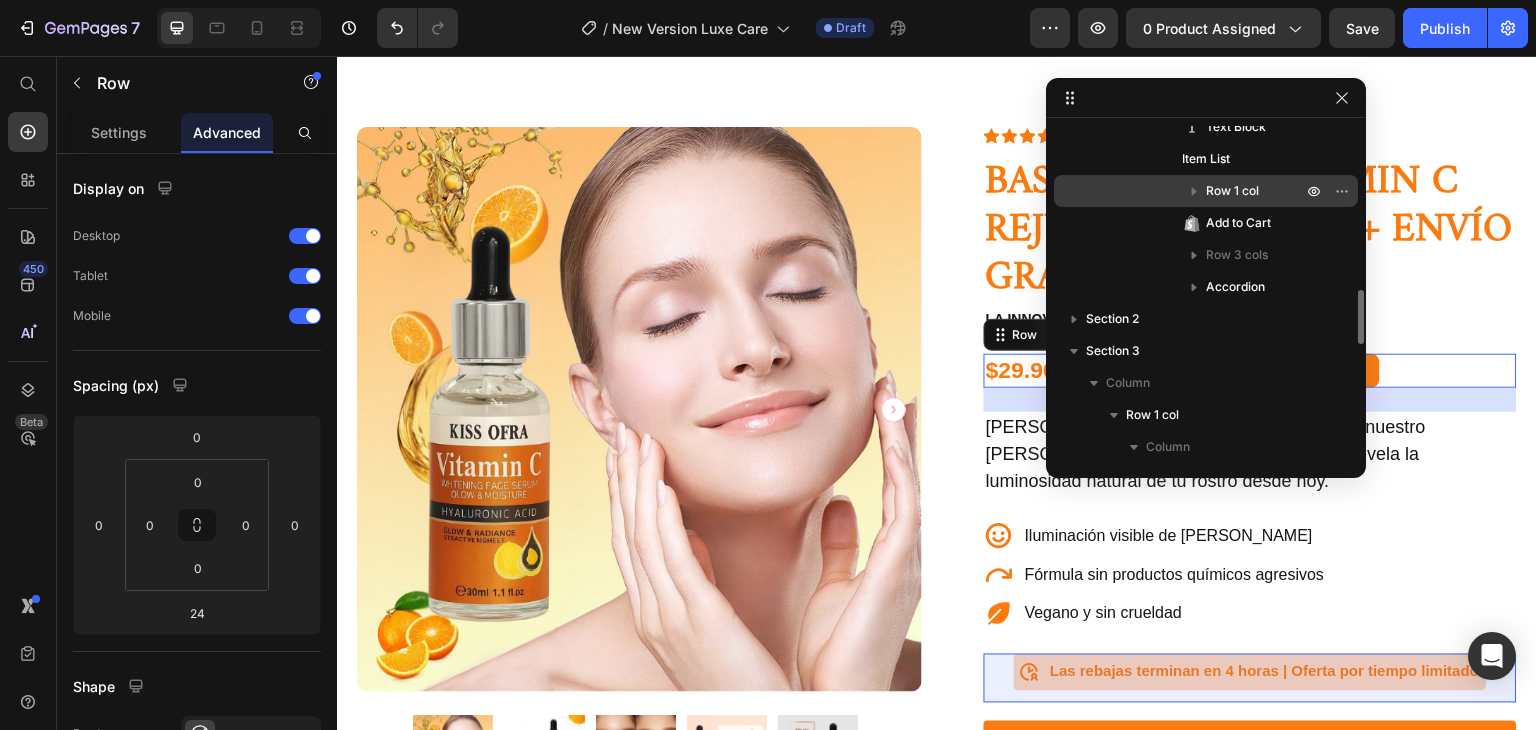 click on "Row 1 col" at bounding box center [1206, 191] 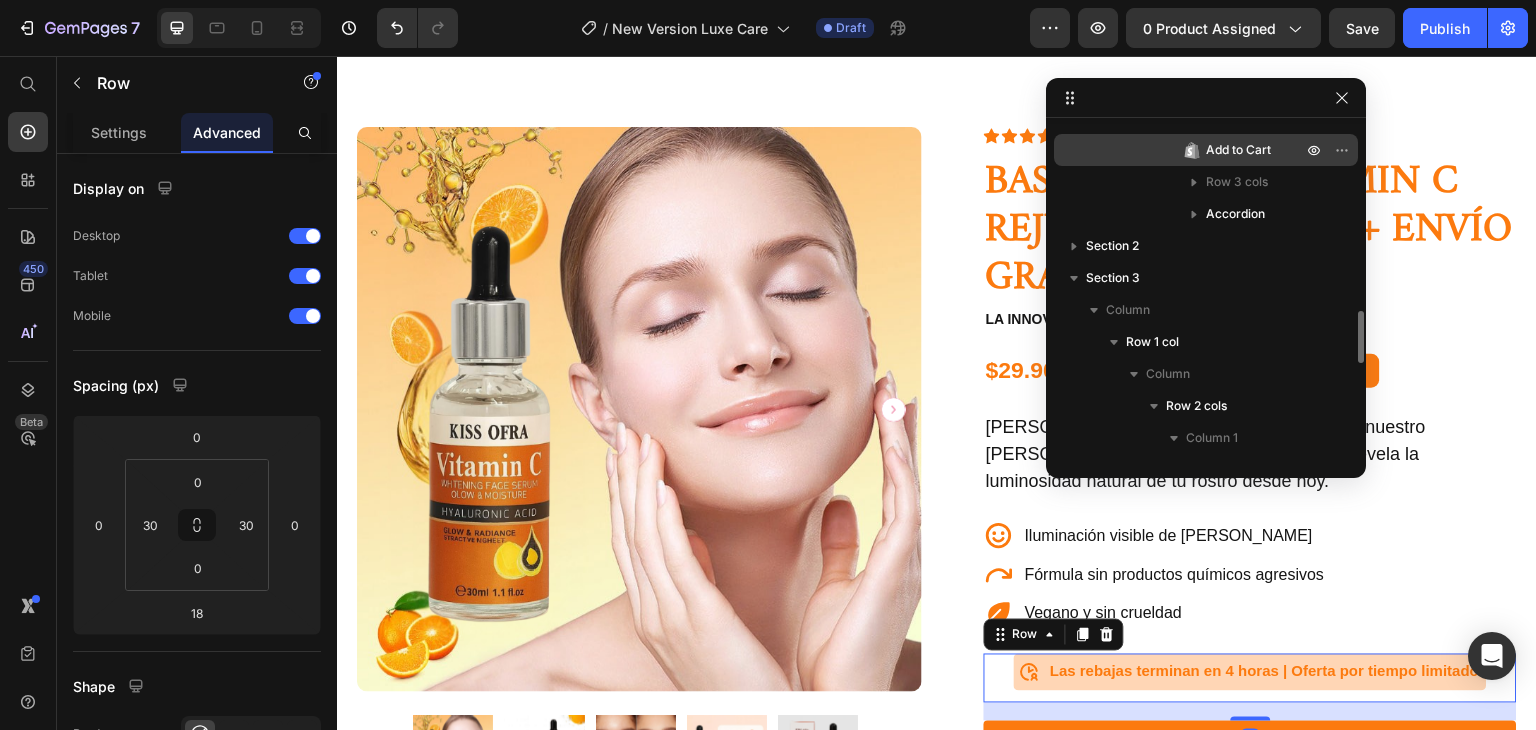 scroll, scrollTop: 1167, scrollLeft: 0, axis: vertical 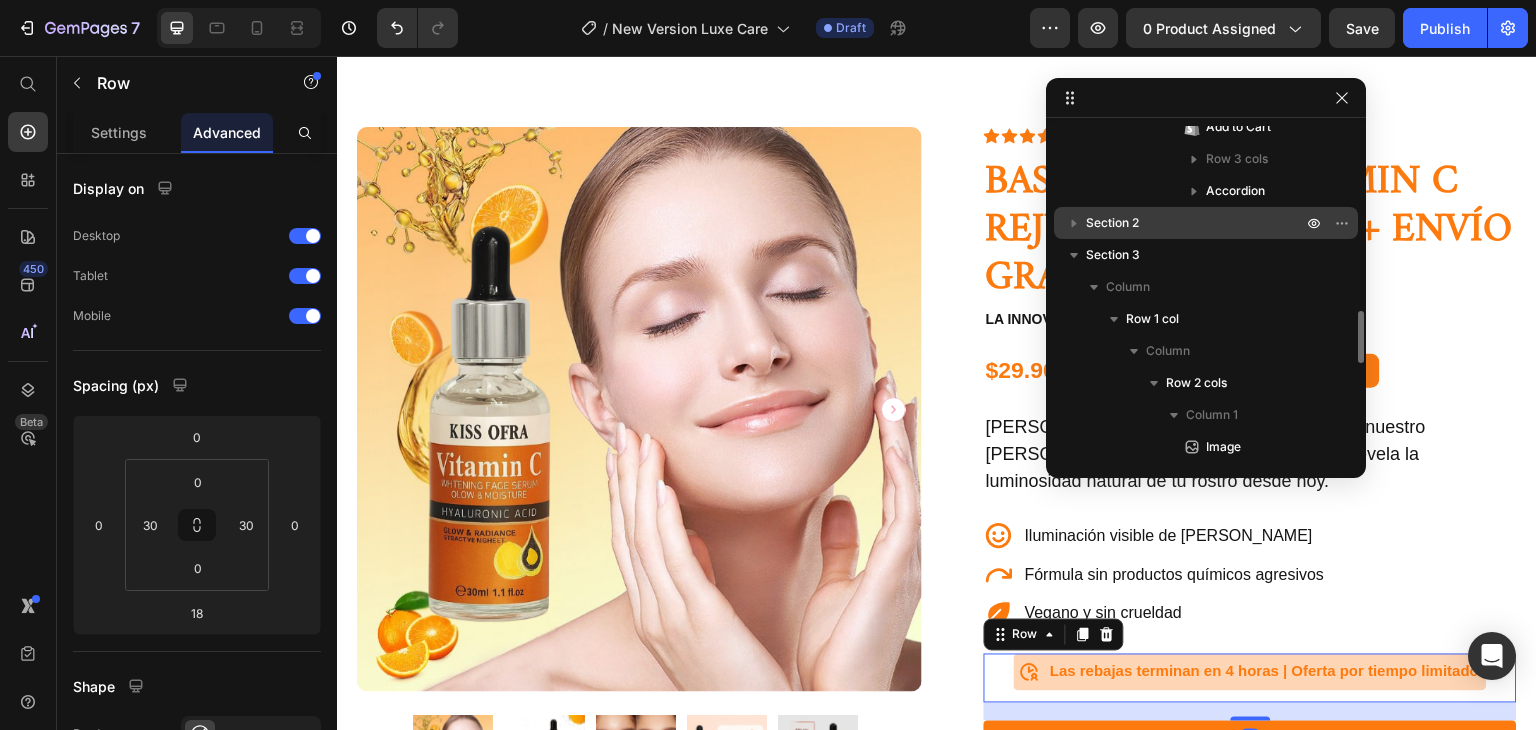click on "Section 2" at bounding box center (1112, 223) 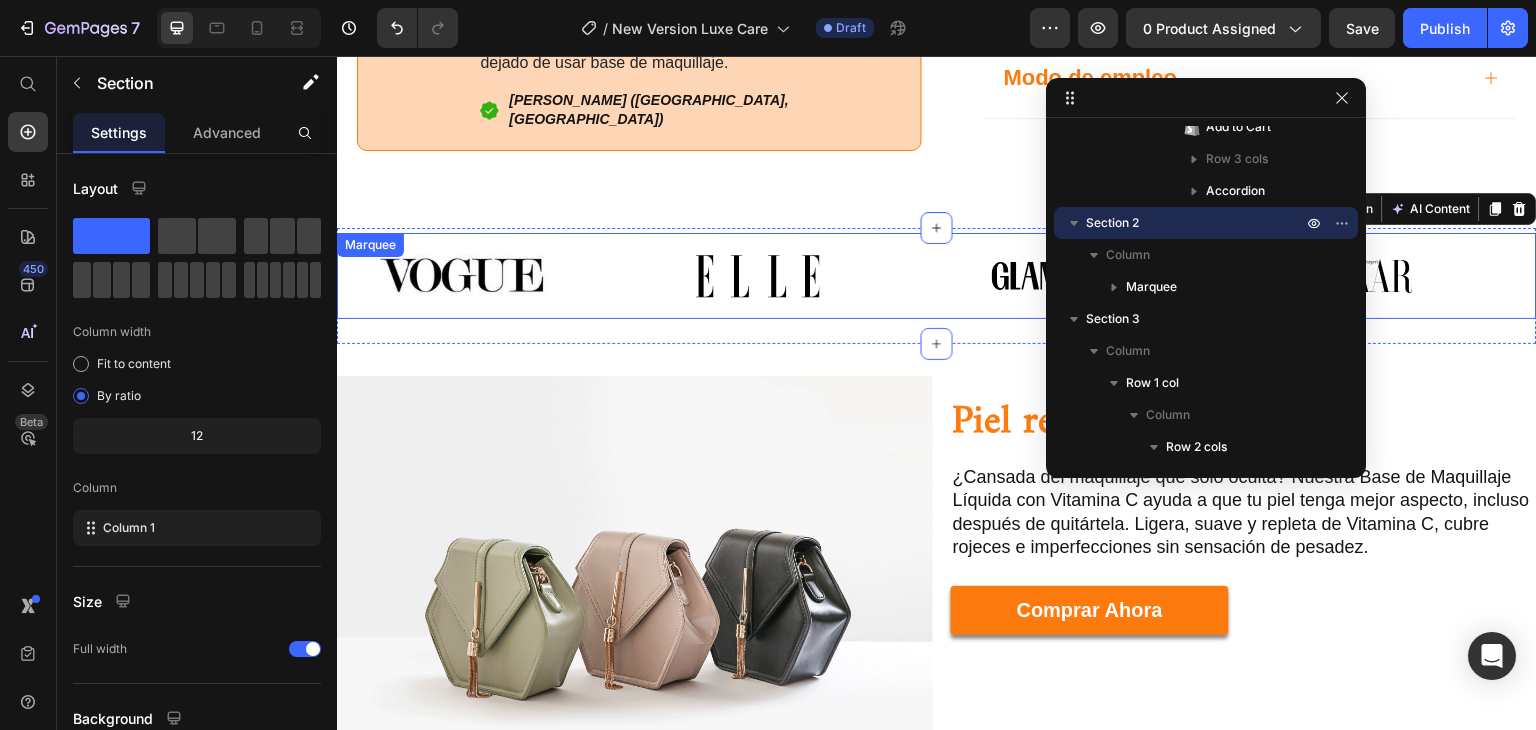 scroll, scrollTop: 1135, scrollLeft: 0, axis: vertical 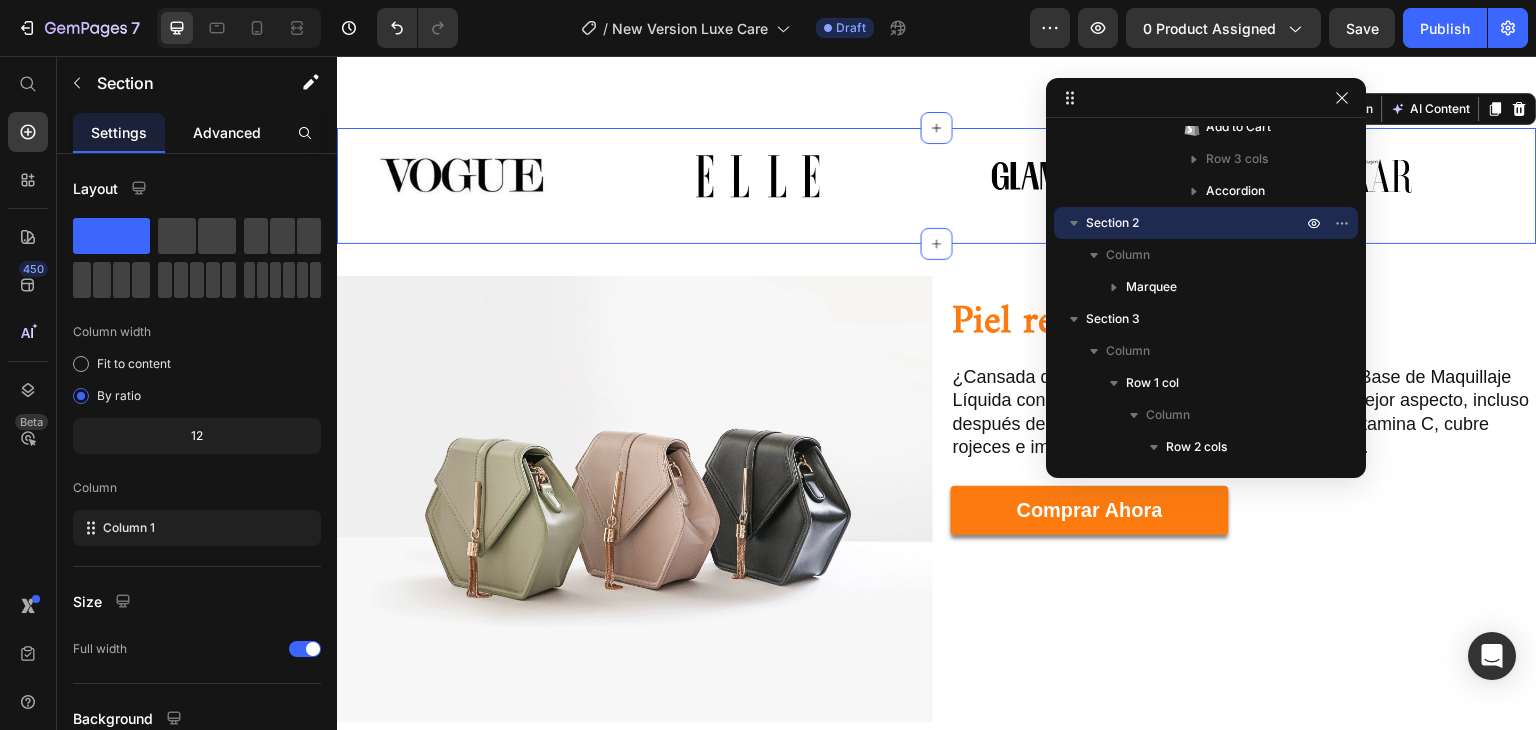 click on "Advanced" 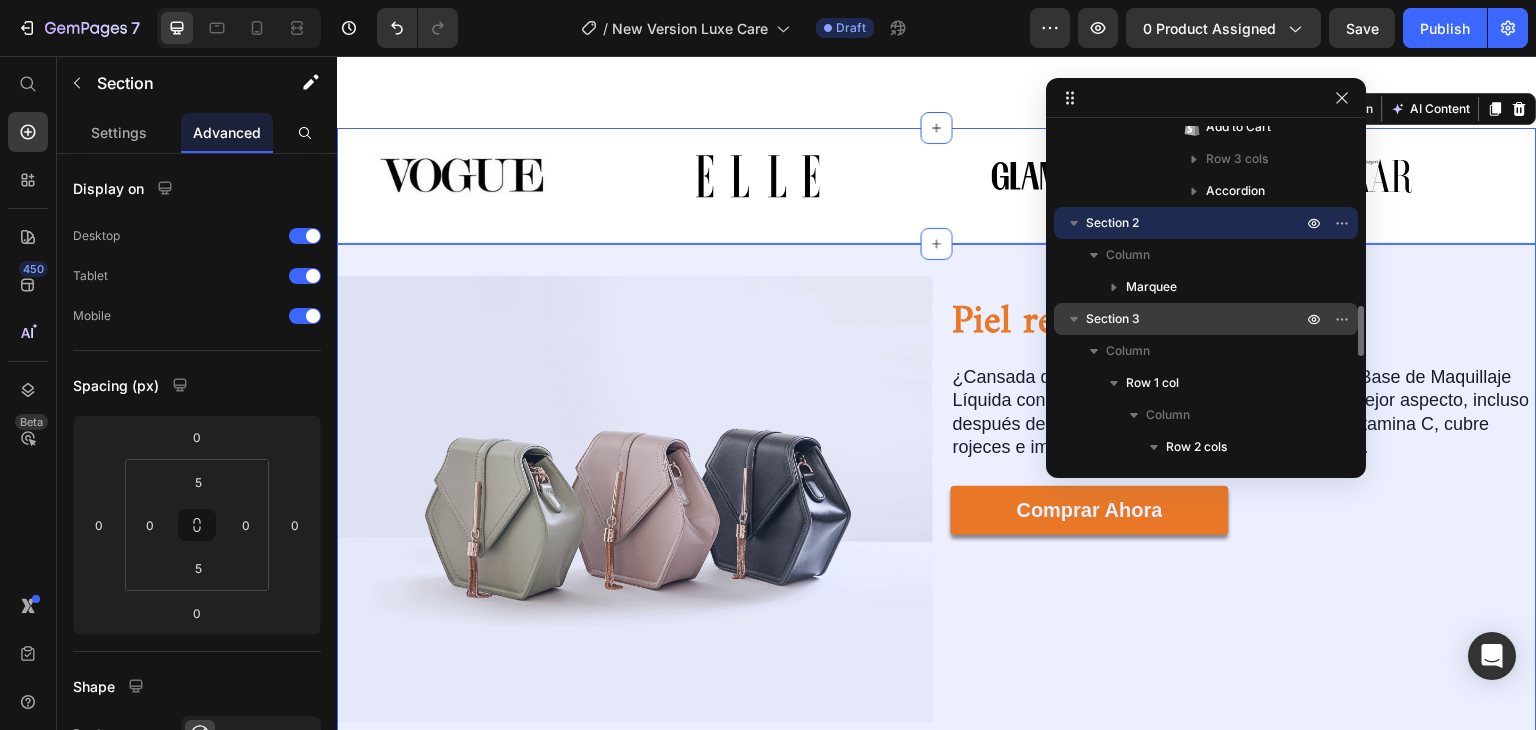 click on "Section 3" at bounding box center (1113, 319) 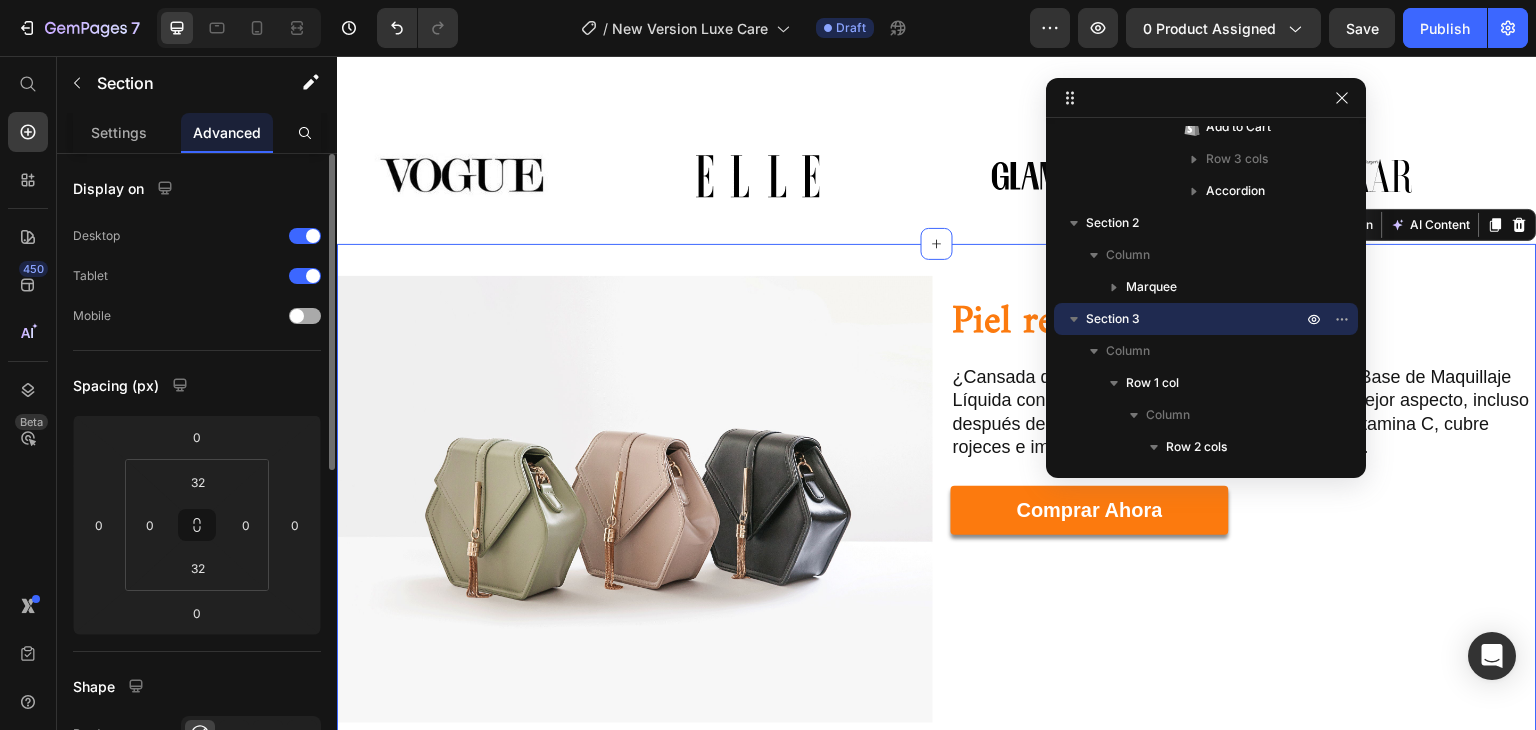 click at bounding box center (297, 316) 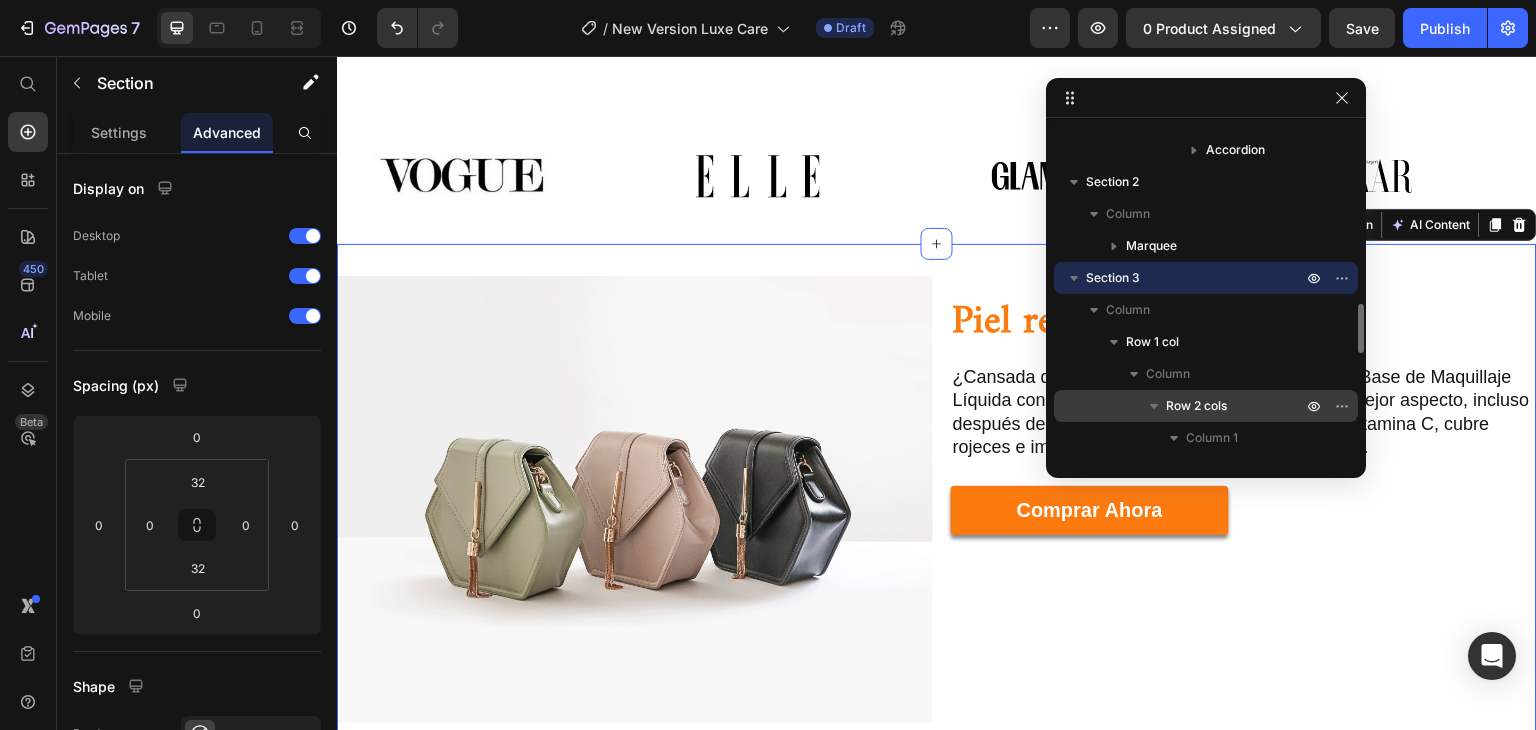 scroll, scrollTop: 1209, scrollLeft: 0, axis: vertical 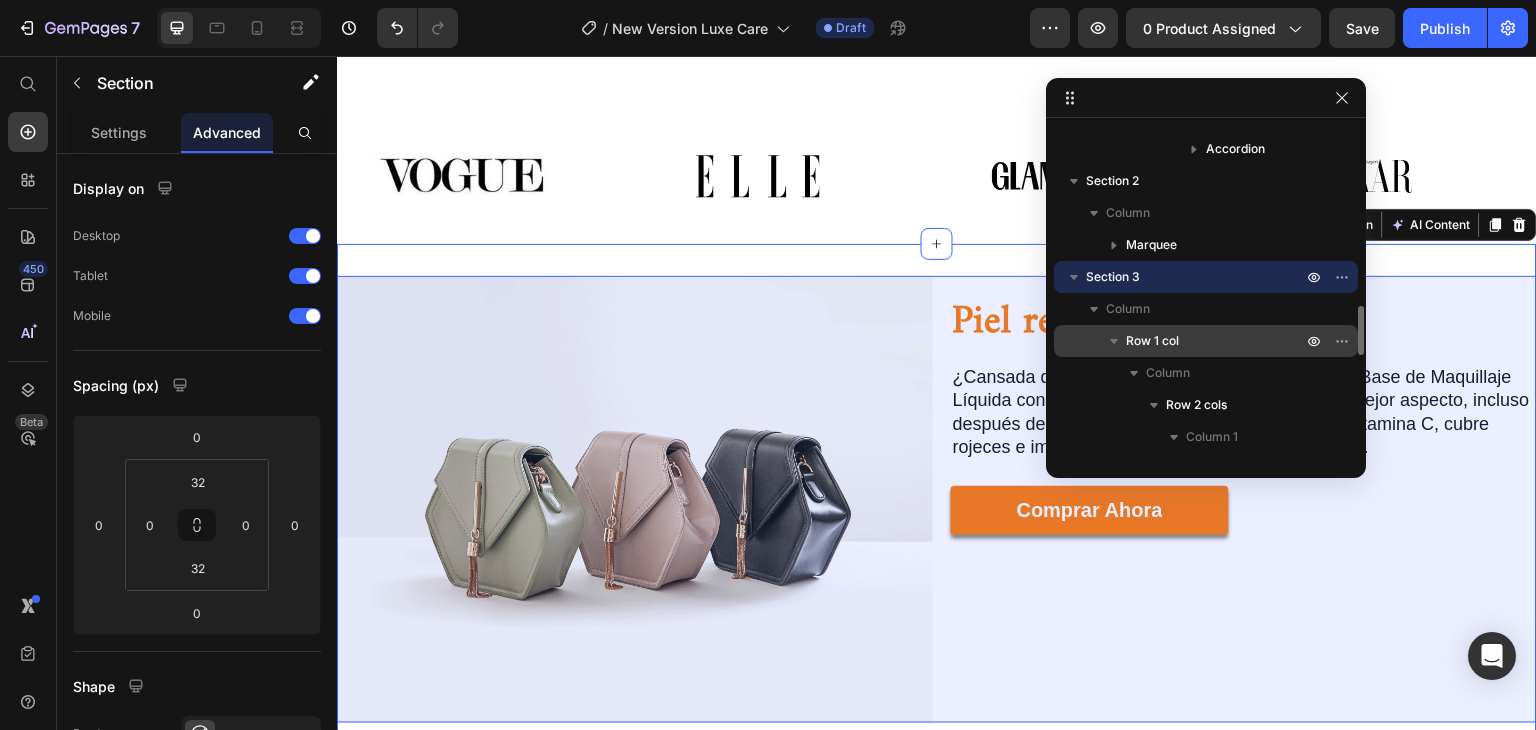 click on "Row 1 col" at bounding box center [1152, 341] 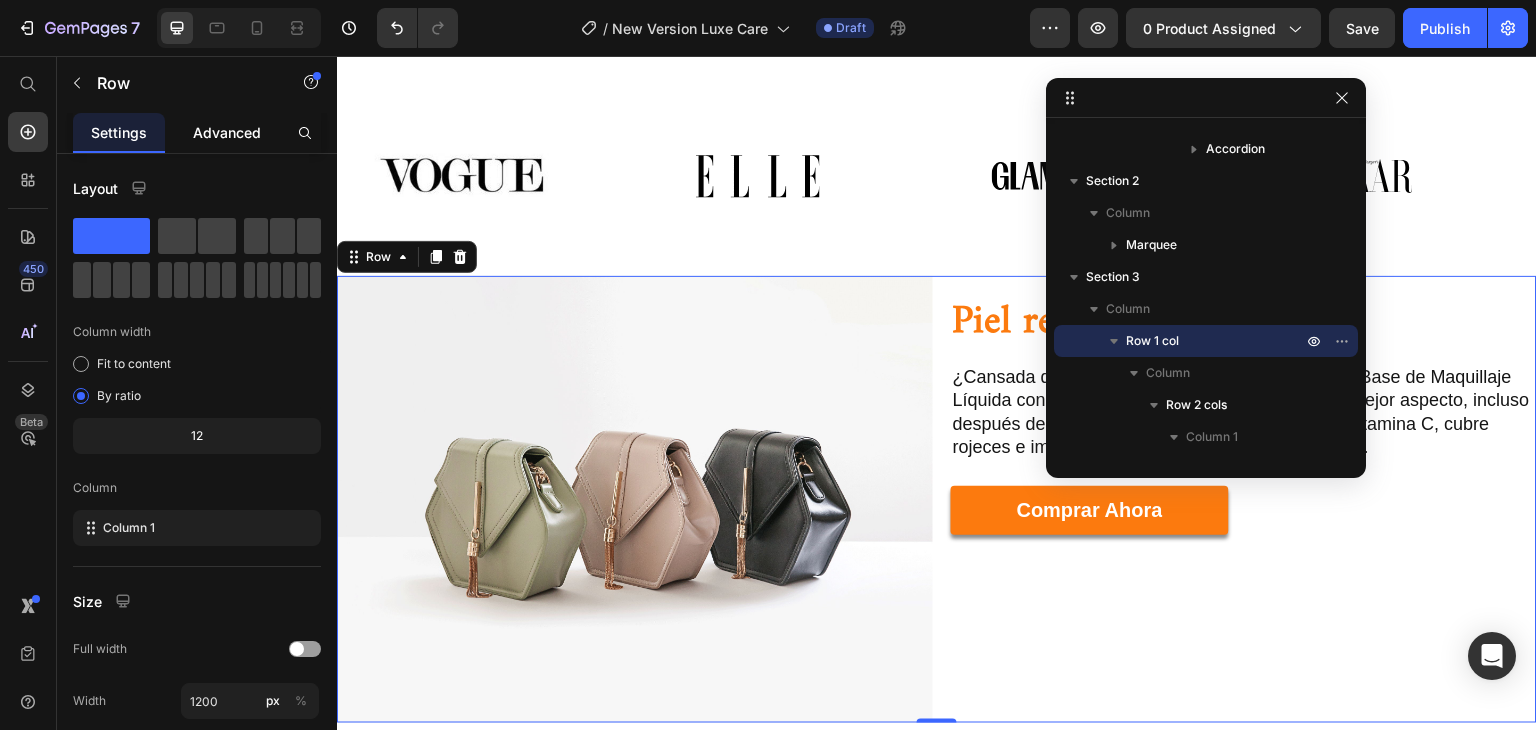 click on "Advanced" at bounding box center (227, 132) 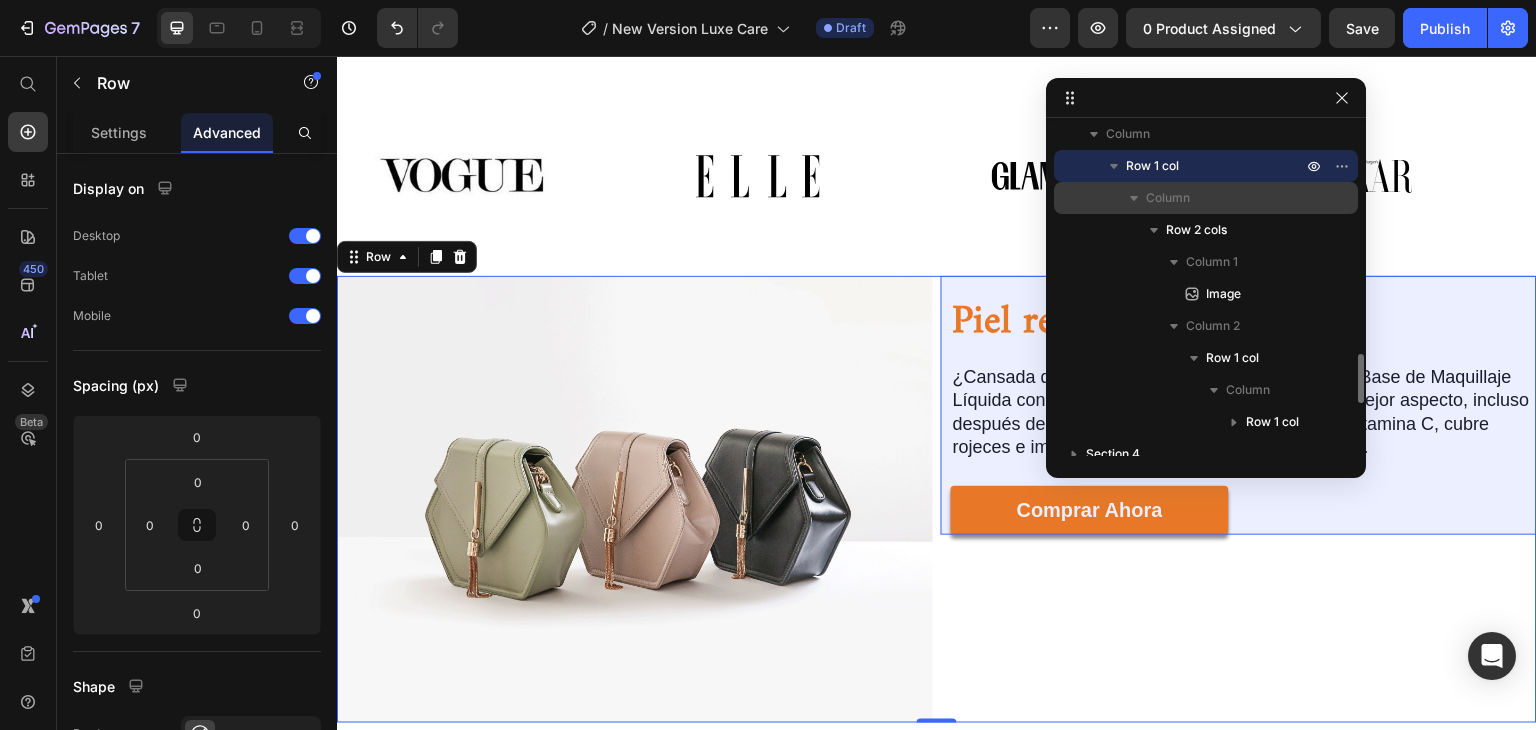 scroll, scrollTop: 1403, scrollLeft: 0, axis: vertical 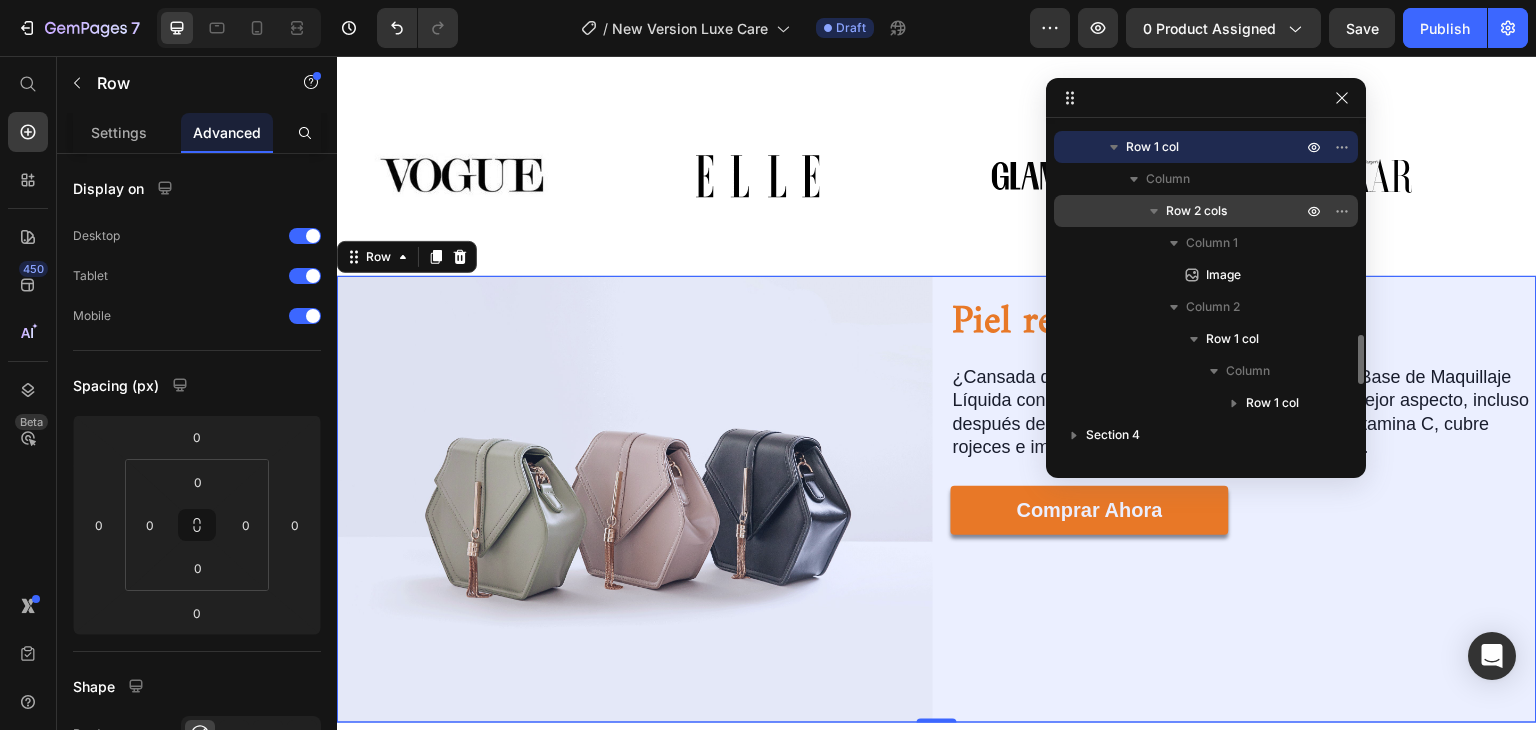 click on "Row 2 cols" at bounding box center [1206, 211] 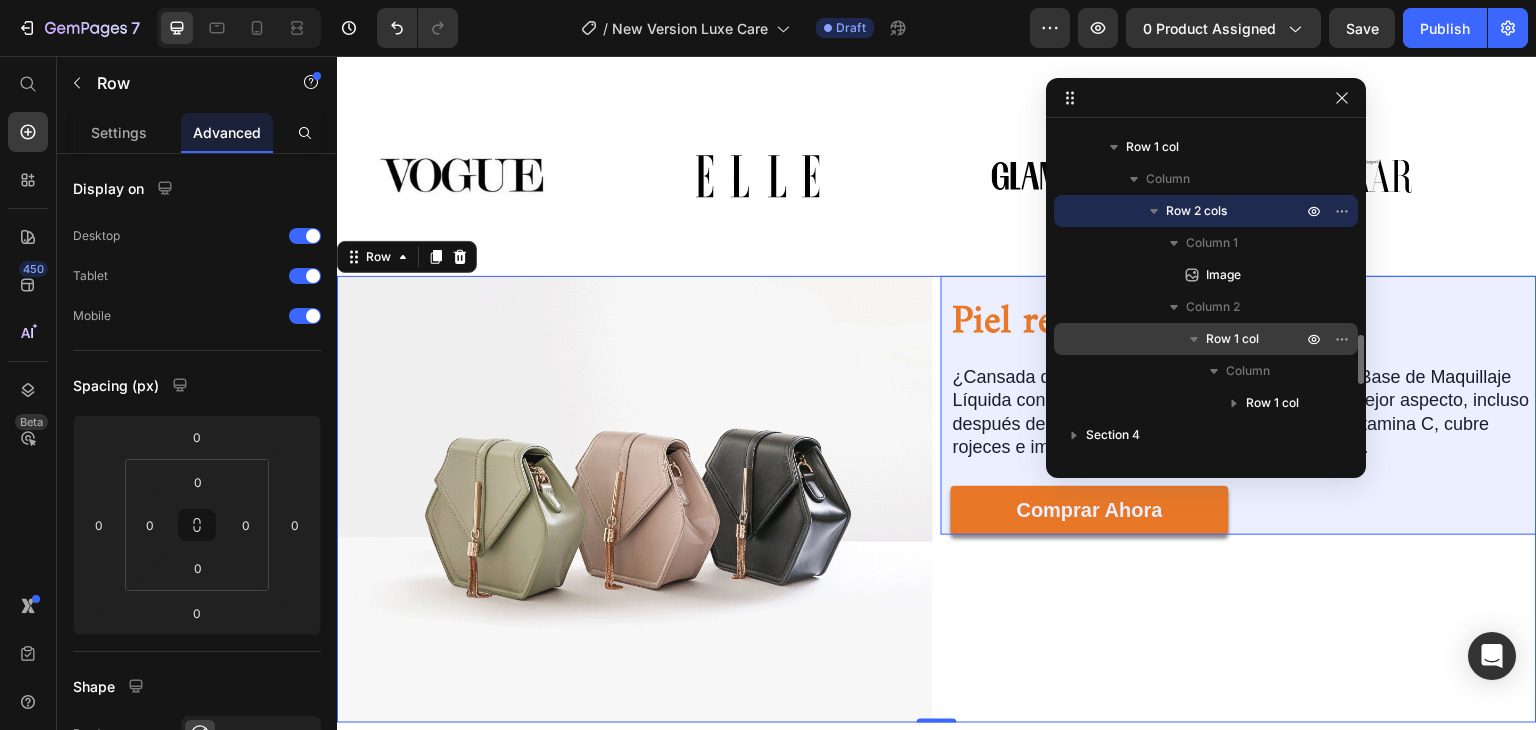 click on "Row 1 col" at bounding box center [1256, 339] 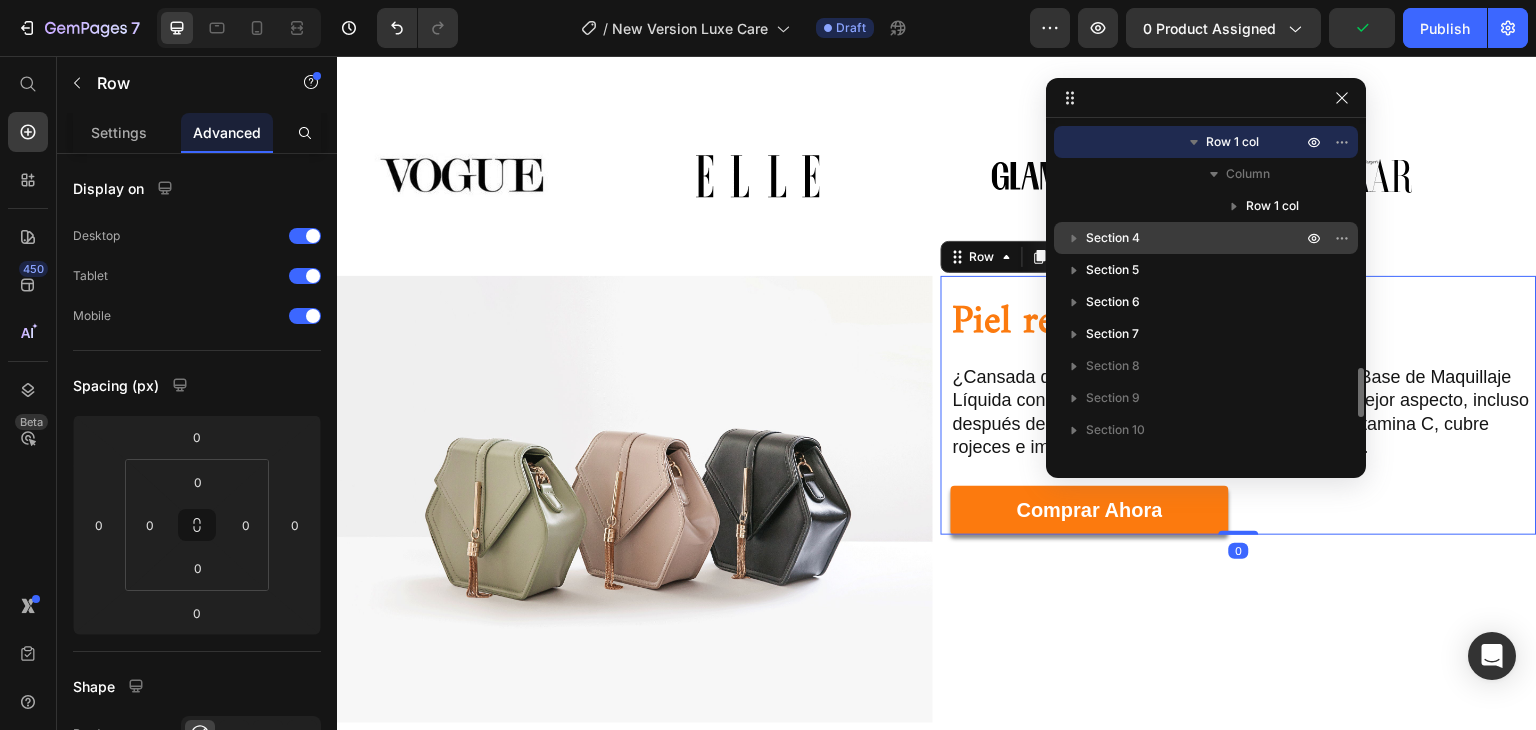 scroll, scrollTop: 1606, scrollLeft: 0, axis: vertical 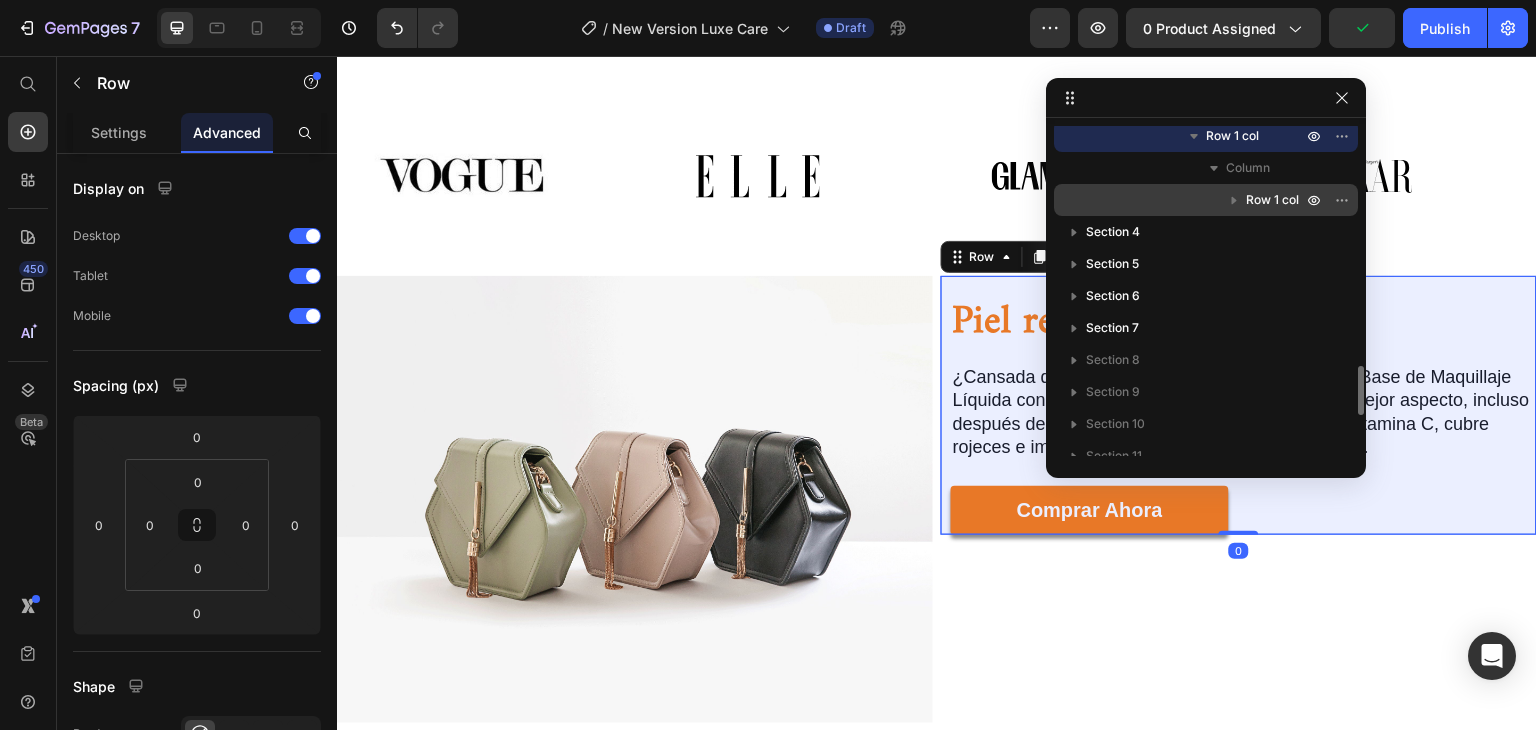 click on "Row 1 col" at bounding box center (1272, 200) 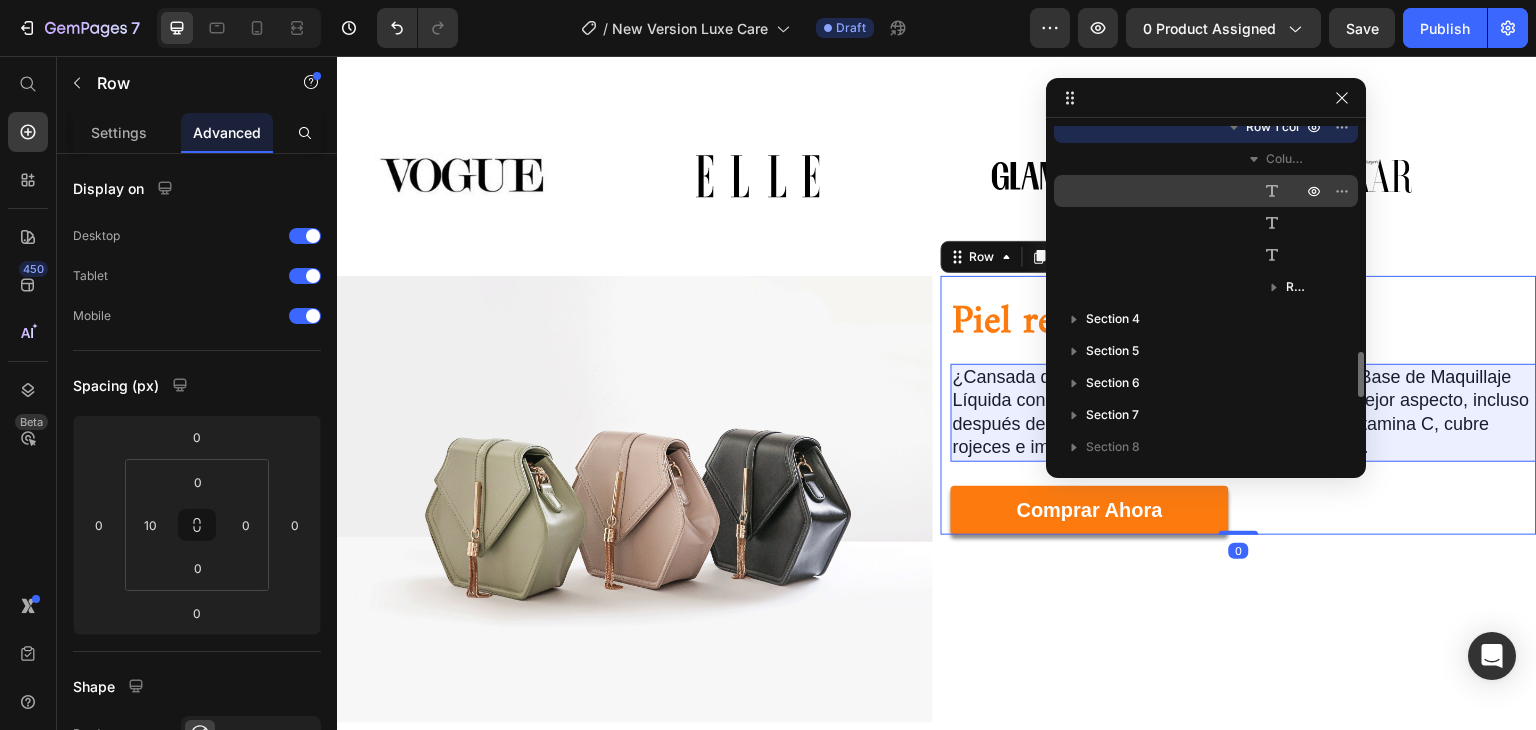 scroll, scrollTop: 1683, scrollLeft: 0, axis: vertical 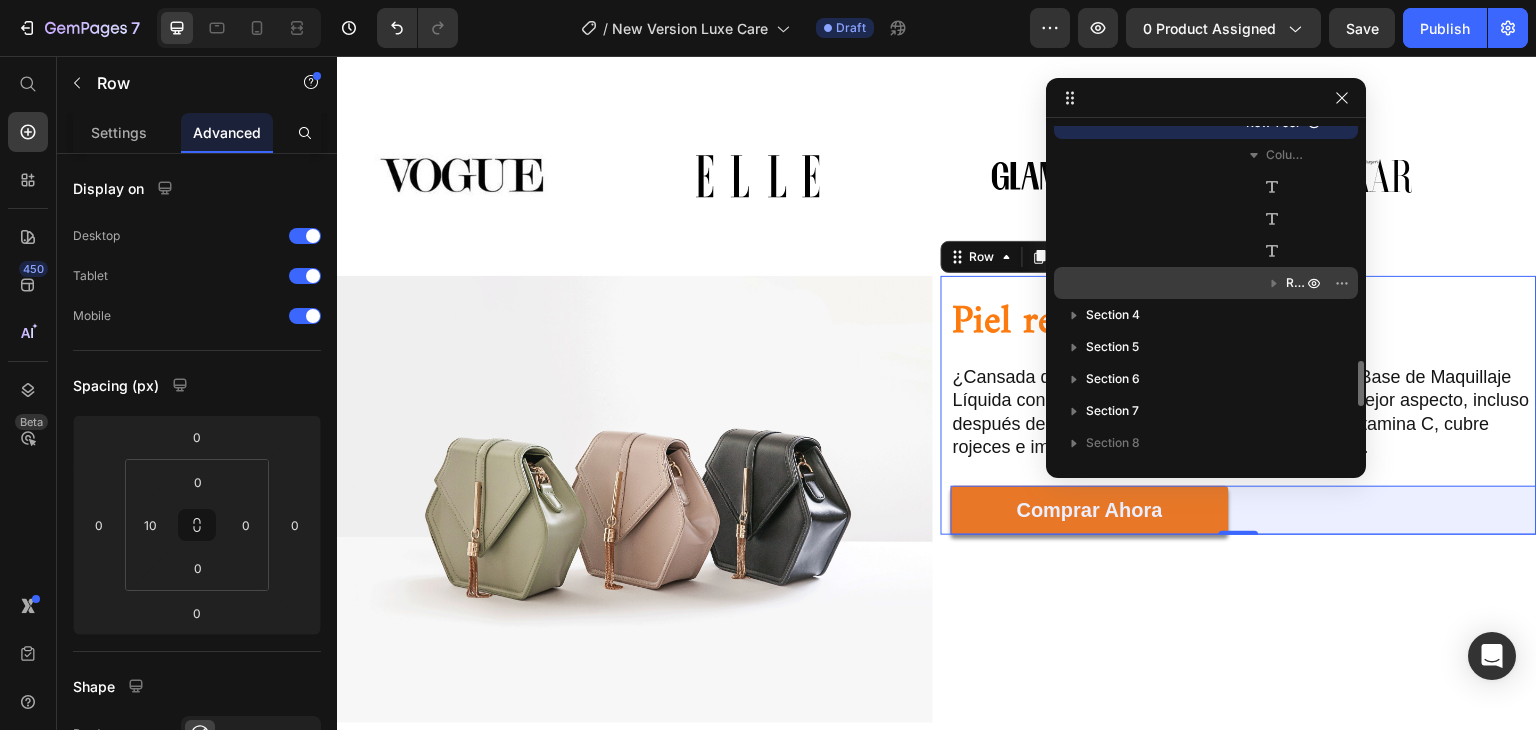 click on "Row 1 col" at bounding box center (1206, 283) 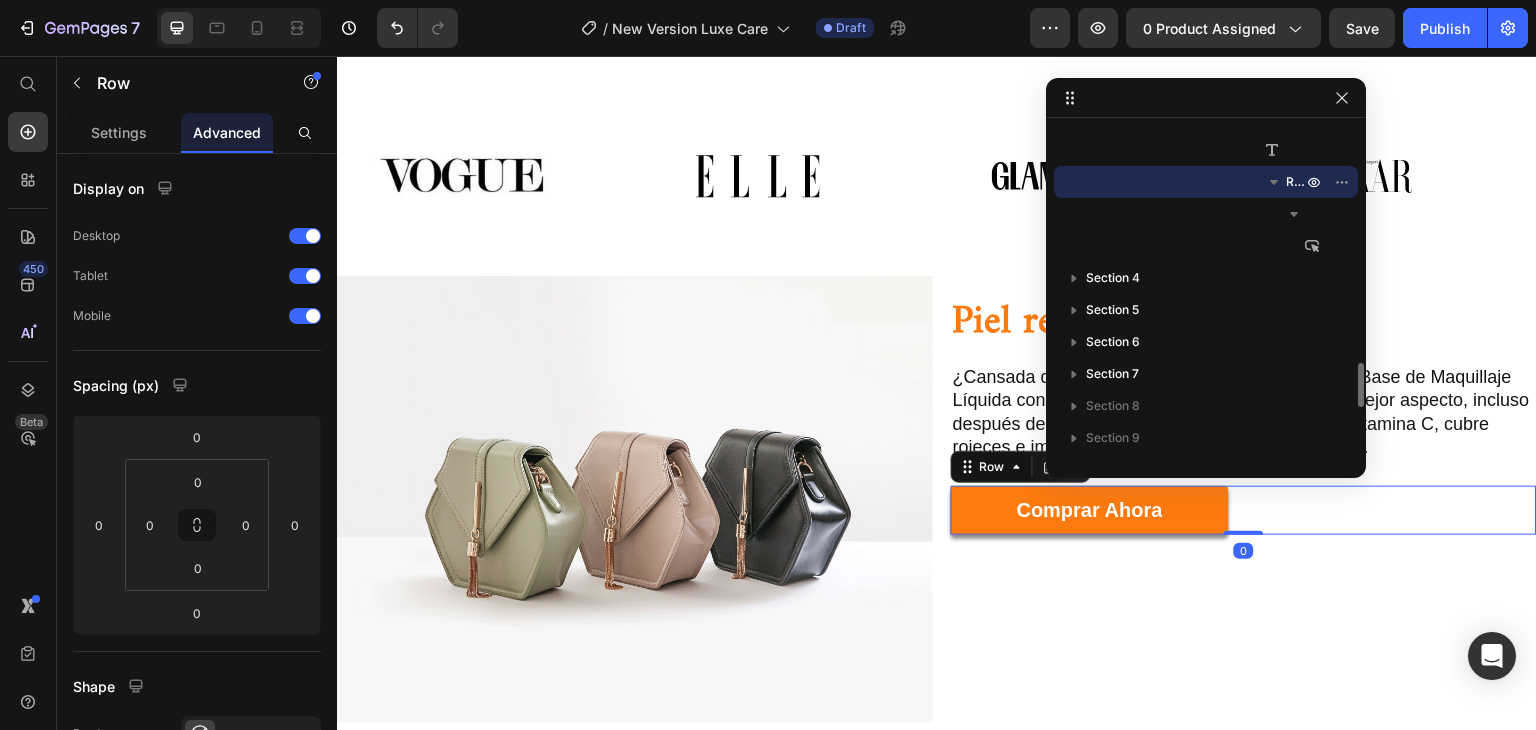 scroll, scrollTop: 1789, scrollLeft: 0, axis: vertical 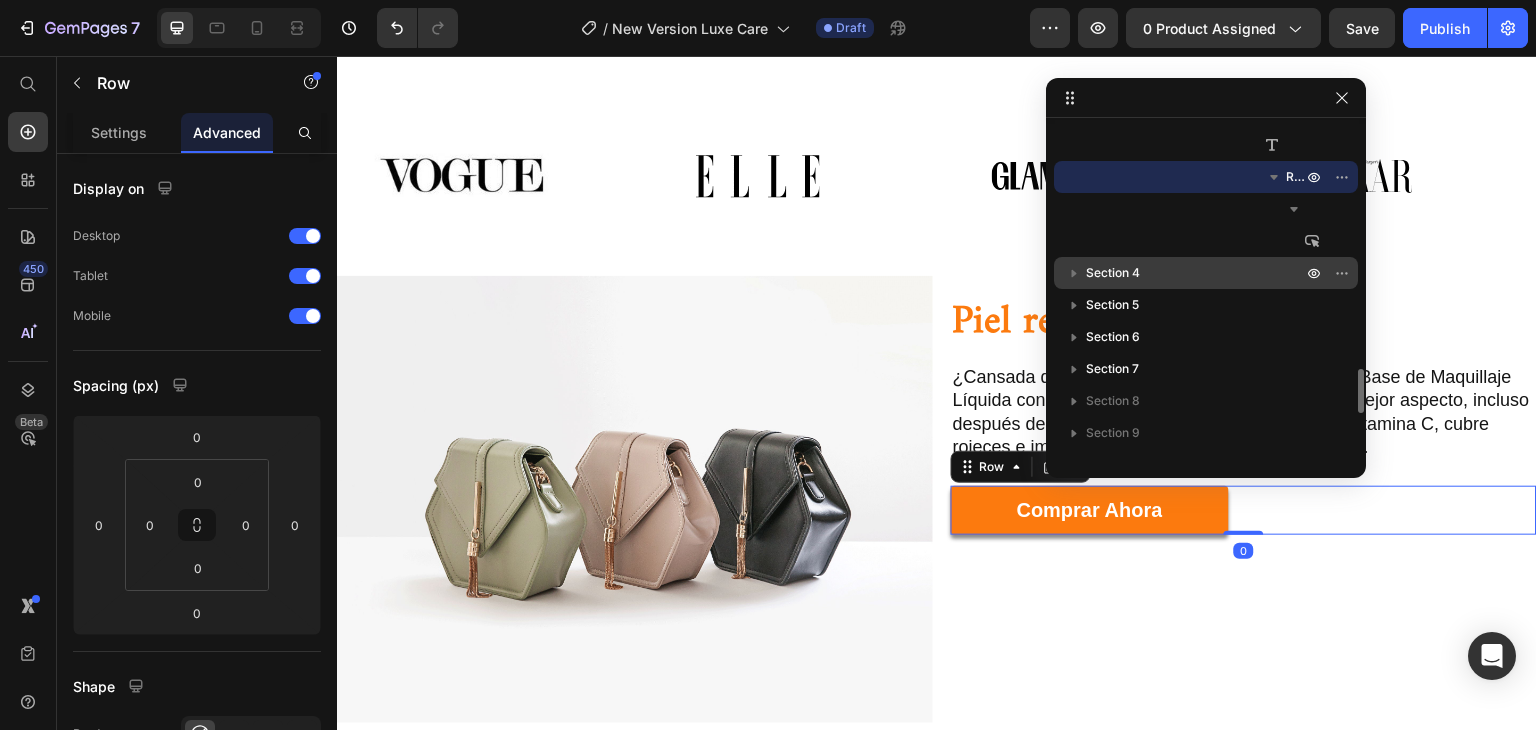 click on "Section 4" at bounding box center [1196, 273] 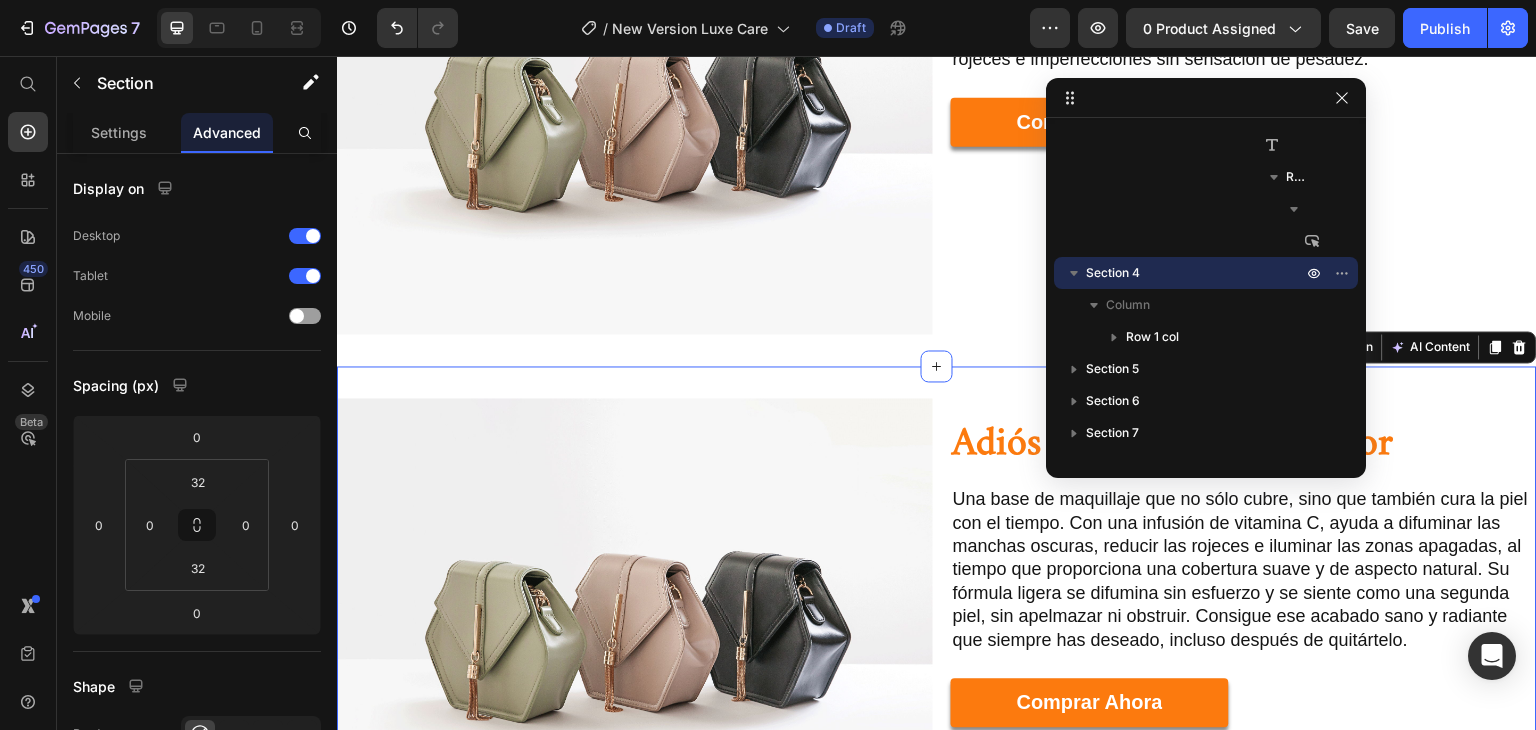 scroll, scrollTop: 1755, scrollLeft: 0, axis: vertical 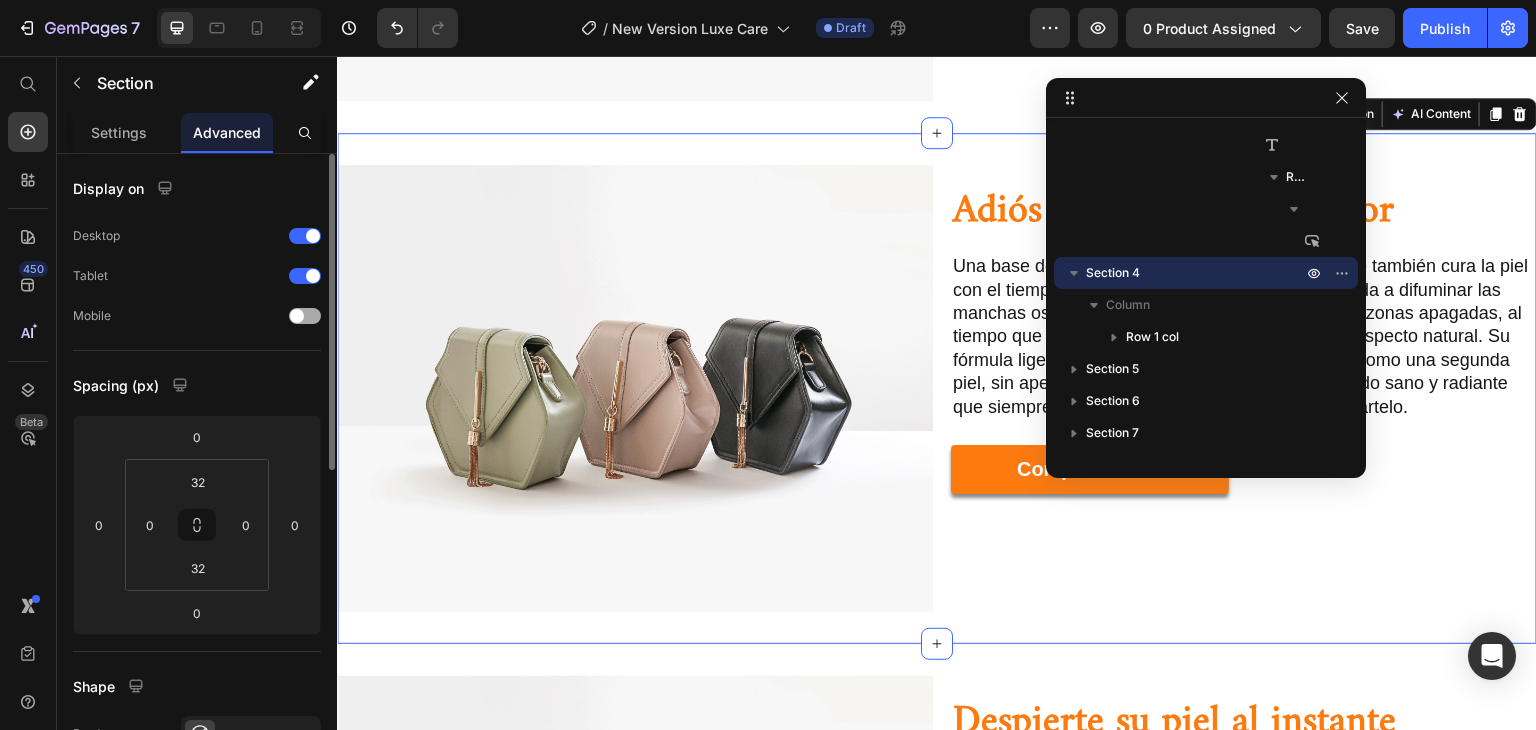 click at bounding box center [297, 316] 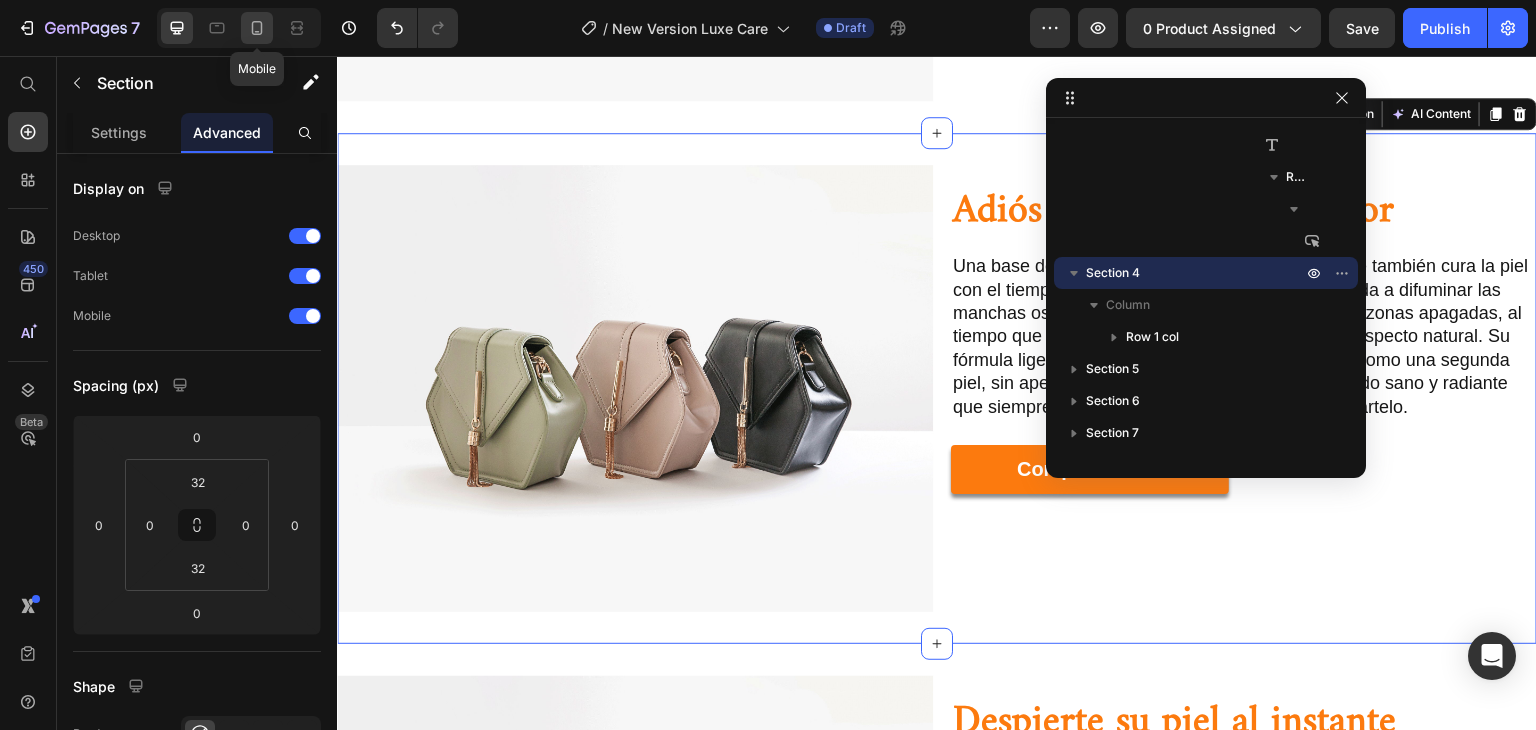 click 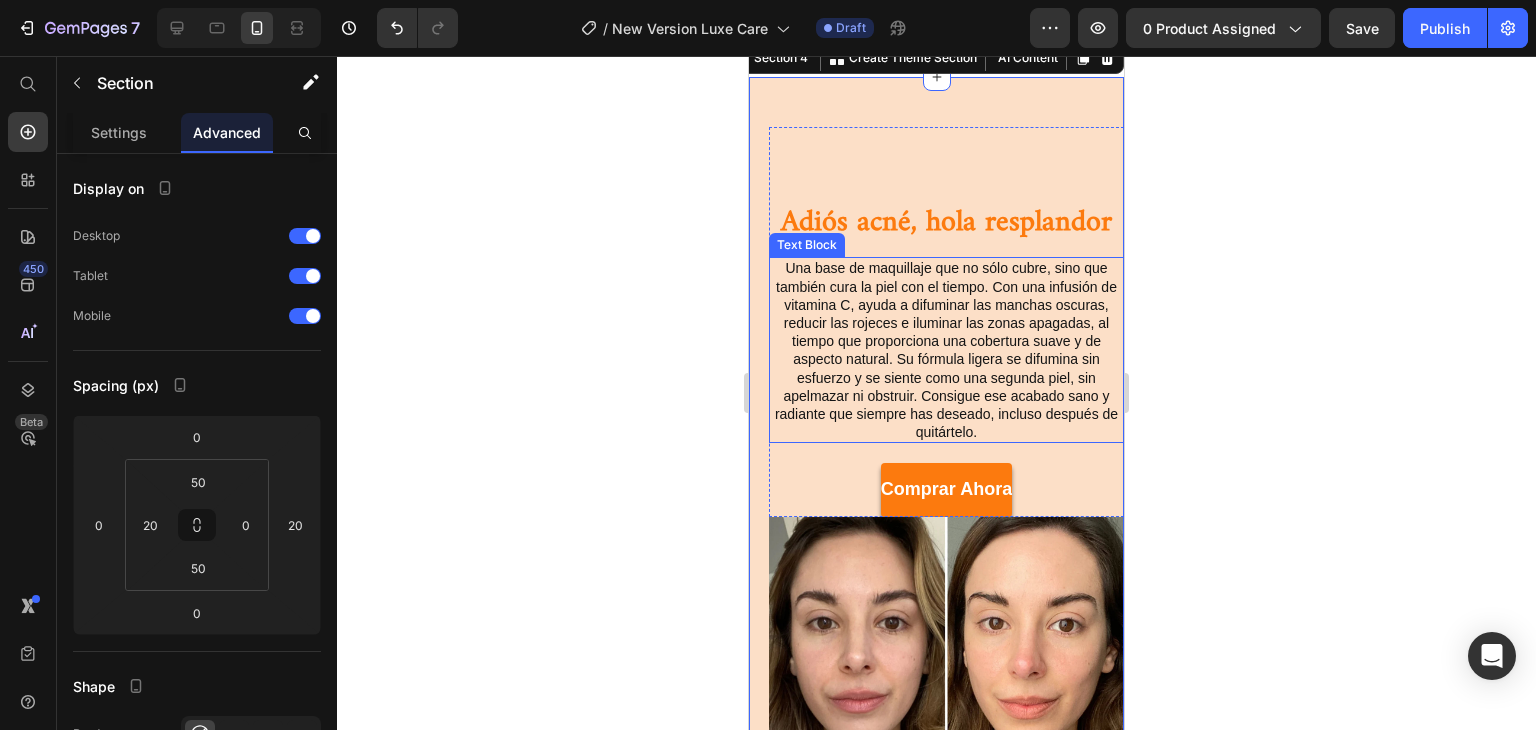 scroll, scrollTop: 0, scrollLeft: 0, axis: both 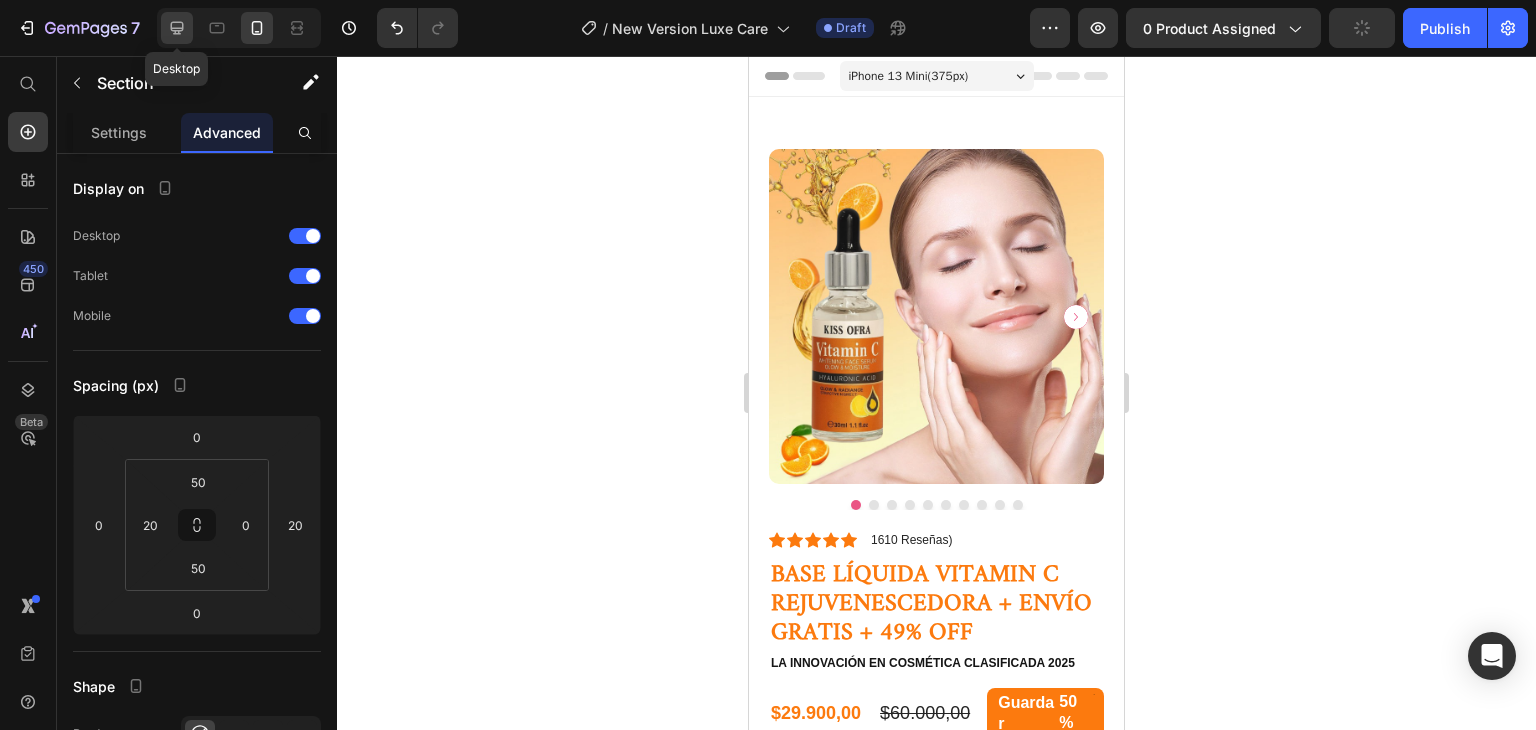 click 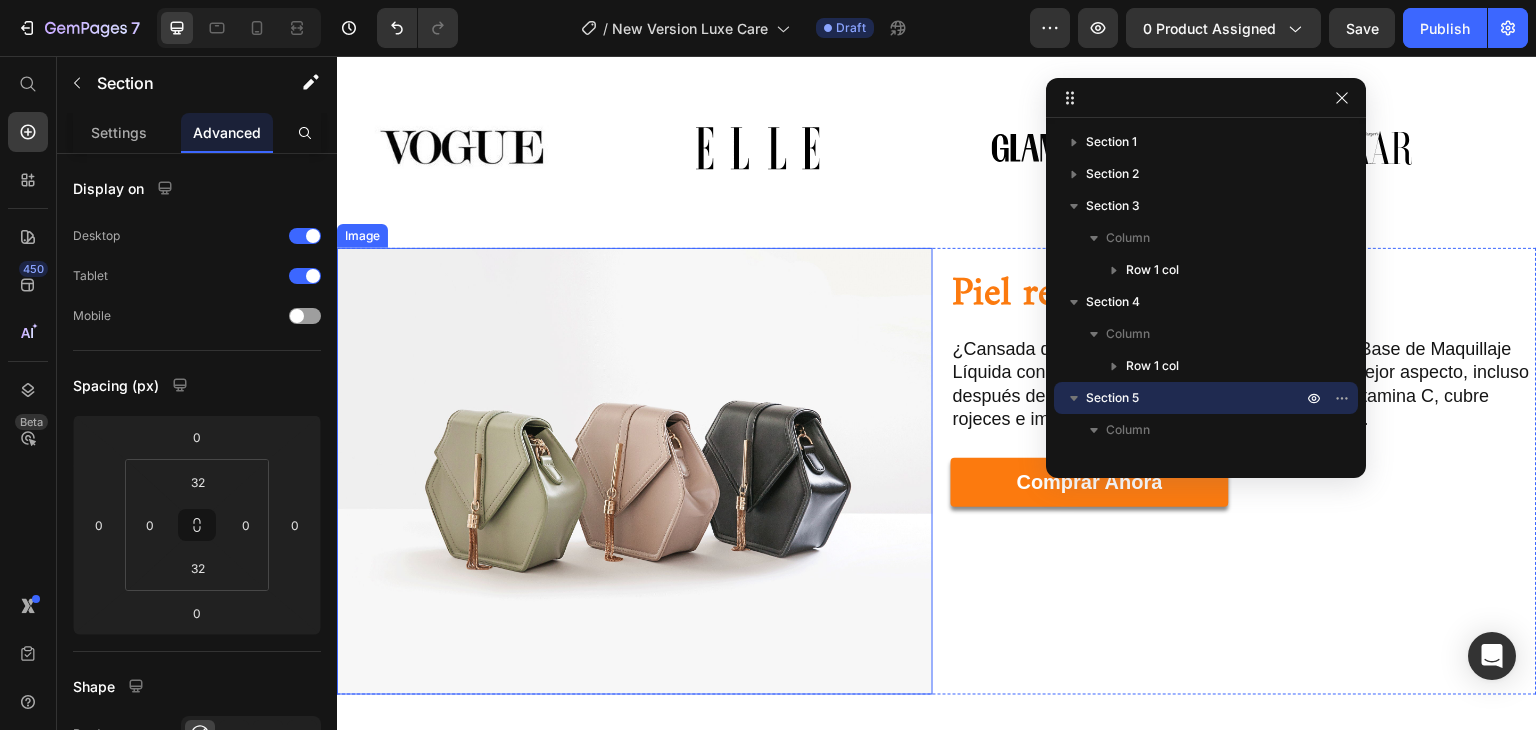 scroll, scrollTop: 1155, scrollLeft: 0, axis: vertical 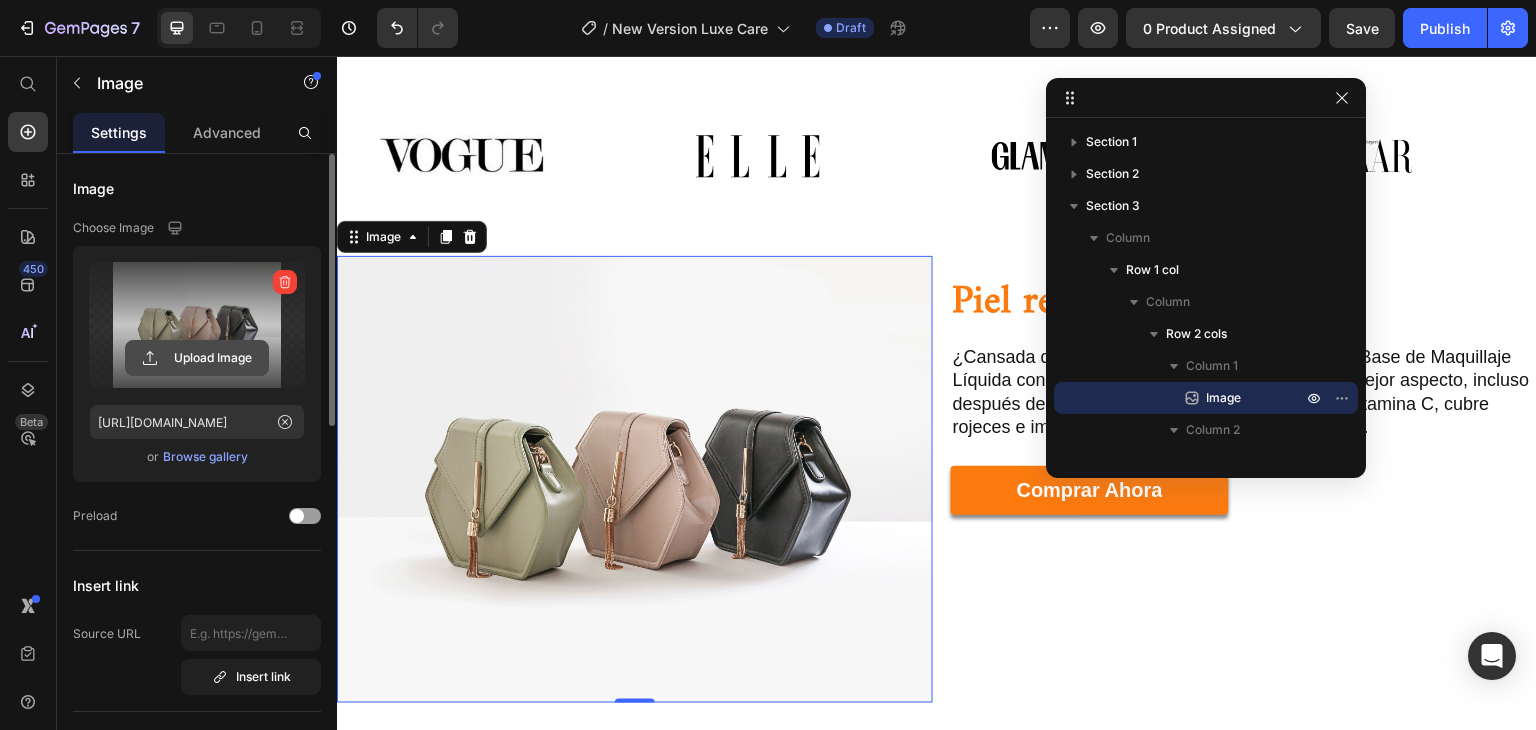 click 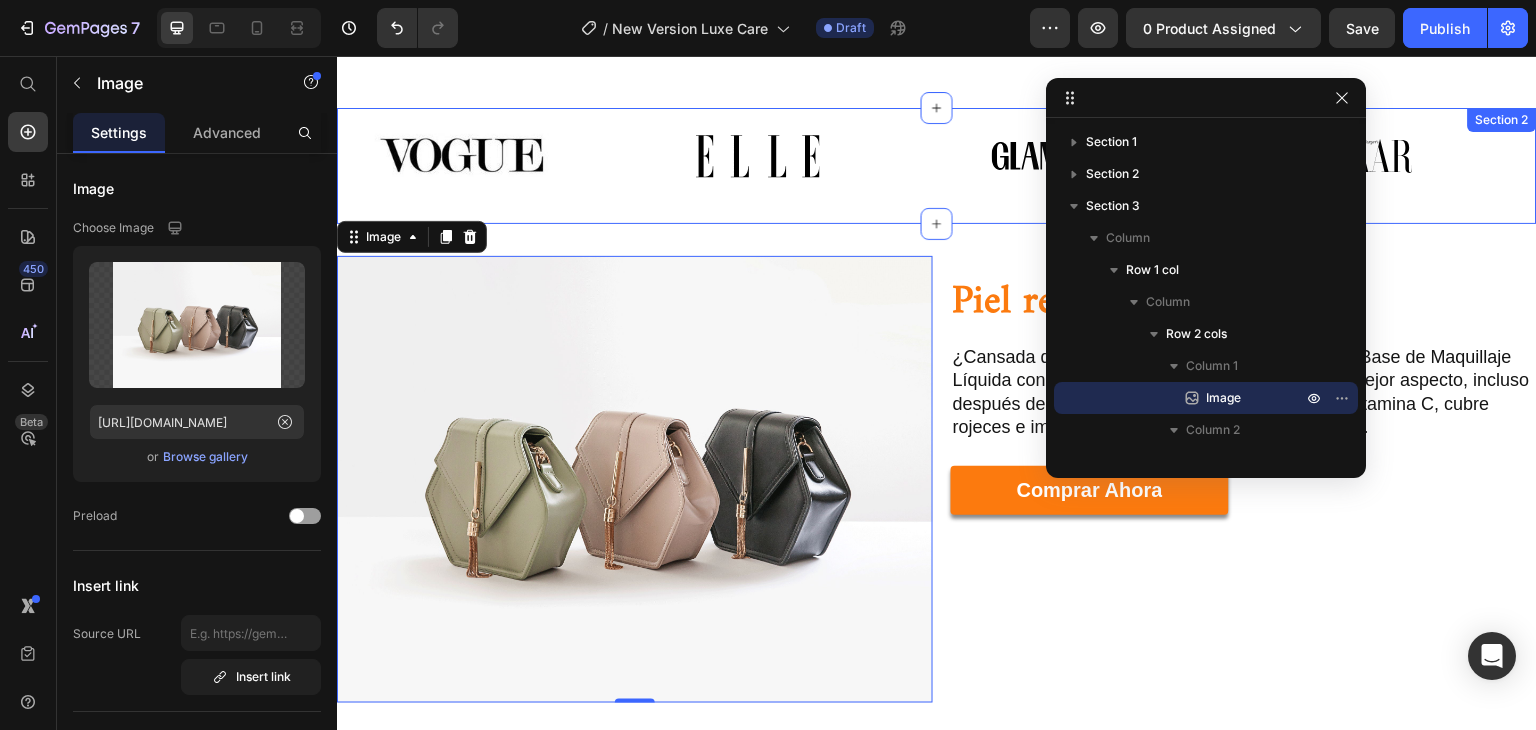 scroll, scrollTop: 1291, scrollLeft: 0, axis: vertical 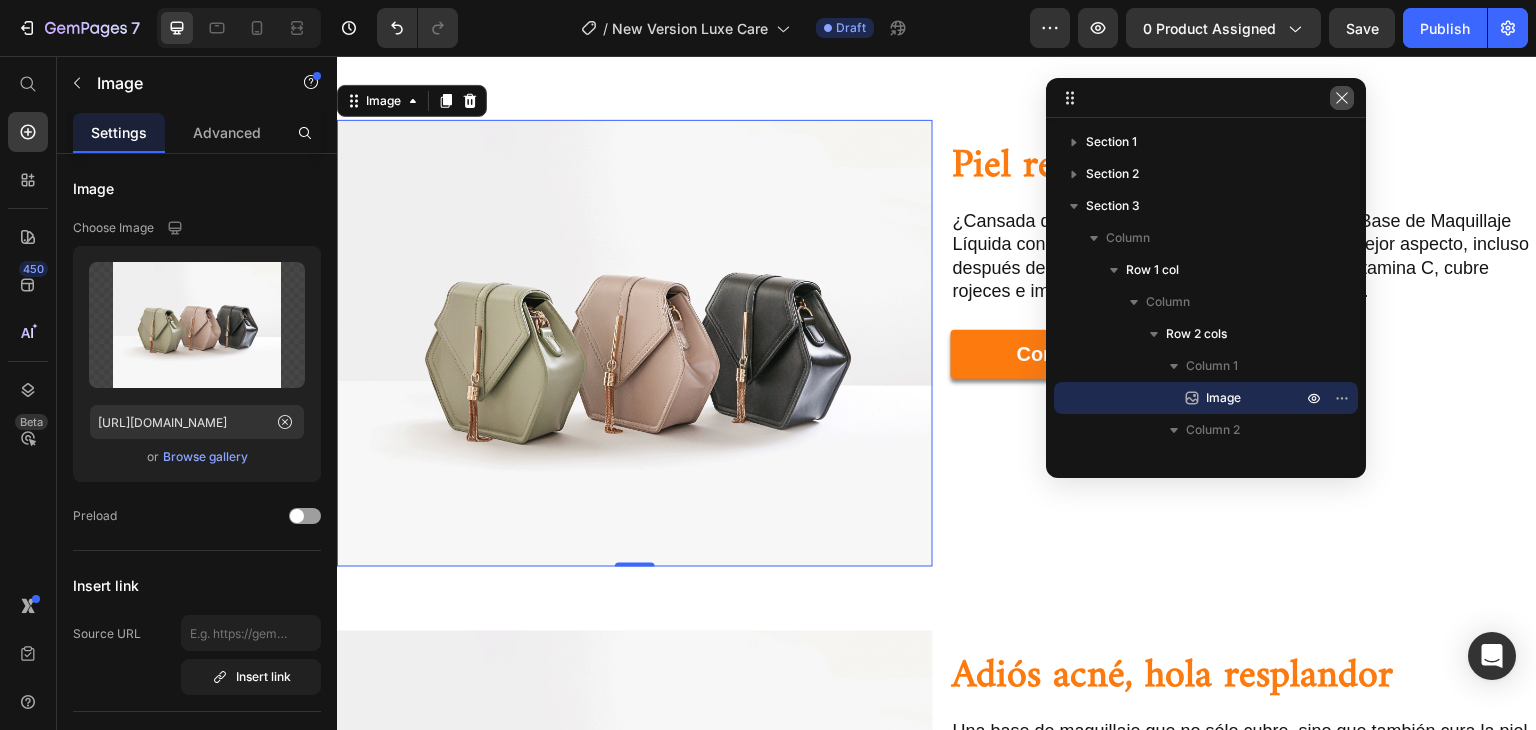 click 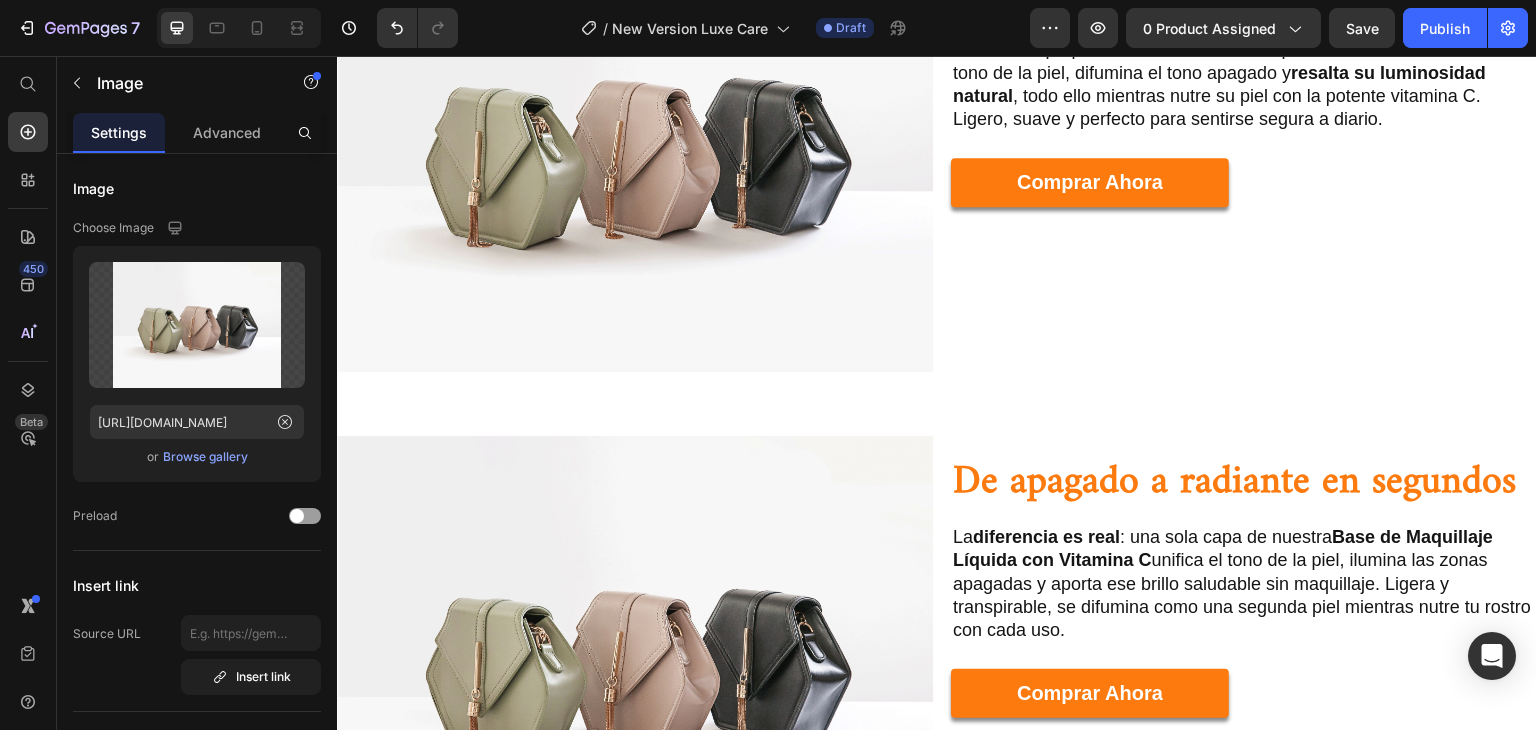 scroll, scrollTop: 2936, scrollLeft: 0, axis: vertical 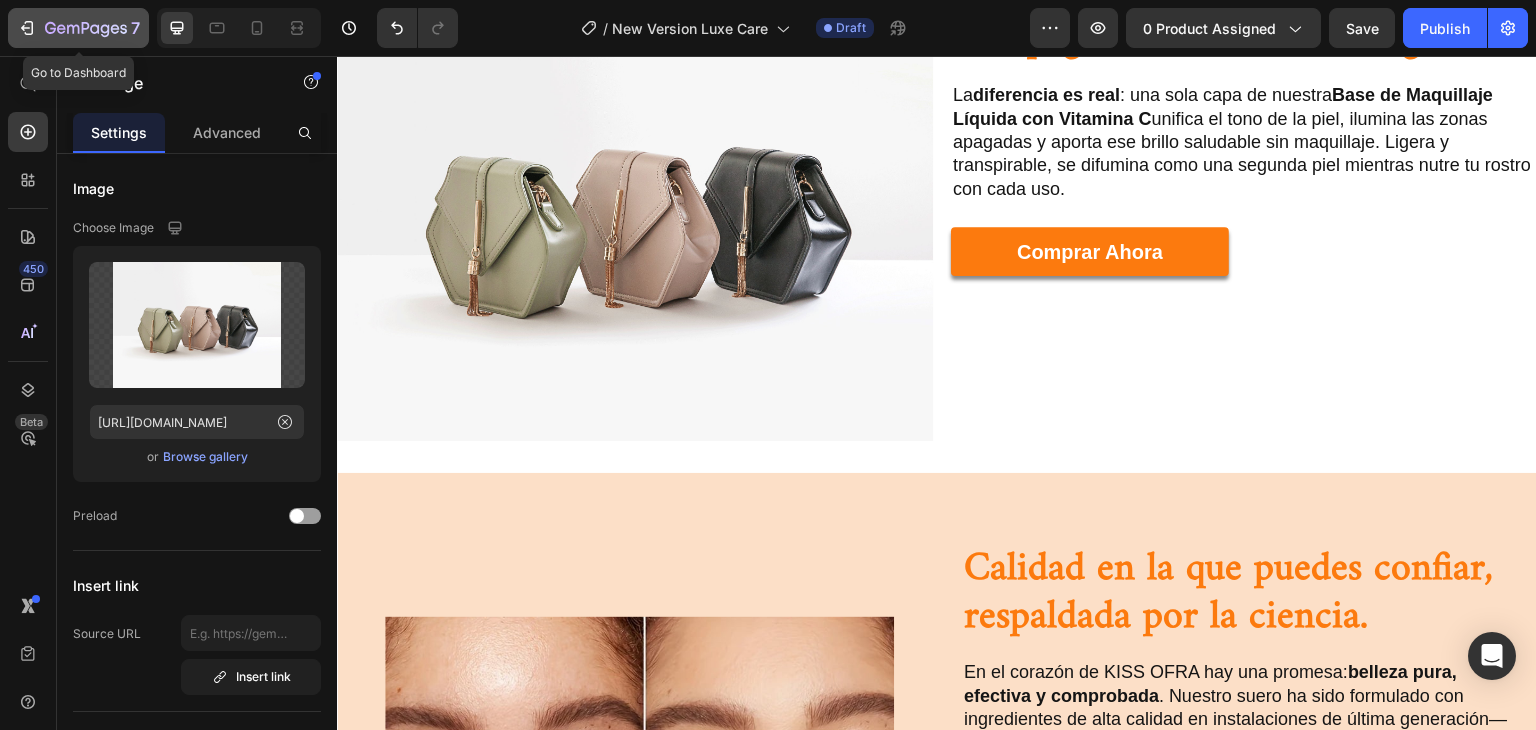 click 